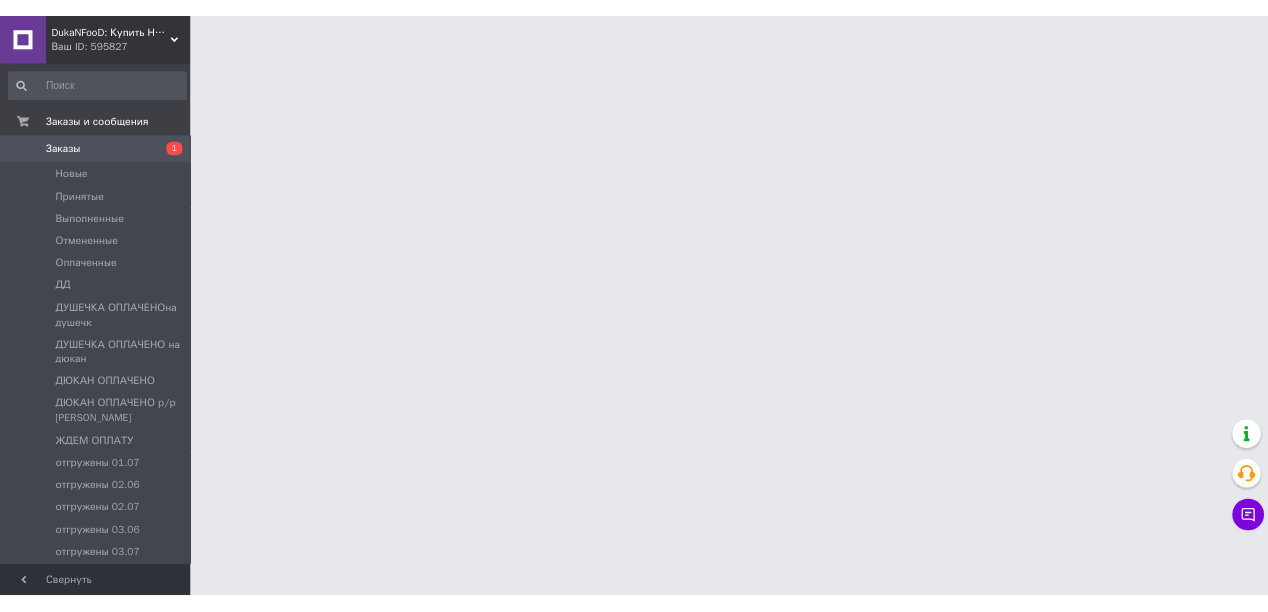 scroll, scrollTop: 0, scrollLeft: 0, axis: both 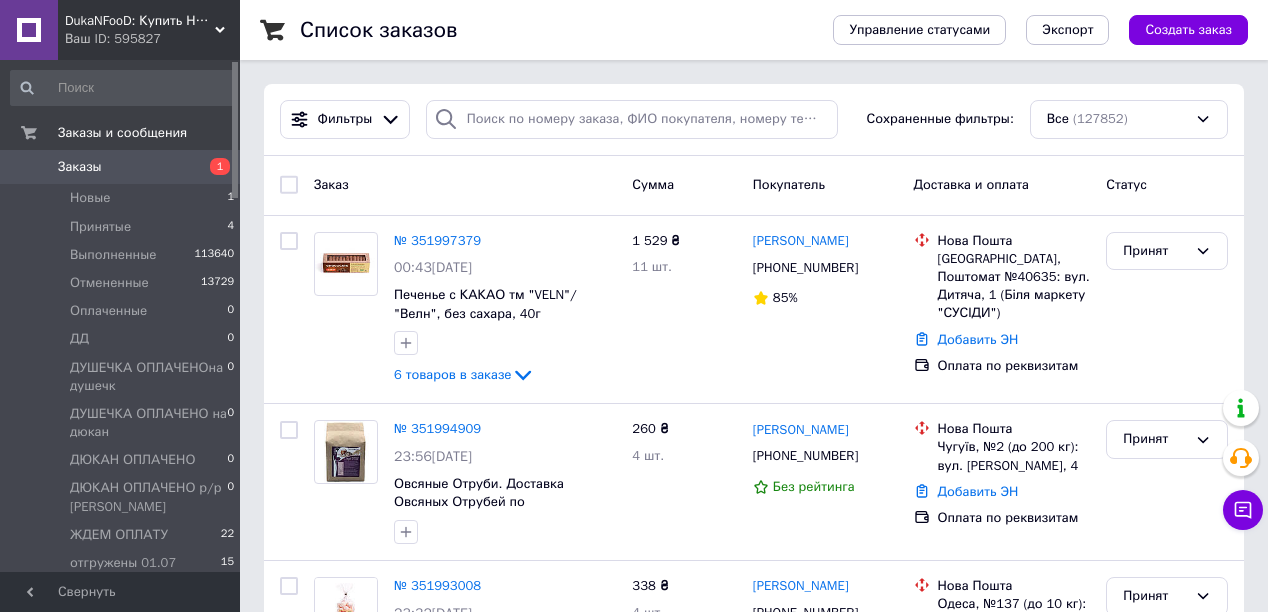 click on "Заказ" at bounding box center (465, 185) 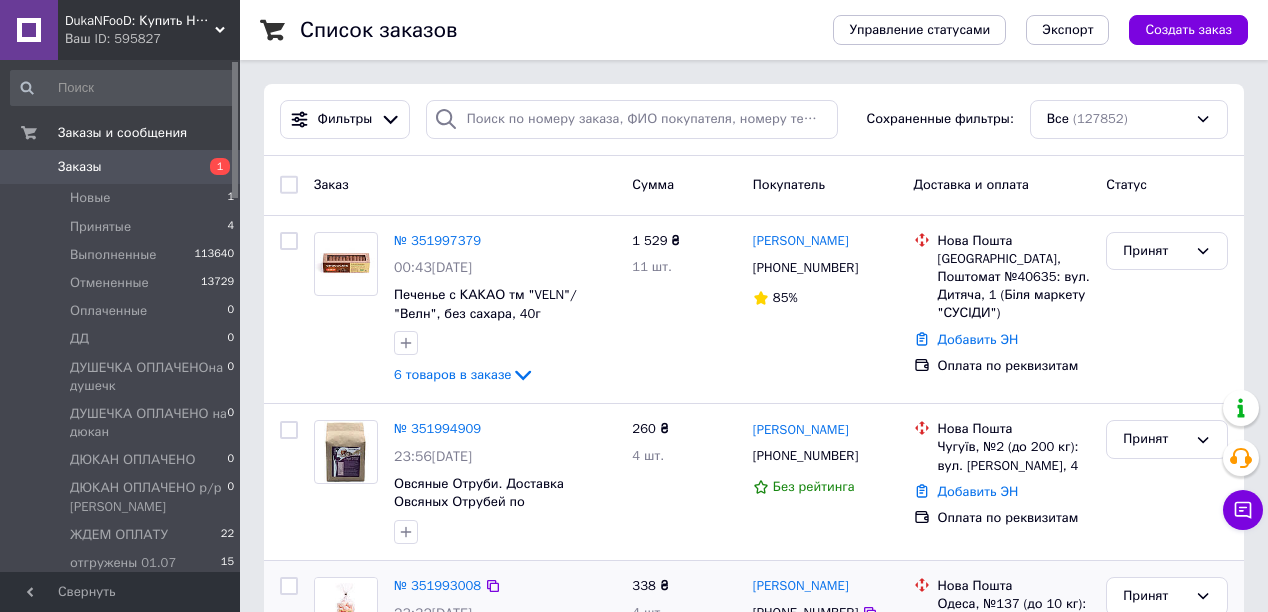 click on "№ 351993008 23:32, 09.07.2025 Безе со вкусом АПЕЛЬСИНА тм "VELN"/ "Велн", без сахара, 25г 3 товара в заказе" at bounding box center [505, 655] 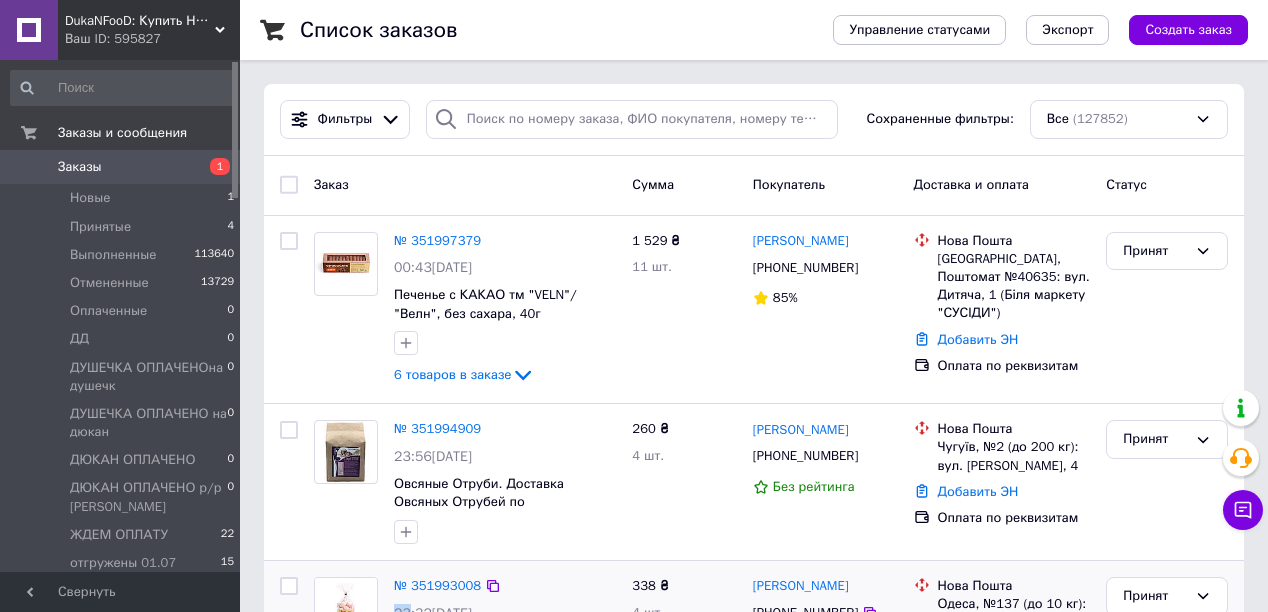 click on "№ 351993008 23:32, 09.07.2025 Безе со вкусом АПЕЛЬСИНА тм "VELN"/ "Велн", без сахара, 25г 3 товара в заказе 338 ₴ 4 шт. Ольга Буценко +380974388508 100% Нова Пошта Одеса, №137 (до 10 кг): с. Лиманка, с/т "Енергетик", жм "Совіньон", 48 Добавить ЭН Оплата по реквизитам Принят" at bounding box center [754, 655] 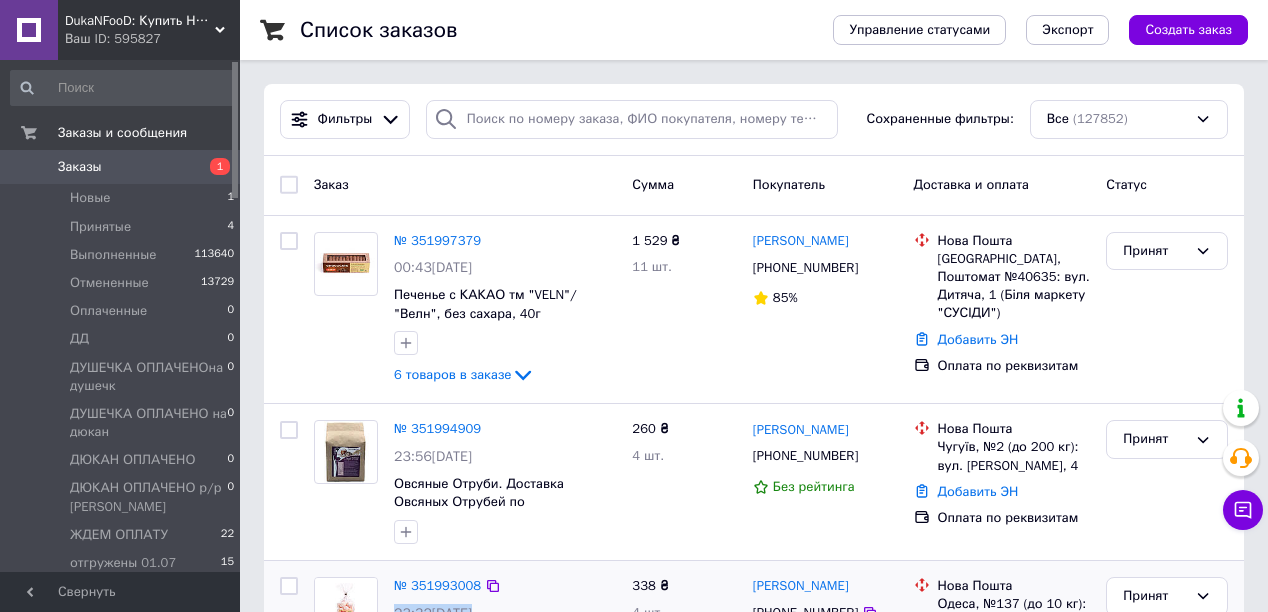 drag, startPoint x: 523, startPoint y: 564, endPoint x: 516, endPoint y: 575, distance: 13.038404 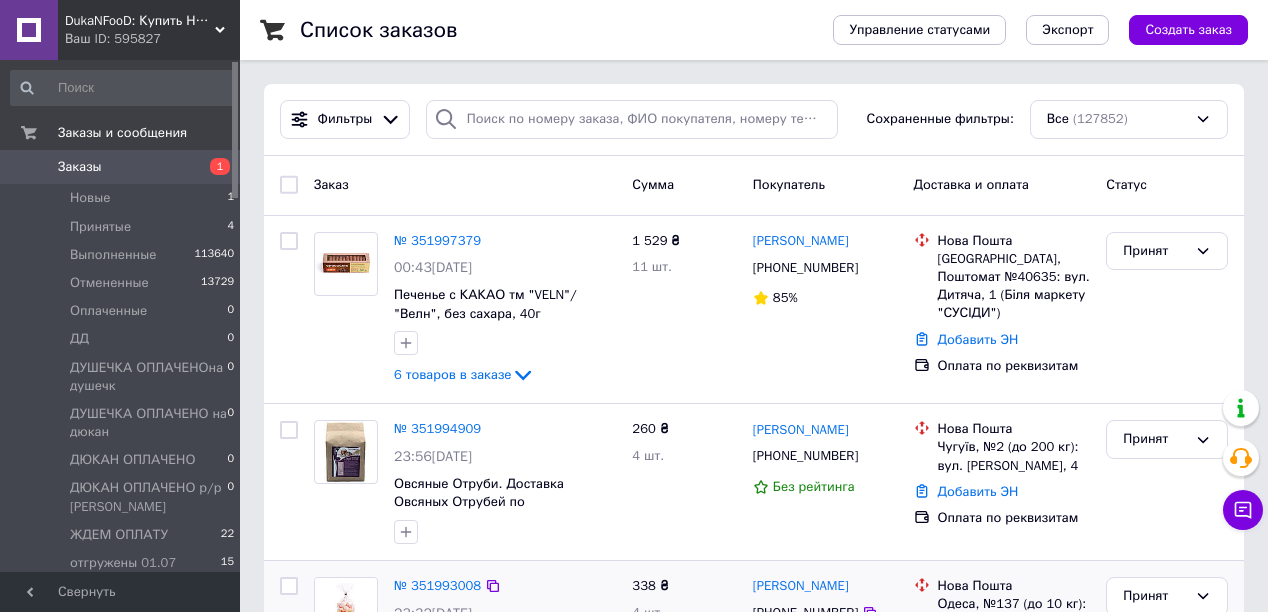 click on "№ 351993008" at bounding box center [505, 586] 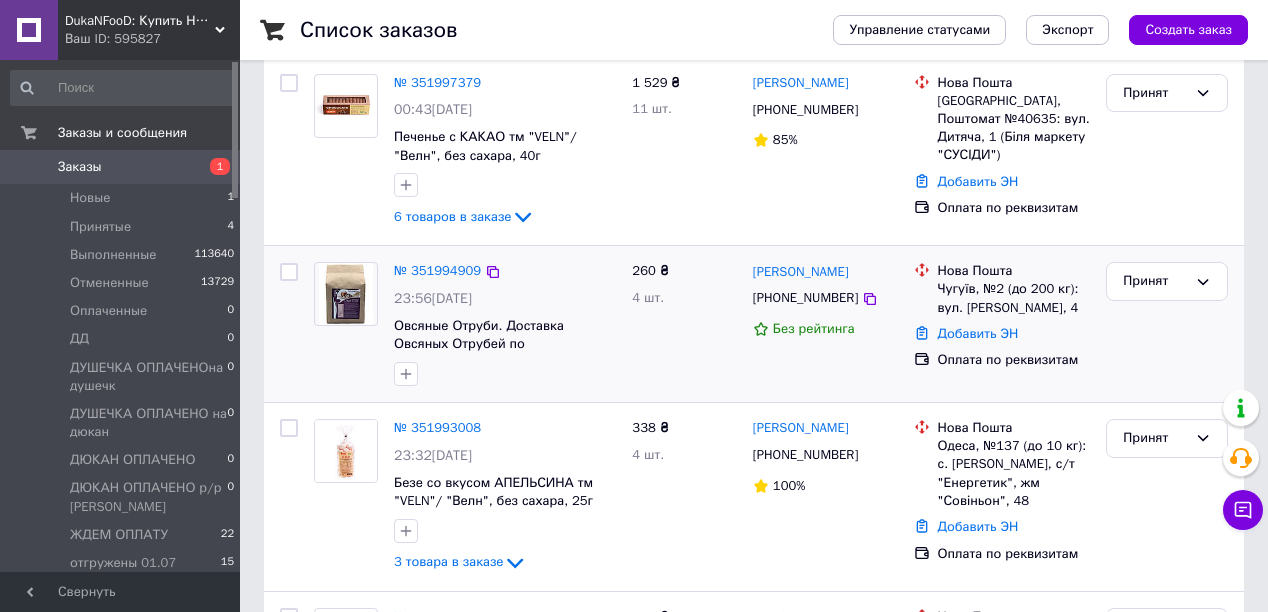 scroll, scrollTop: 160, scrollLeft: 0, axis: vertical 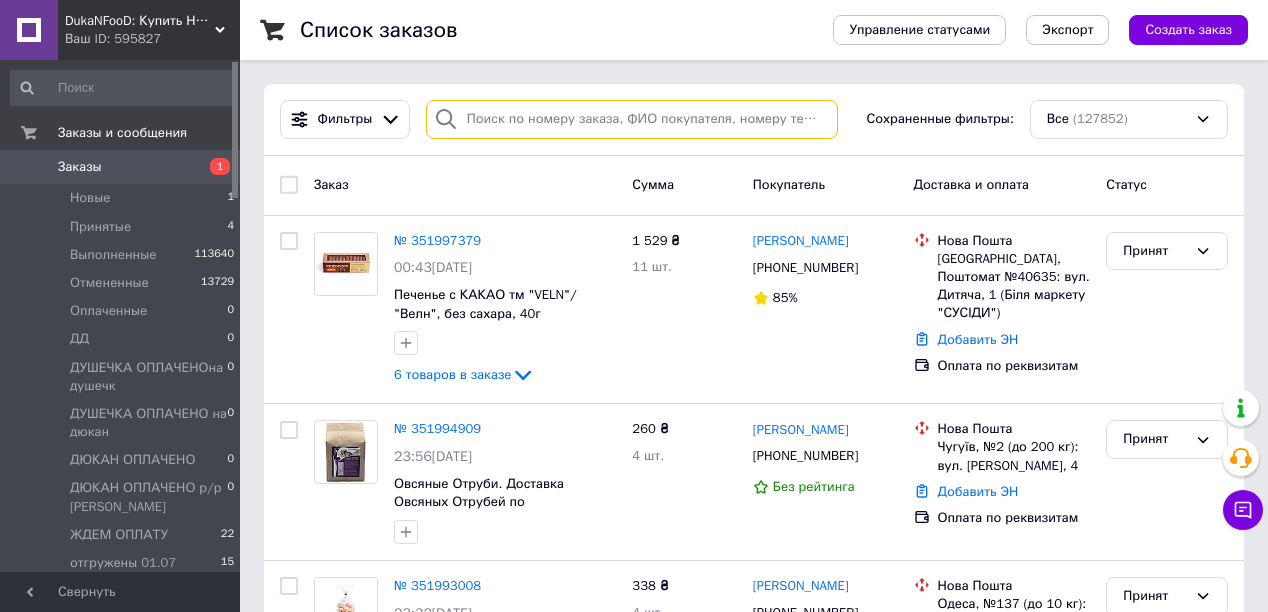 click at bounding box center [632, 119] 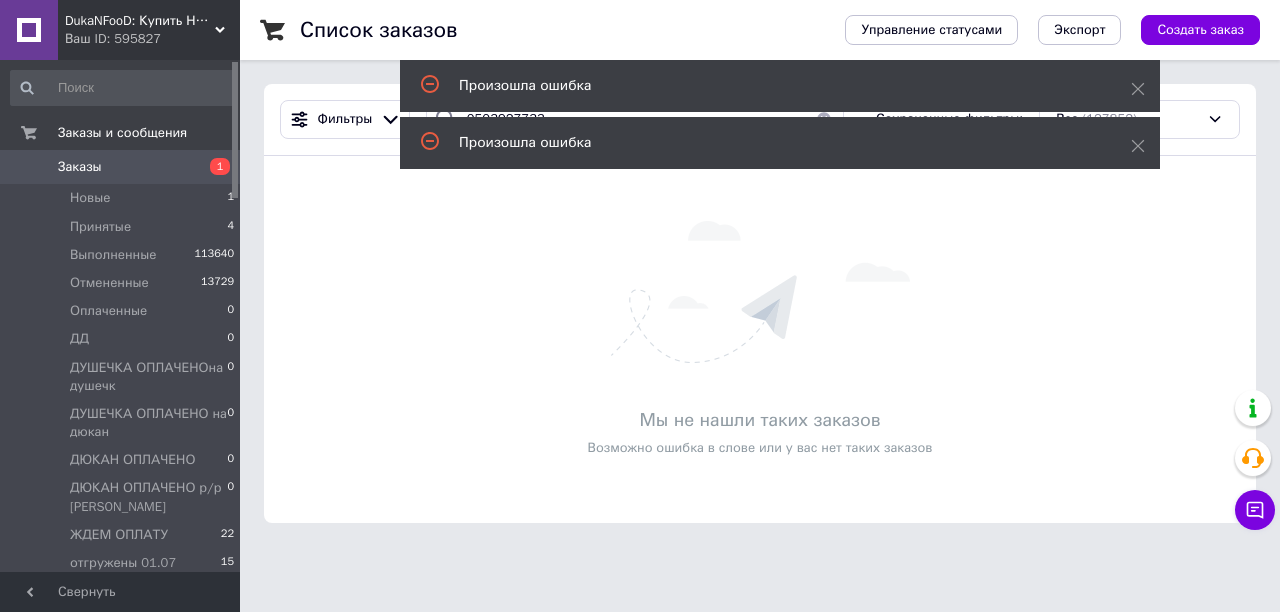 click on "Мы не нашли таких заказов Возможно ошибка в слове или у вас нет таких заказов" at bounding box center (760, 339) 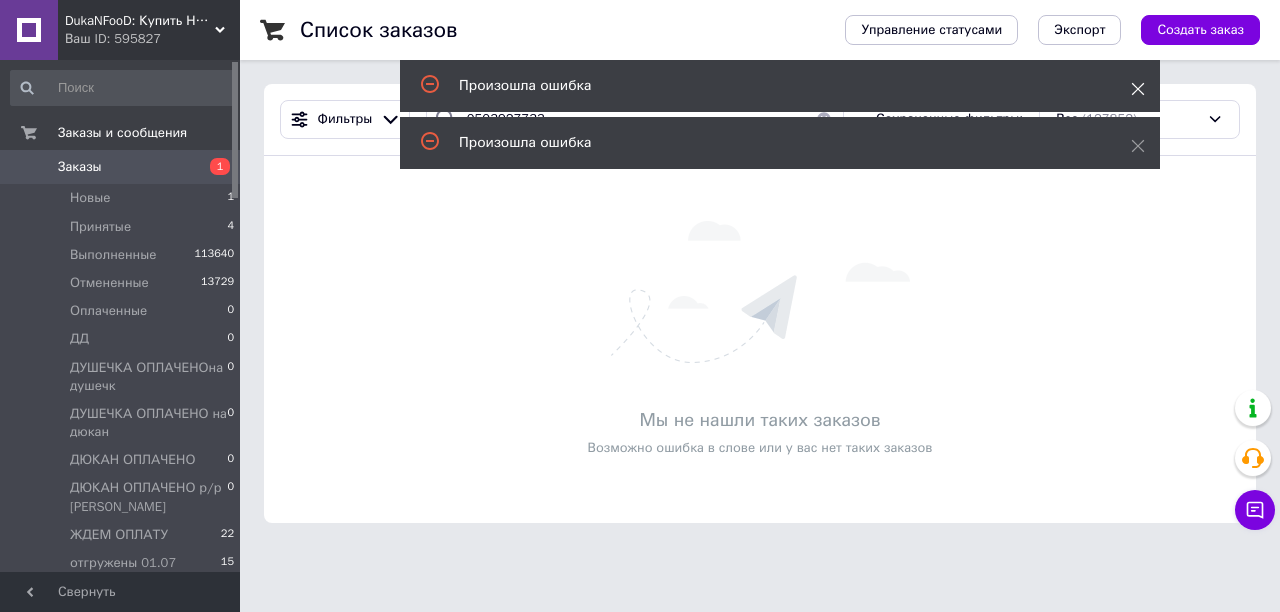 click 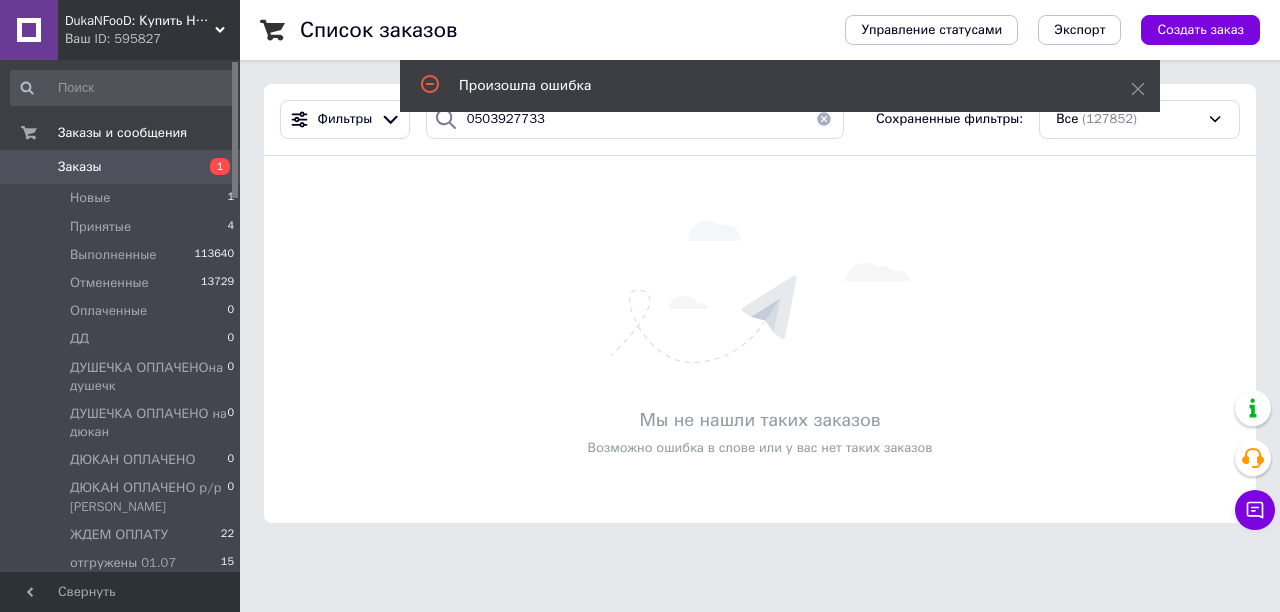 click on "Фильтры 0503927733 Сохраненные фильтры: Все (127852)" at bounding box center (760, 120) 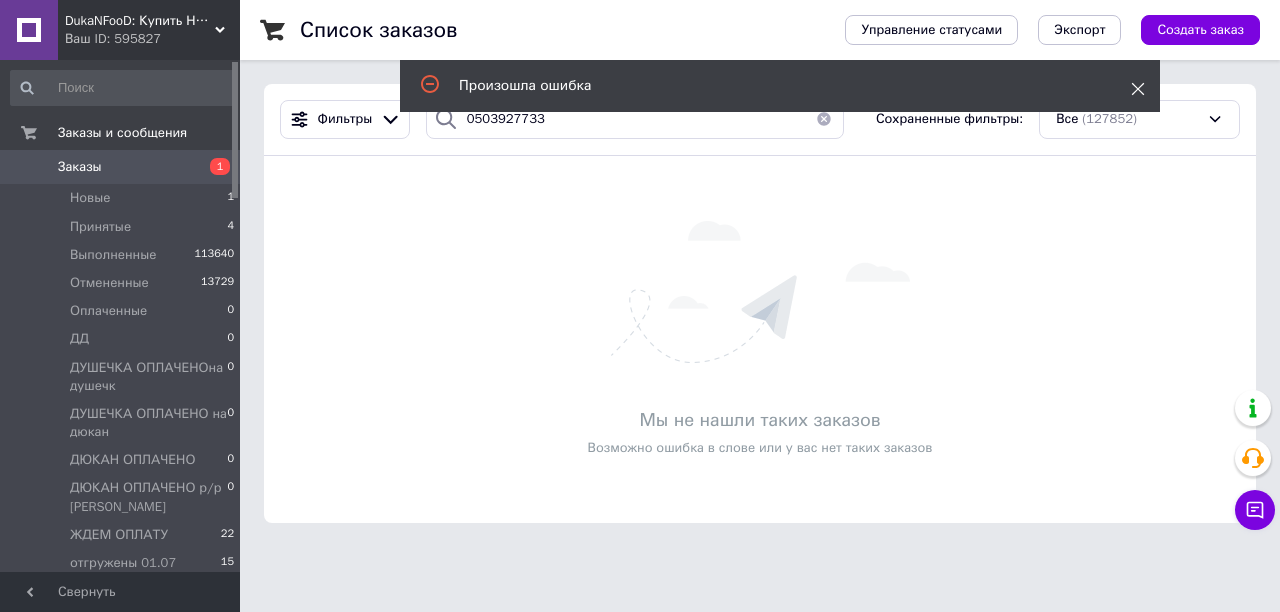 click 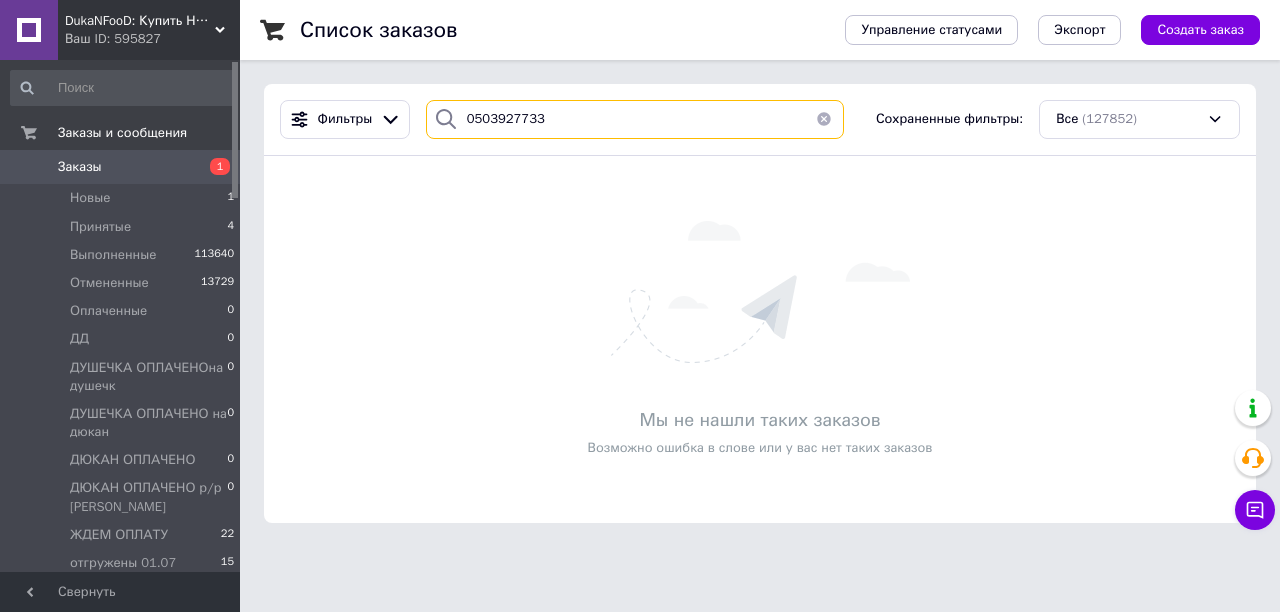 click on "0503927733" at bounding box center (635, 119) 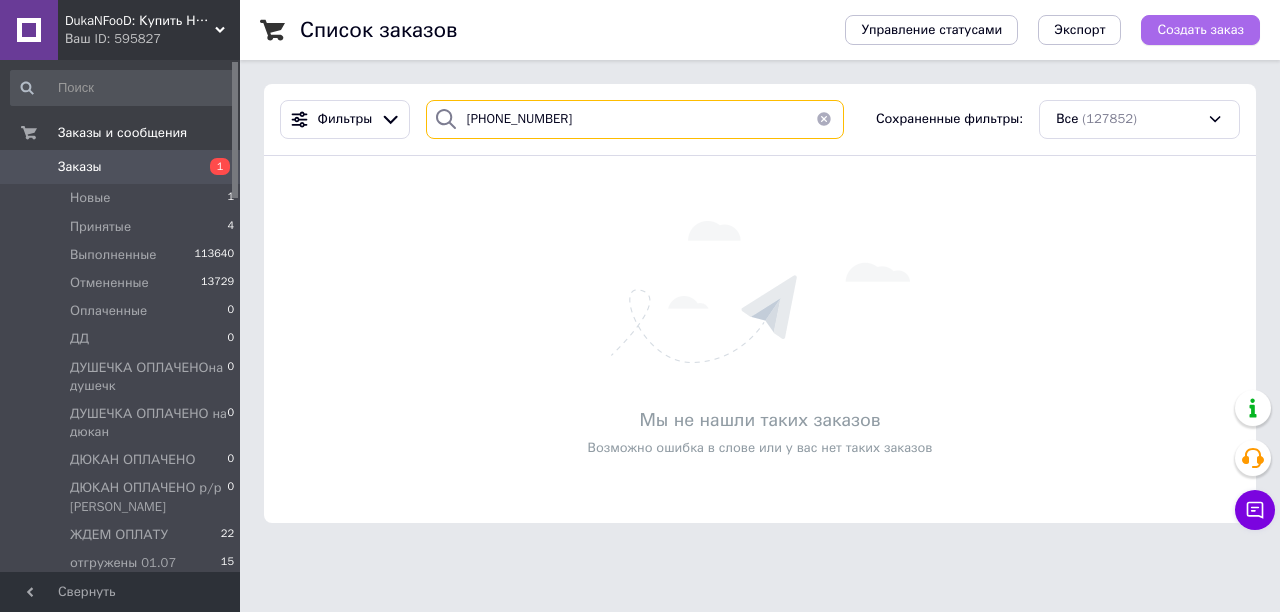 type on "+380503927733" 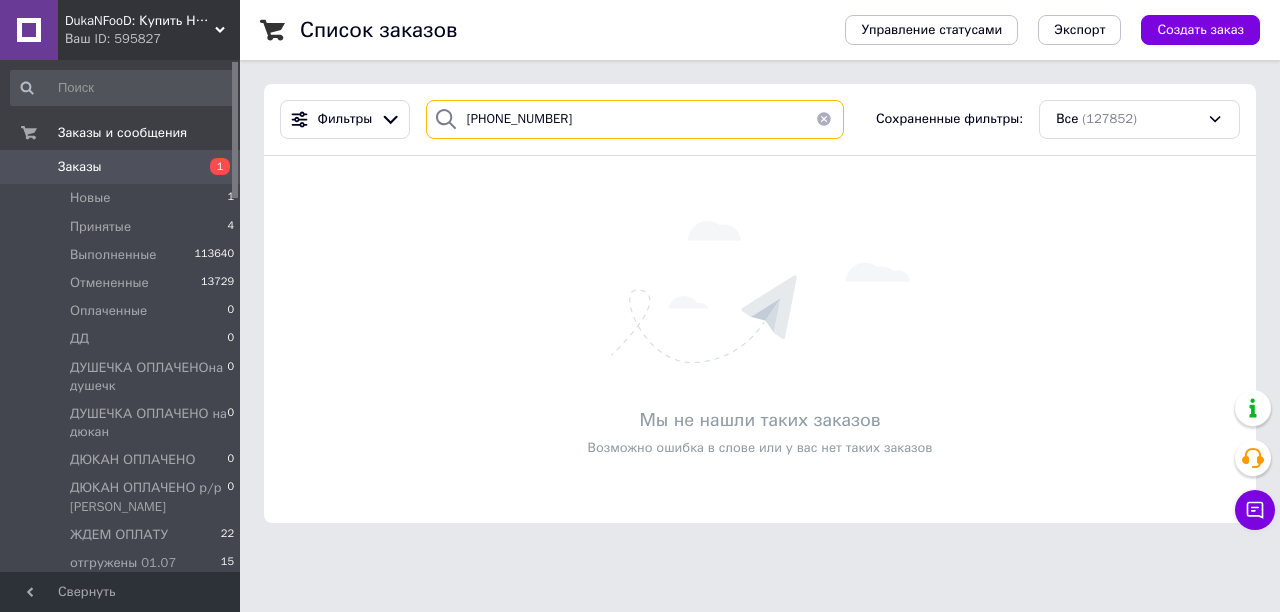 click on "+380503927733" at bounding box center [635, 119] 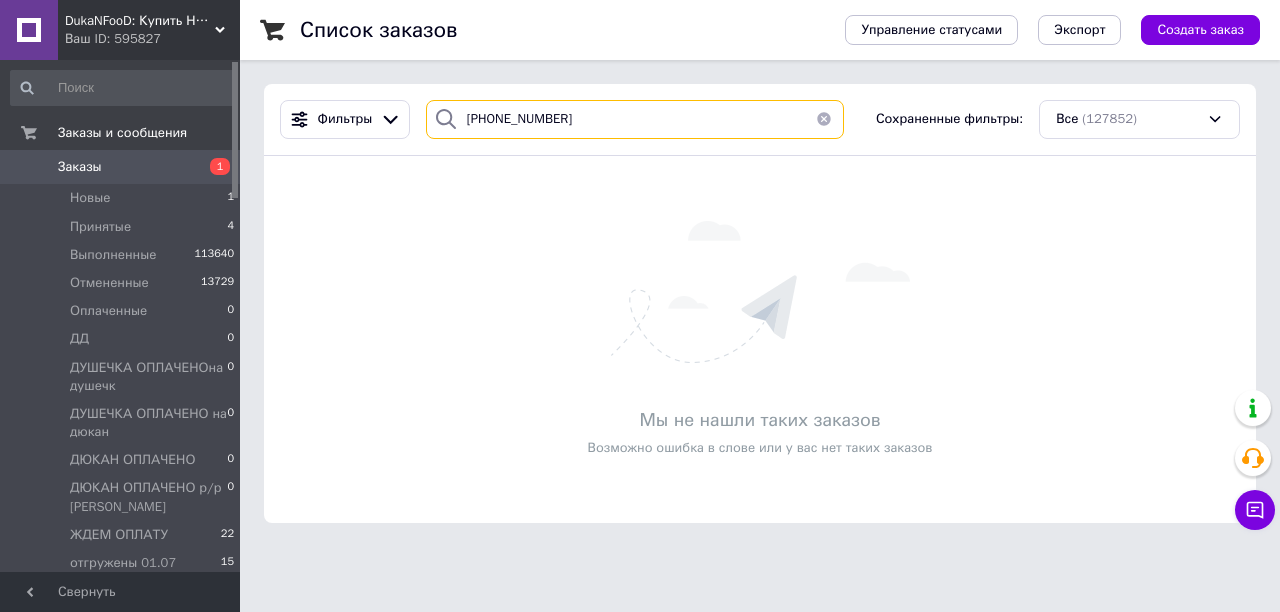drag, startPoint x: 570, startPoint y: 124, endPoint x: 467, endPoint y: 127, distance: 103.04368 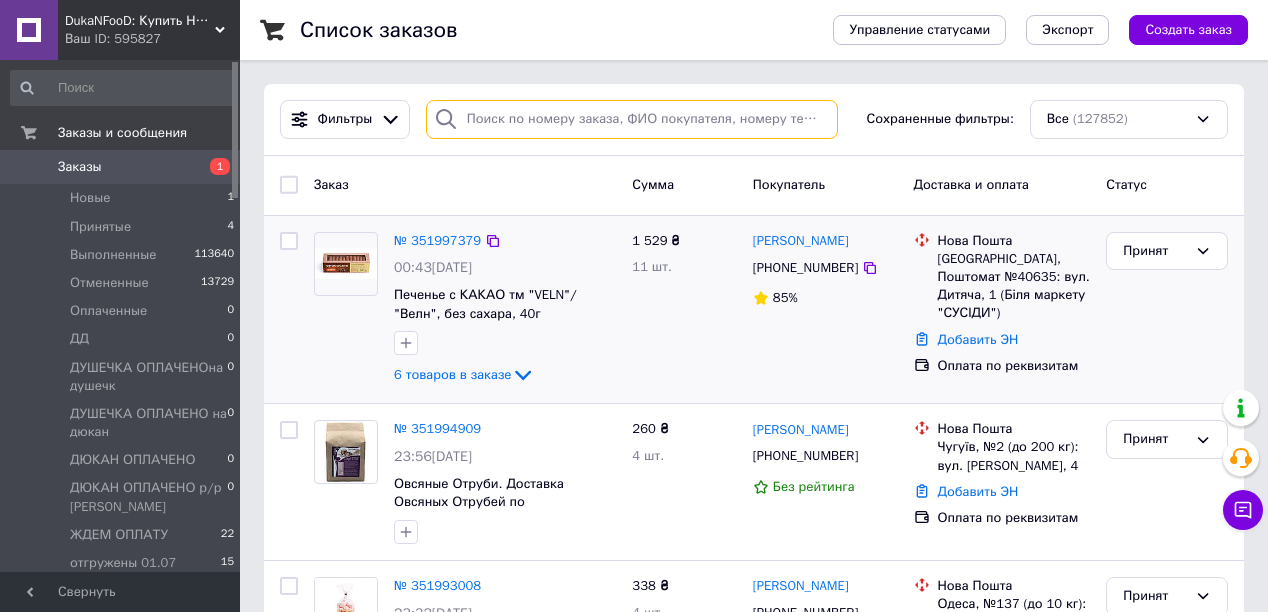 type on "+380503927733" 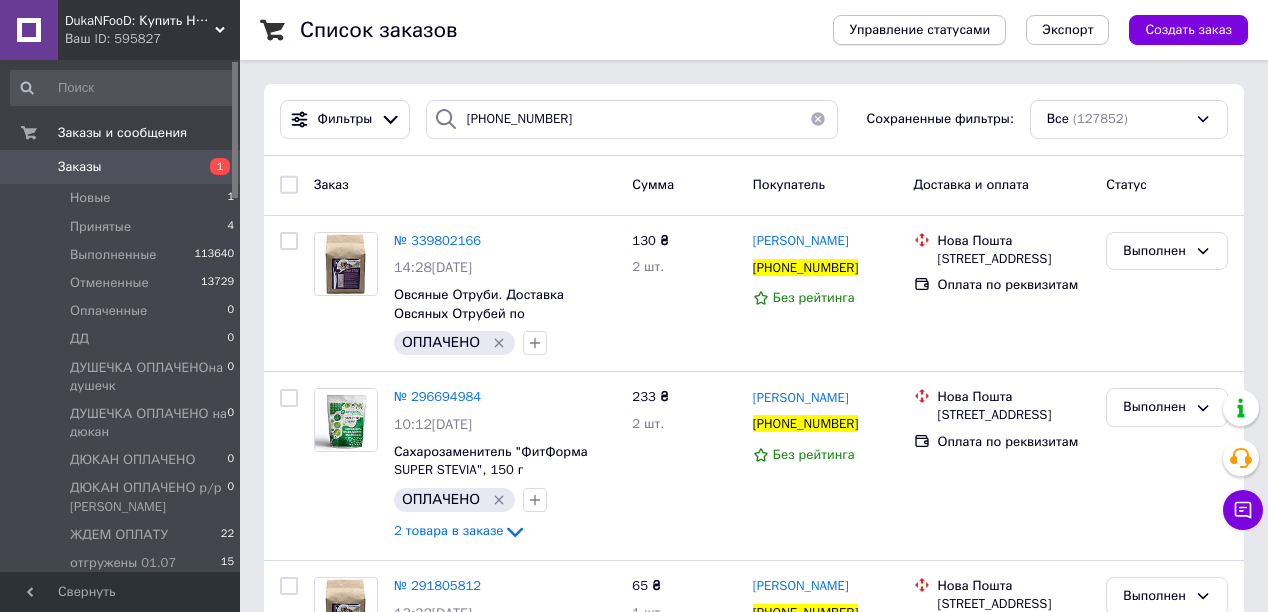 click on "Управление статусами" at bounding box center (919, 30) 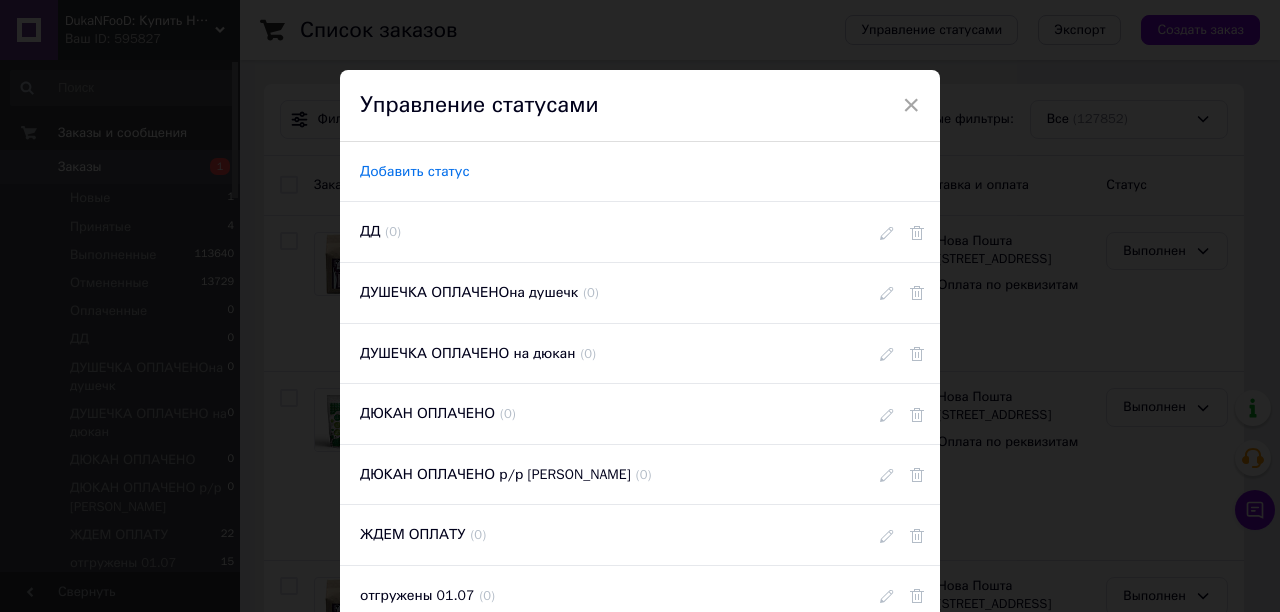 click on "Добавить статус" at bounding box center (415, 172) 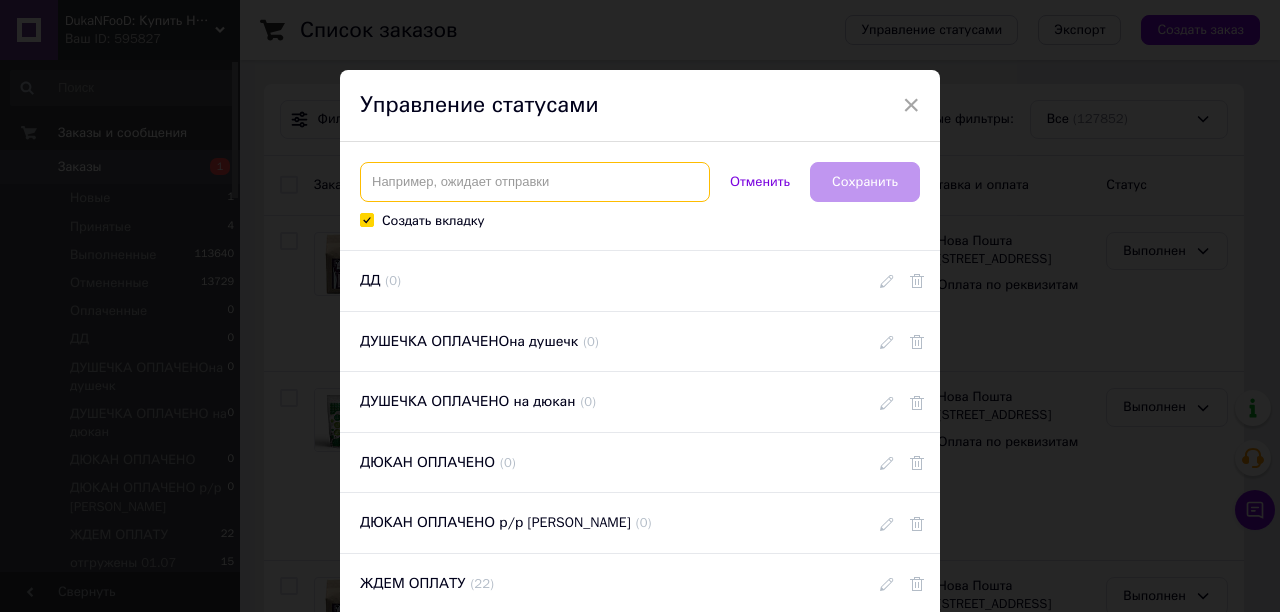 click at bounding box center [535, 182] 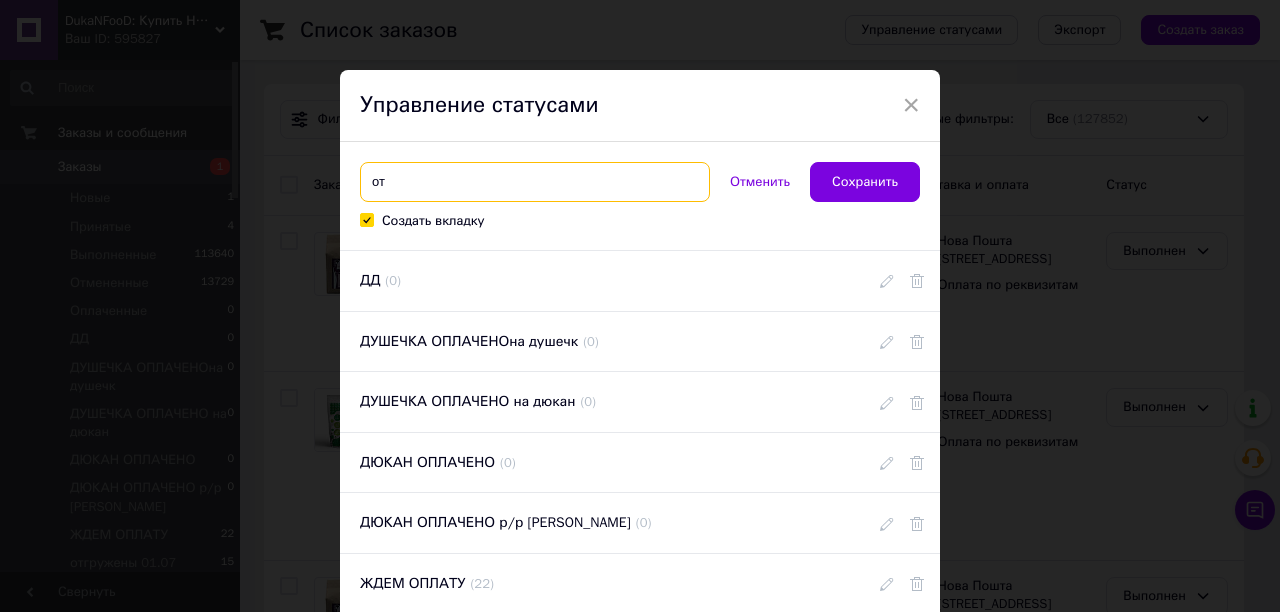 type on "о" 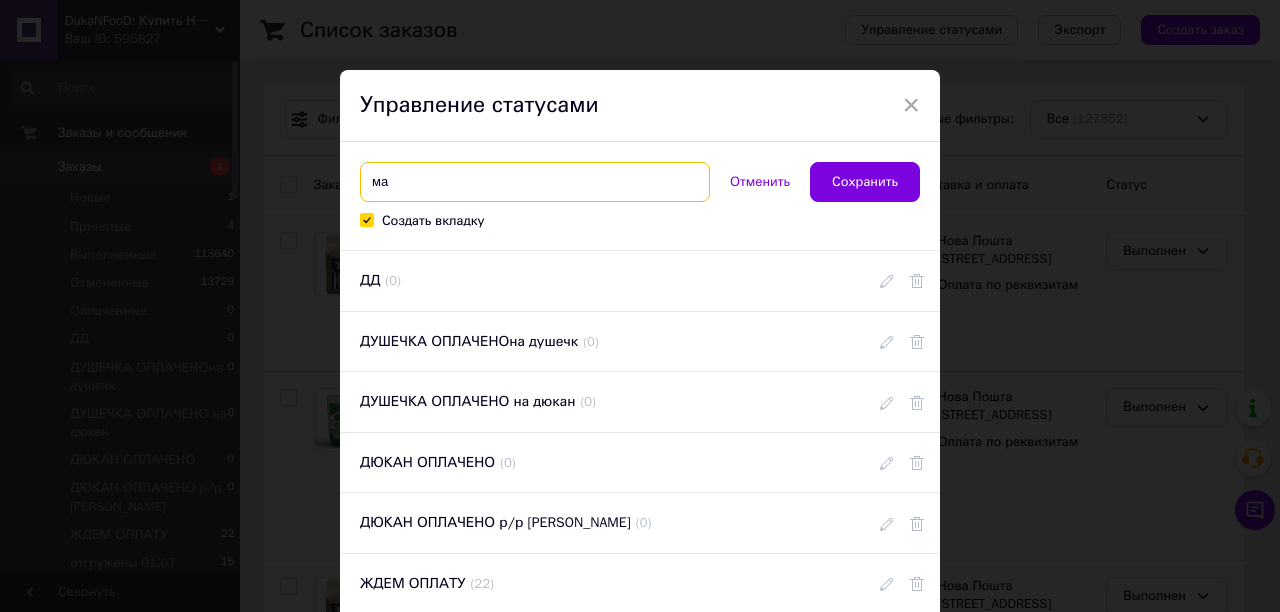 type on "м" 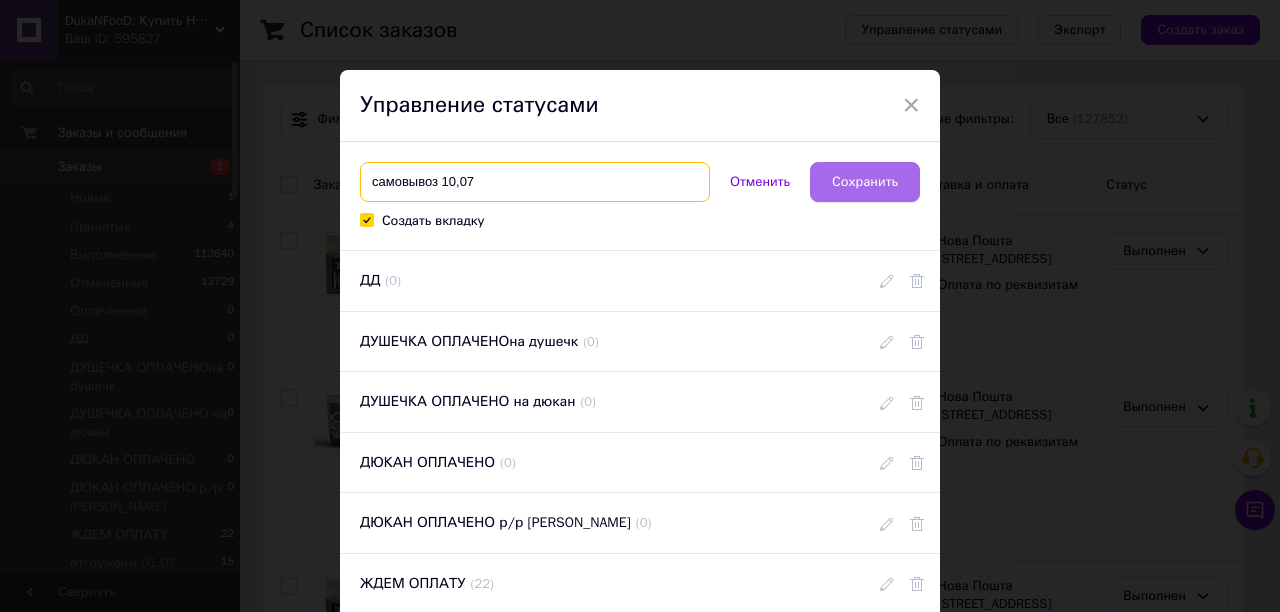 type on "самовывоз 10,07" 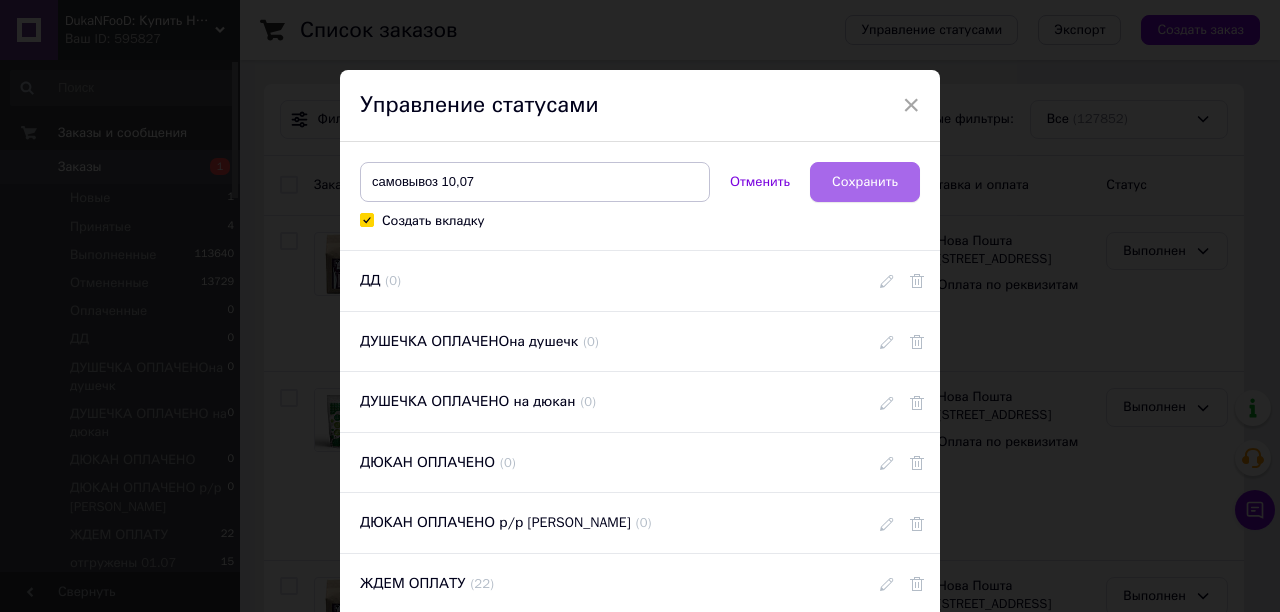 click on "Сохранить" at bounding box center [865, 182] 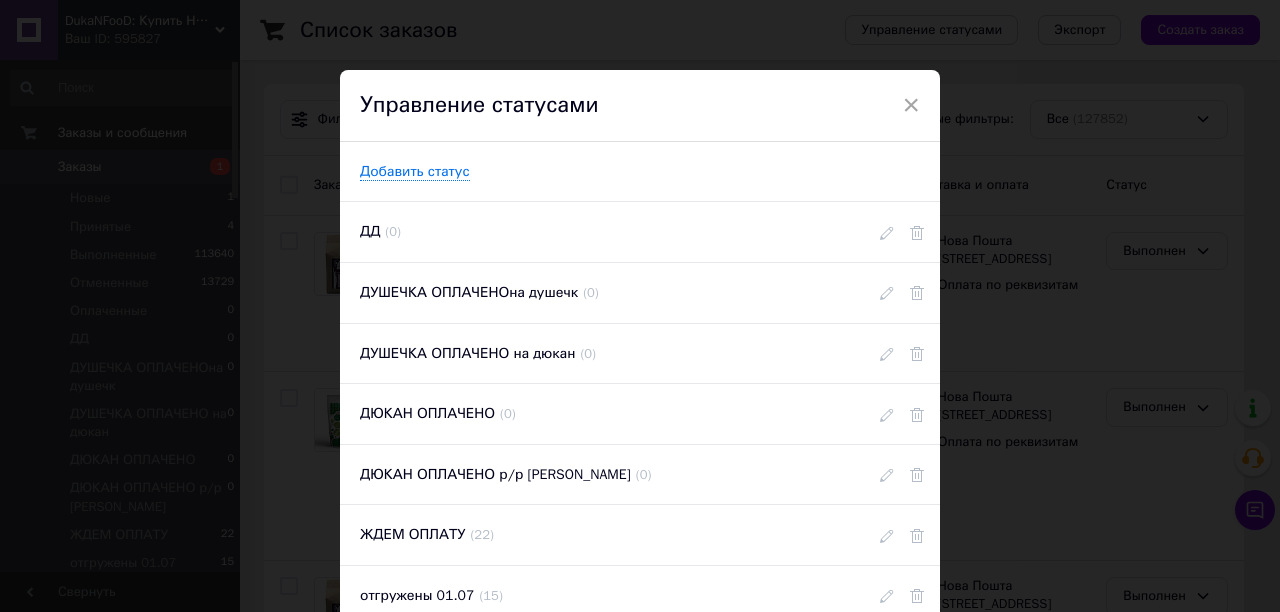 click on "× Управление статусами Добавить статус ДД ( 0 ) ДУШЕЧКА ОПЛАЧЕНОна душечк ( 0 ) ДУШЕЧКА ОПЛАЧЕНО на дюкан ( 0 ) ДЮКАН ОПЛАЧЕНО ( 0 ) ДЮКАН ОПЛАЧЕНО р/р М ( 0 ) ЖДЕМ ОПЛАТУ ( 22 ) отгружены 01.07 ( 15 ) отгружены 02.06 ( 24 ) отгружены 02.07 ( 10 ) отгружены 03.06 ( 8 ) отгружены 03.07 ( 14 ) отгружены 04.06 ( 16 ) отгружены 04.07 ( 16 ) отгружены 05.06 ( 19 ) отгружены 06.06 ( 12 ) отгружены 07.07 ( 17 ) отгружены 08.07 ( 16 ) отгружены 09.06 ( 30 ) отгружены 09.07 ( 12 ) отгружены 10.06 ( 16 ) отгружены 11.06 ( 11 ) отгружены 12.06 ( 14 ) отгружены 13.06 ( 13 ) отгружены 16.06 ( 31 ) отгружены 17.06 ( 15 ) отгружены 18.06 ( 9 ) отгружены 19.06 ( 14 ) отгружены 20.06 ( 13 ) ( 29 ) ( 17 ) ( 11 ) (" at bounding box center [640, 306] 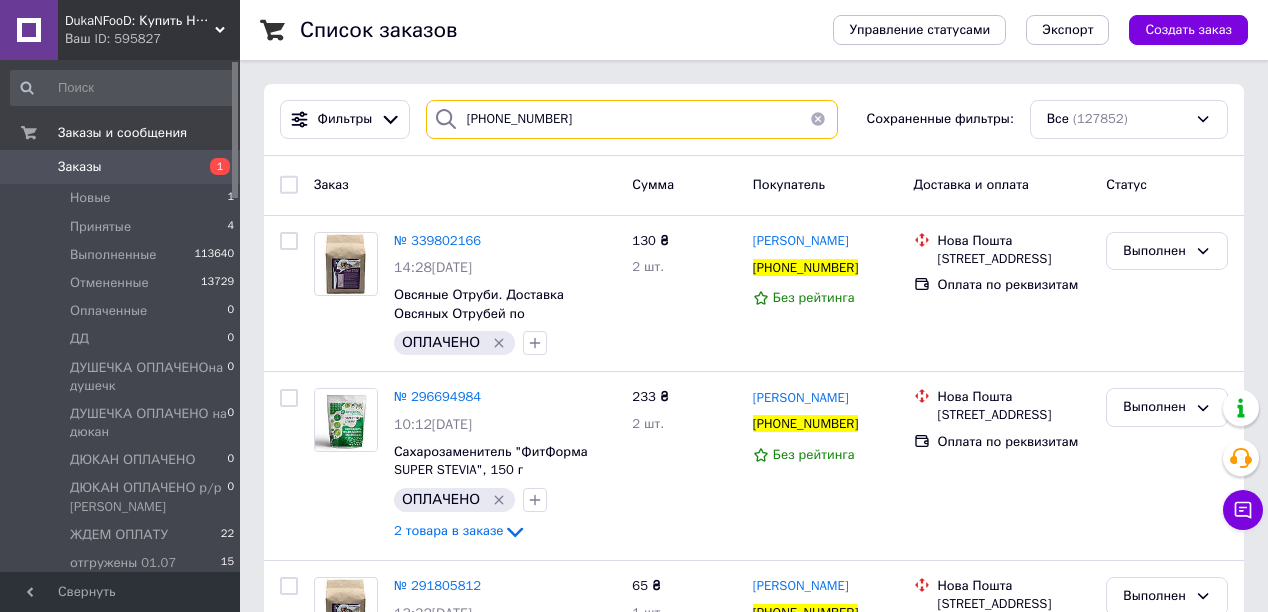 drag, startPoint x: 593, startPoint y: 108, endPoint x: 278, endPoint y: 115, distance: 315.07776 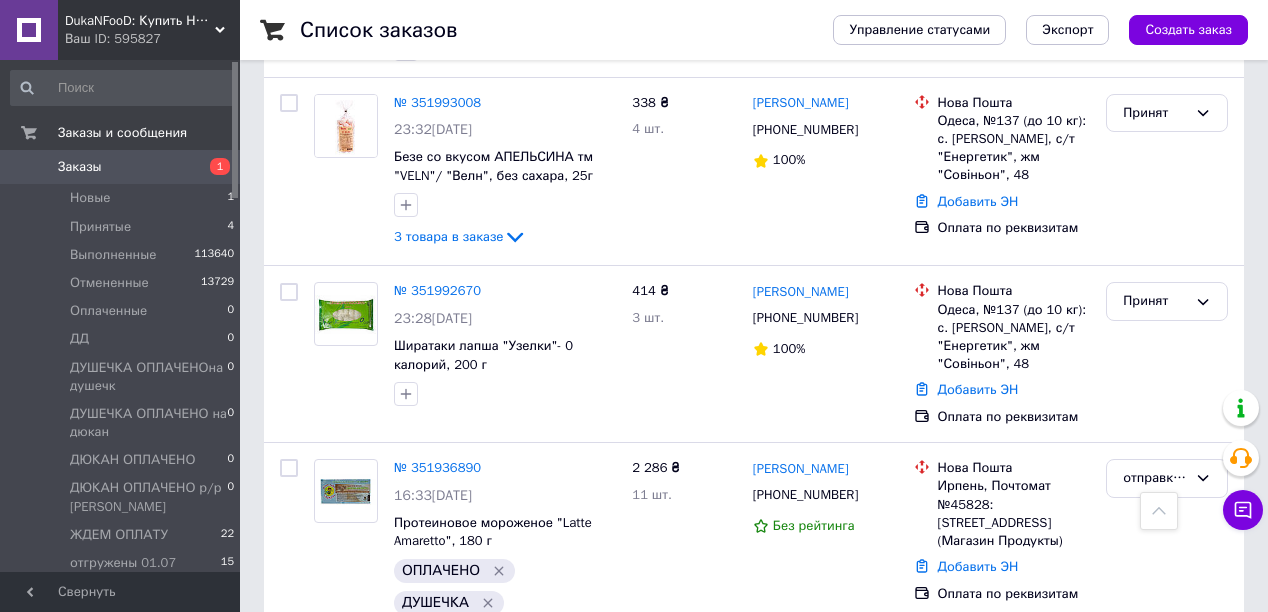 scroll, scrollTop: 560, scrollLeft: 0, axis: vertical 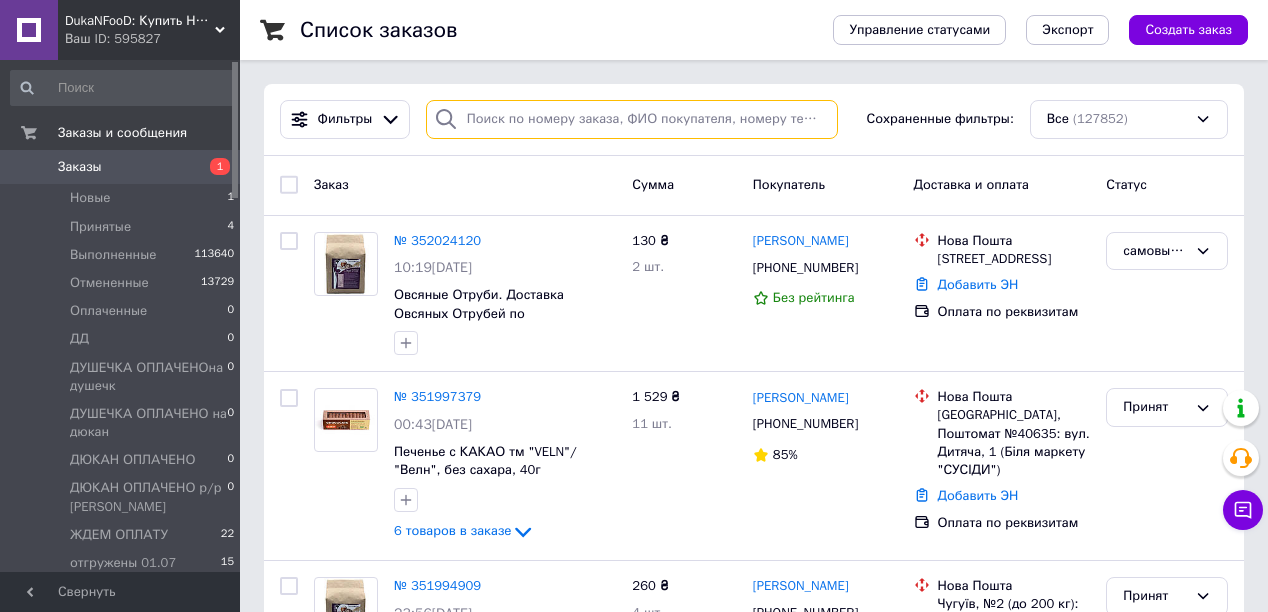 paste on "+380974388508" 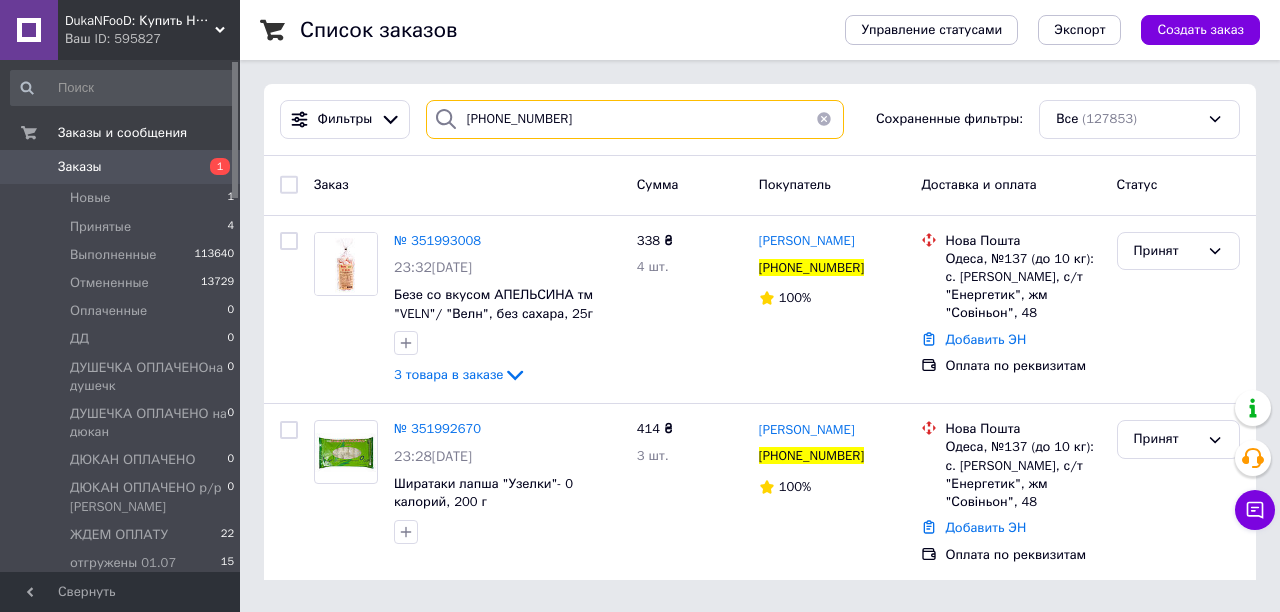 type on "+380974388508" 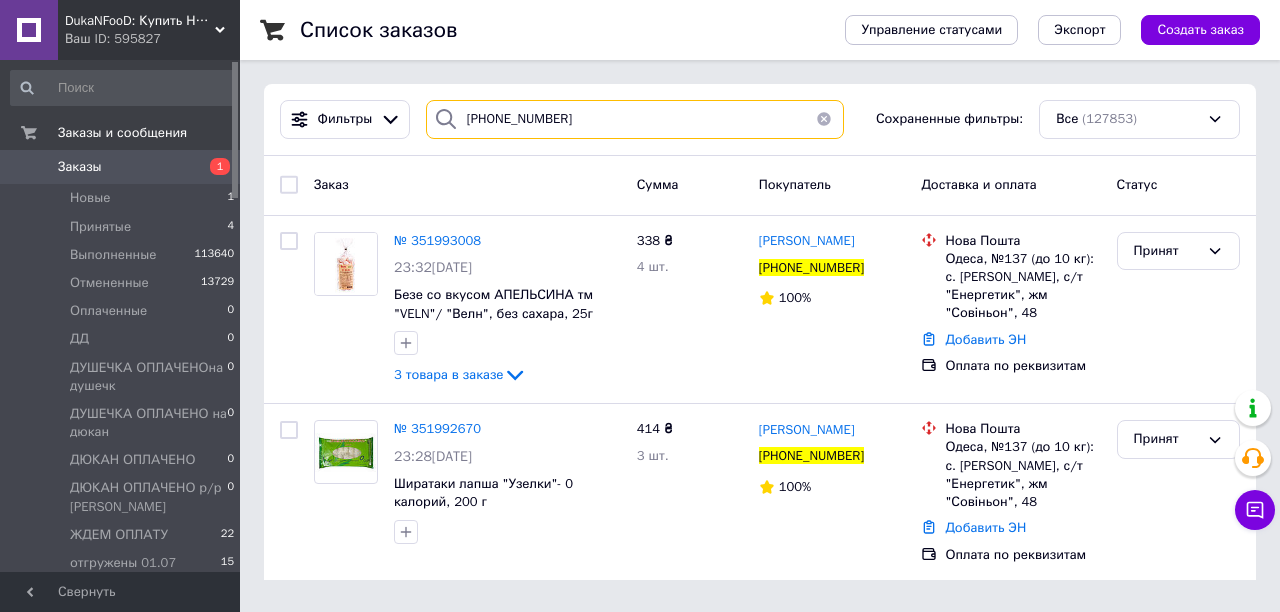 drag, startPoint x: 591, startPoint y: 128, endPoint x: 344, endPoint y: 140, distance: 247.29132 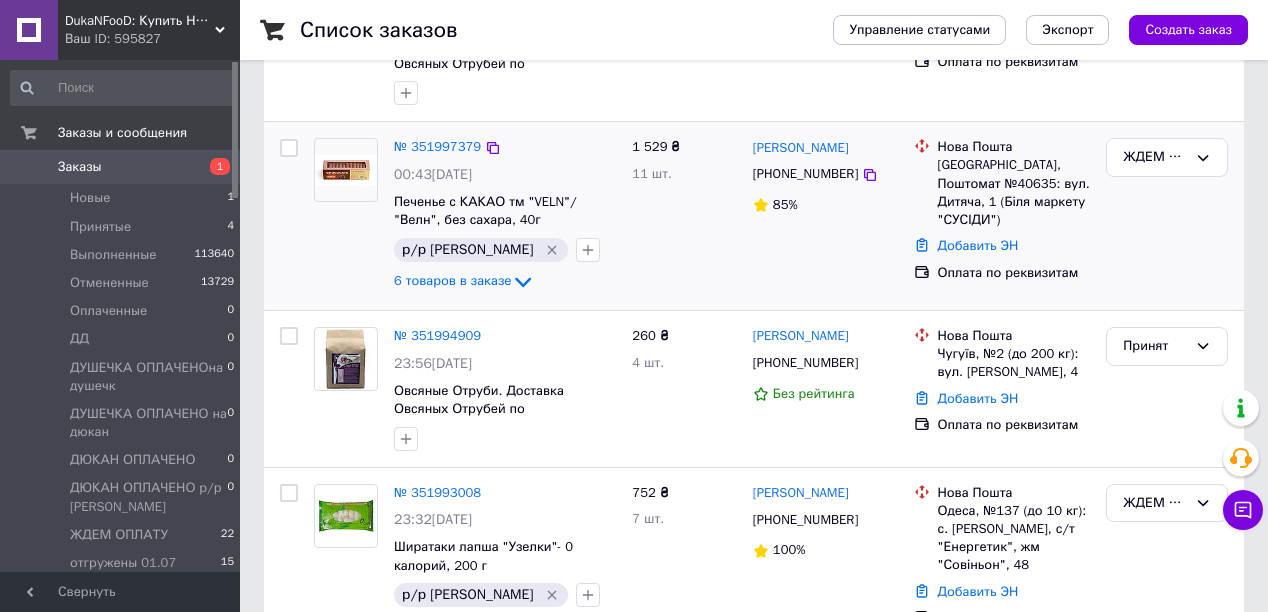 scroll, scrollTop: 320, scrollLeft: 0, axis: vertical 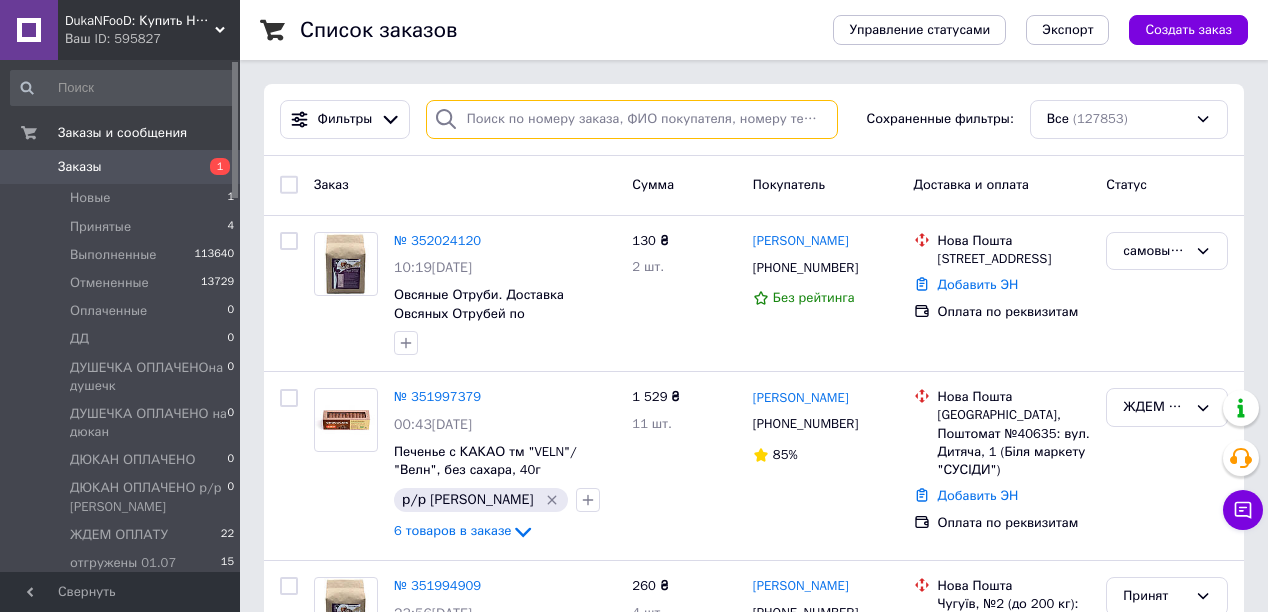paste on "Карпова" 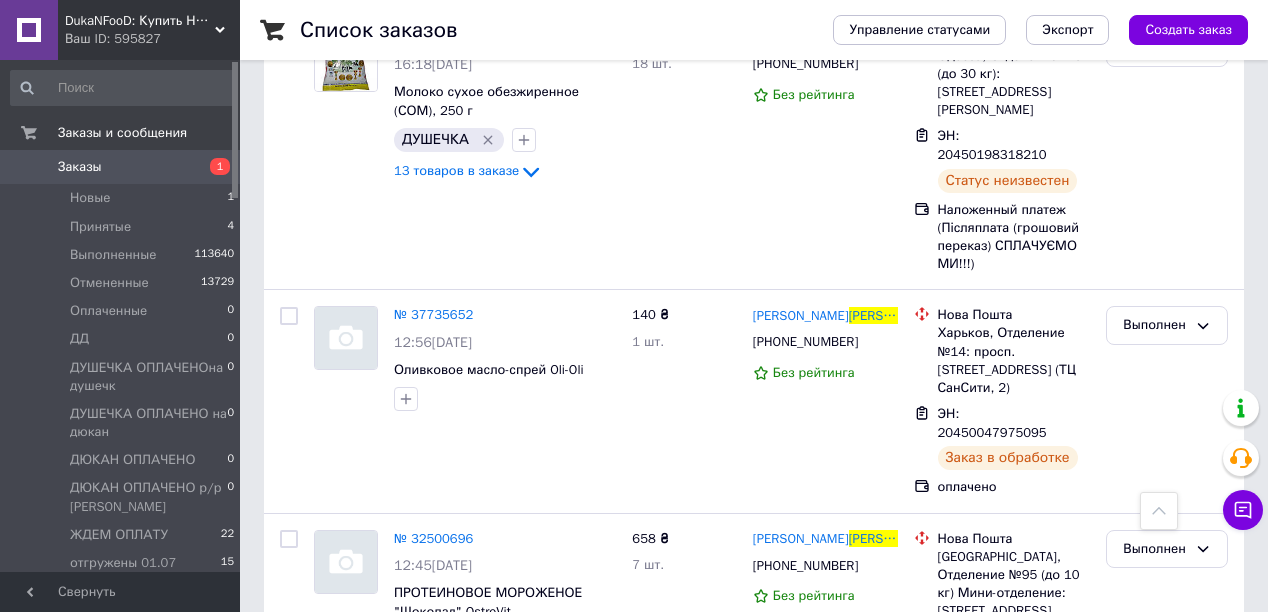 scroll, scrollTop: 3173, scrollLeft: 0, axis: vertical 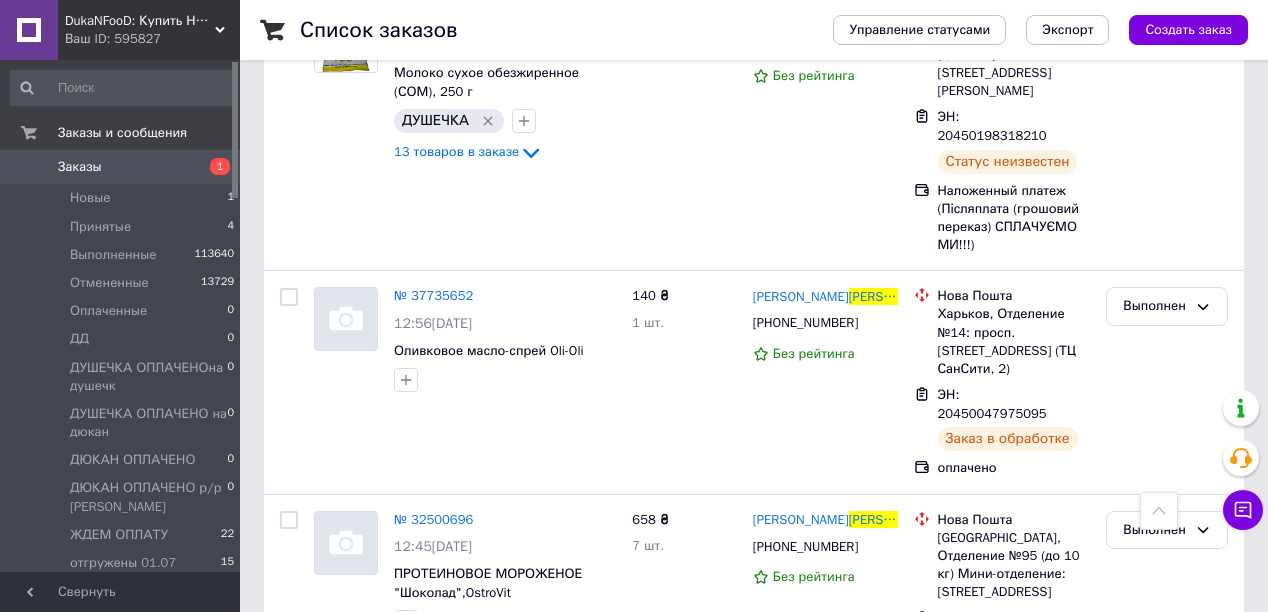 type on "Карпова" 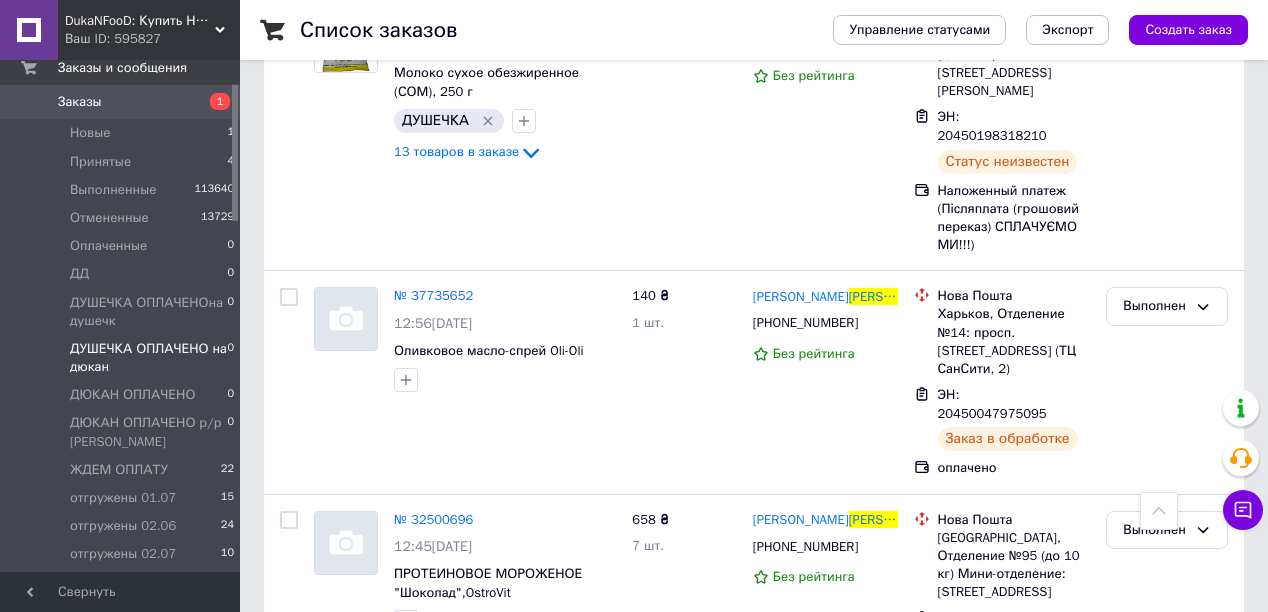 scroll, scrollTop: 160, scrollLeft: 0, axis: vertical 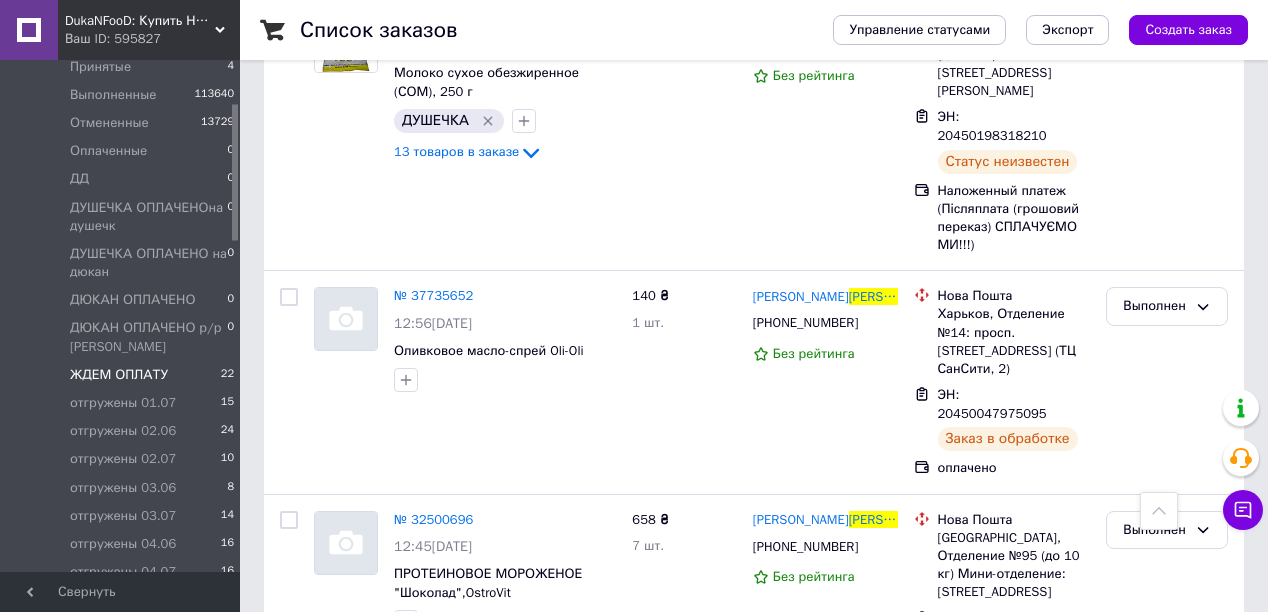 click on "ЖДЕМ ОПЛАТУ" at bounding box center (119, 375) 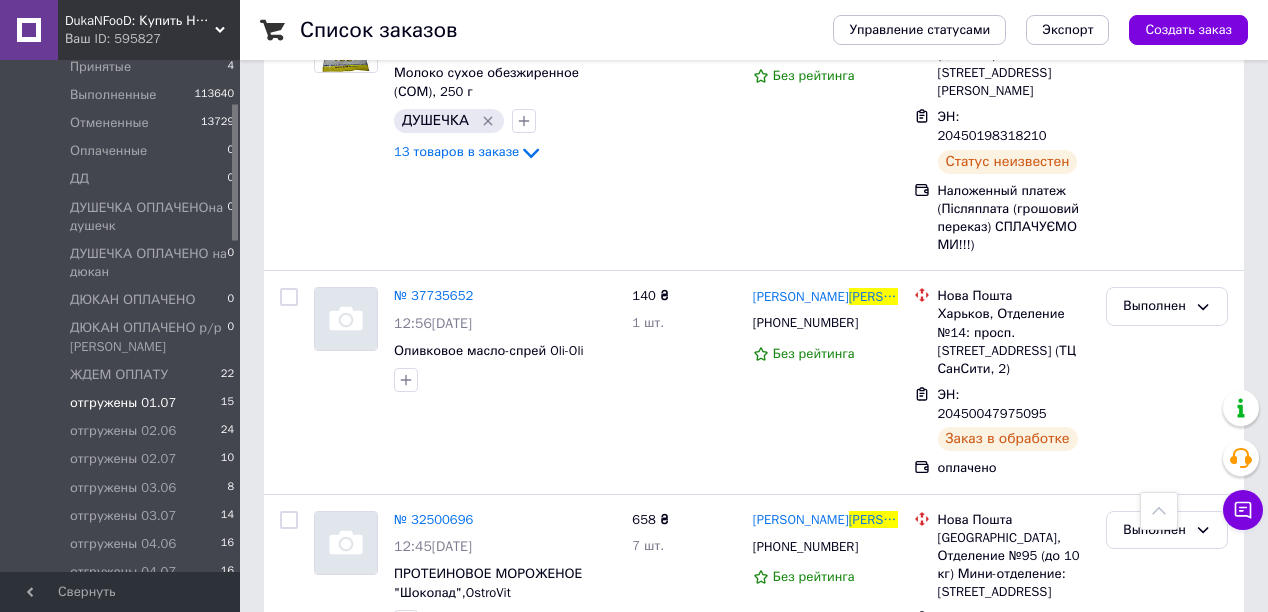 type 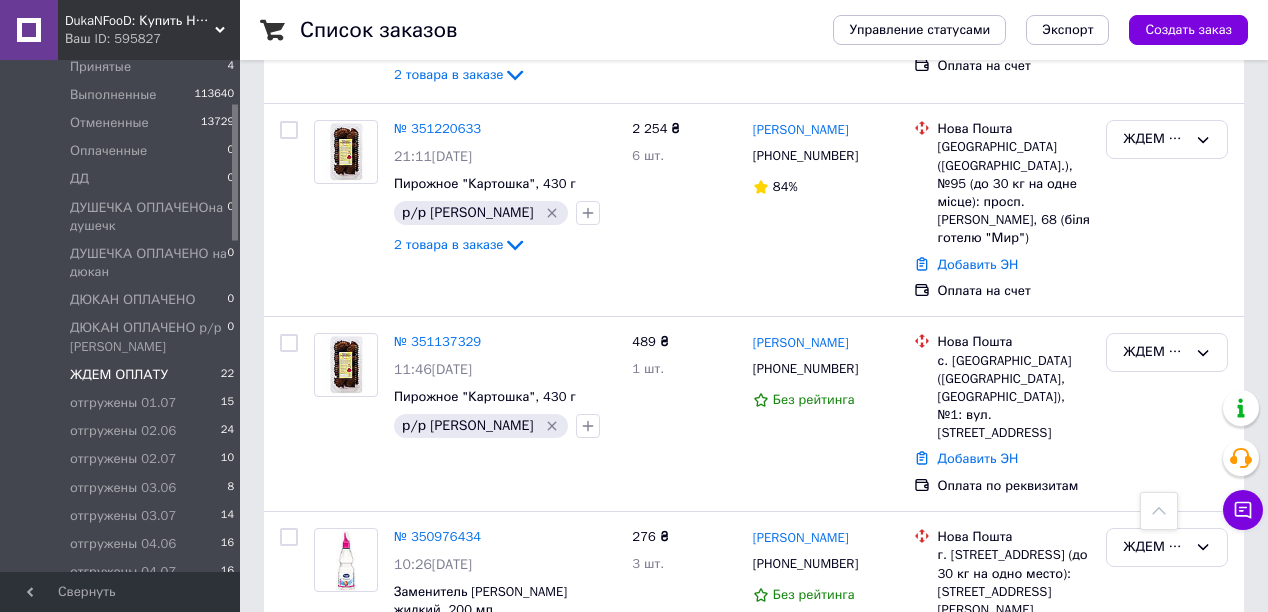 scroll, scrollTop: 2480, scrollLeft: 0, axis: vertical 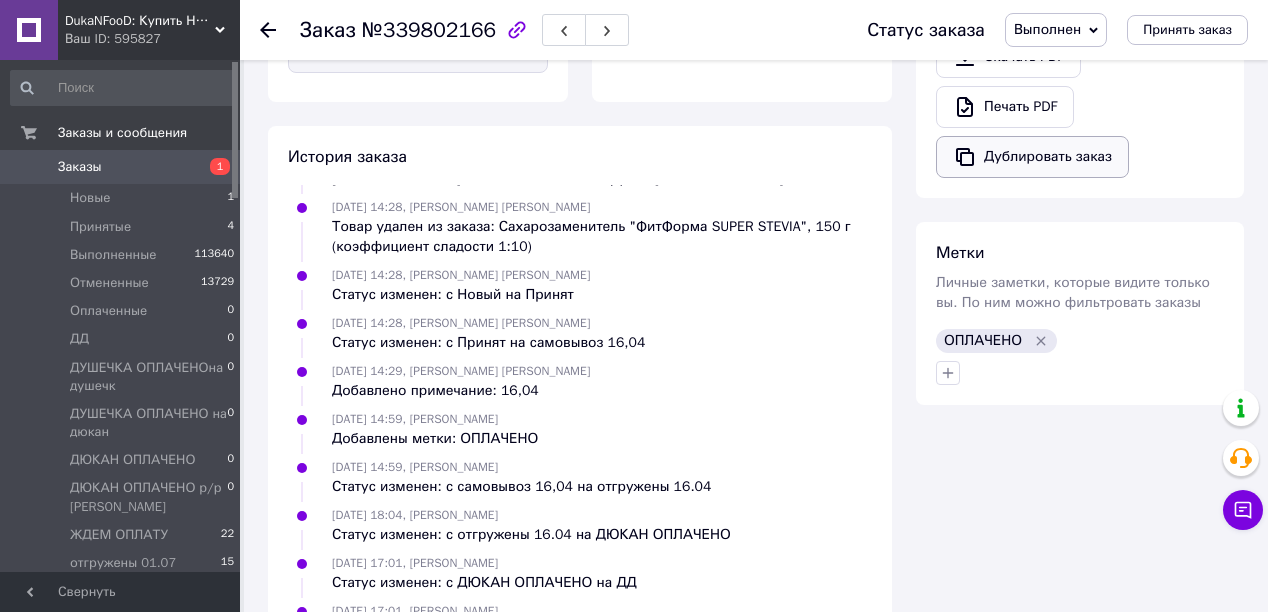 click on "Дублировать заказ" at bounding box center [1032, 157] 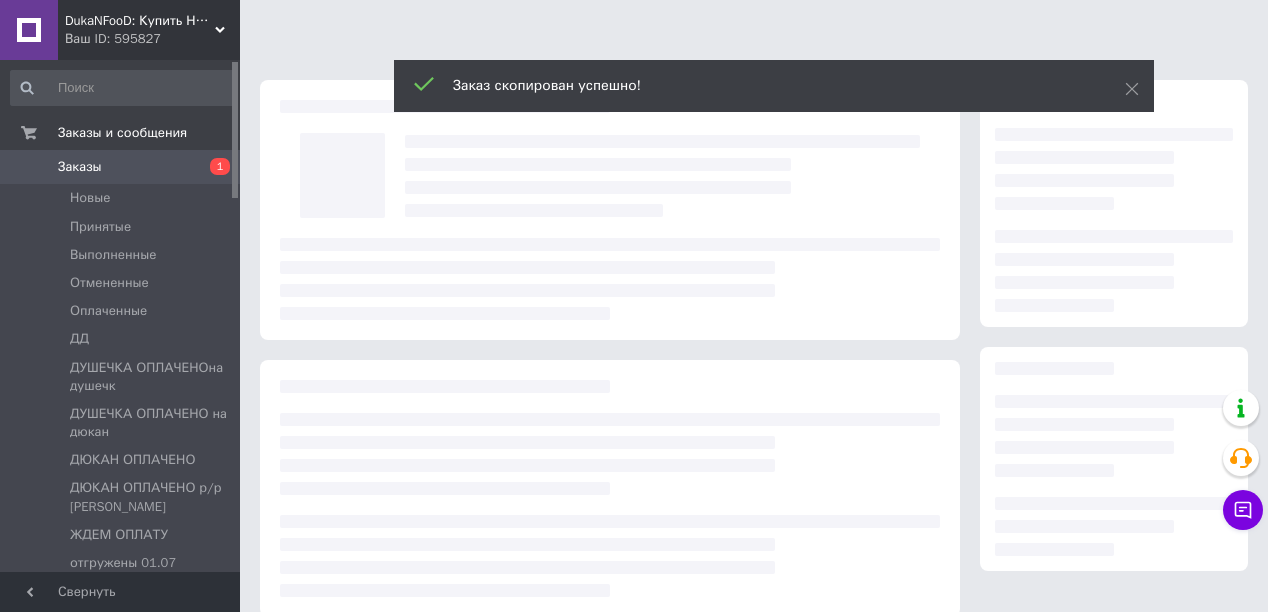 scroll, scrollTop: 0, scrollLeft: 0, axis: both 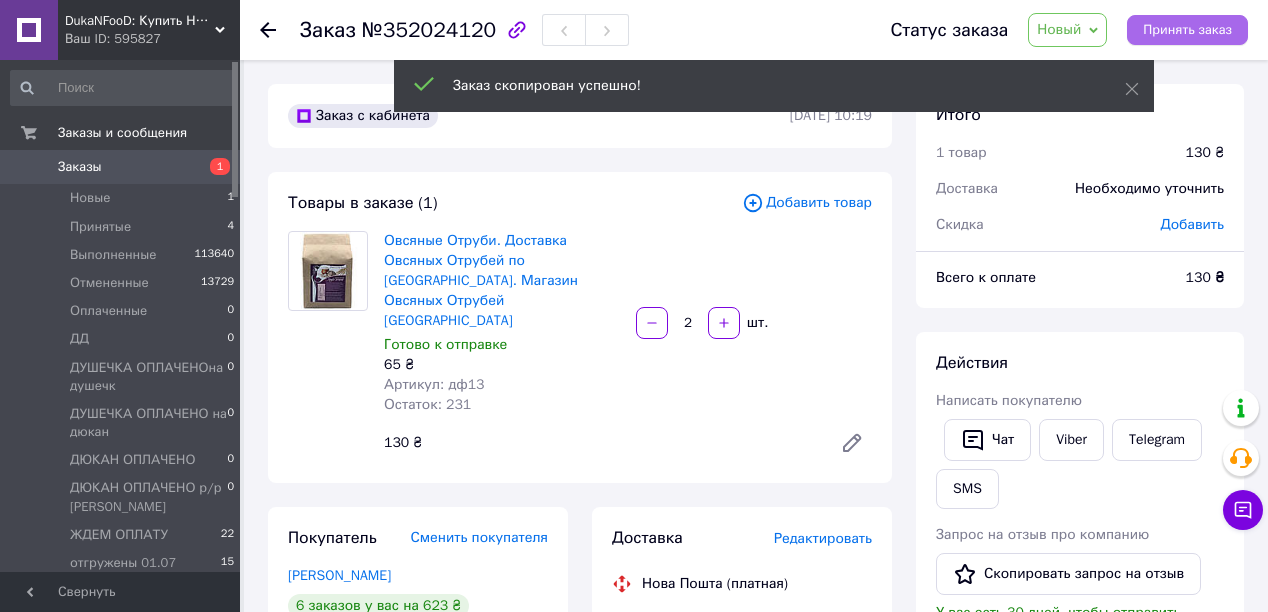 click on "Принять заказ" at bounding box center (1187, 30) 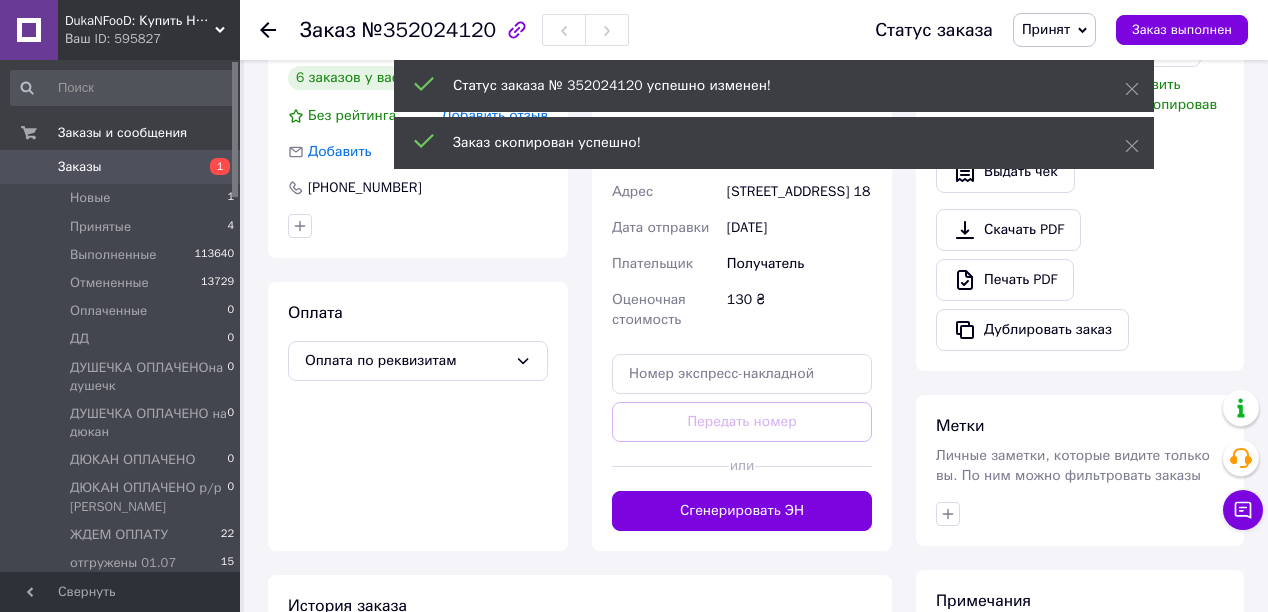 scroll, scrollTop: 640, scrollLeft: 0, axis: vertical 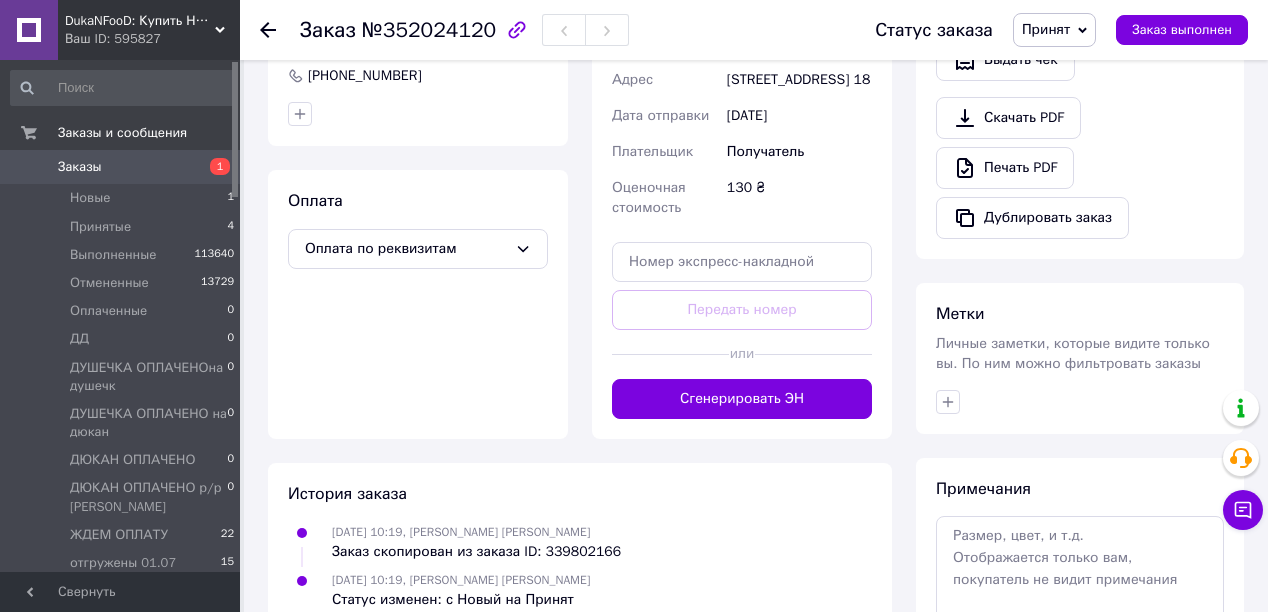 click on "Принят" 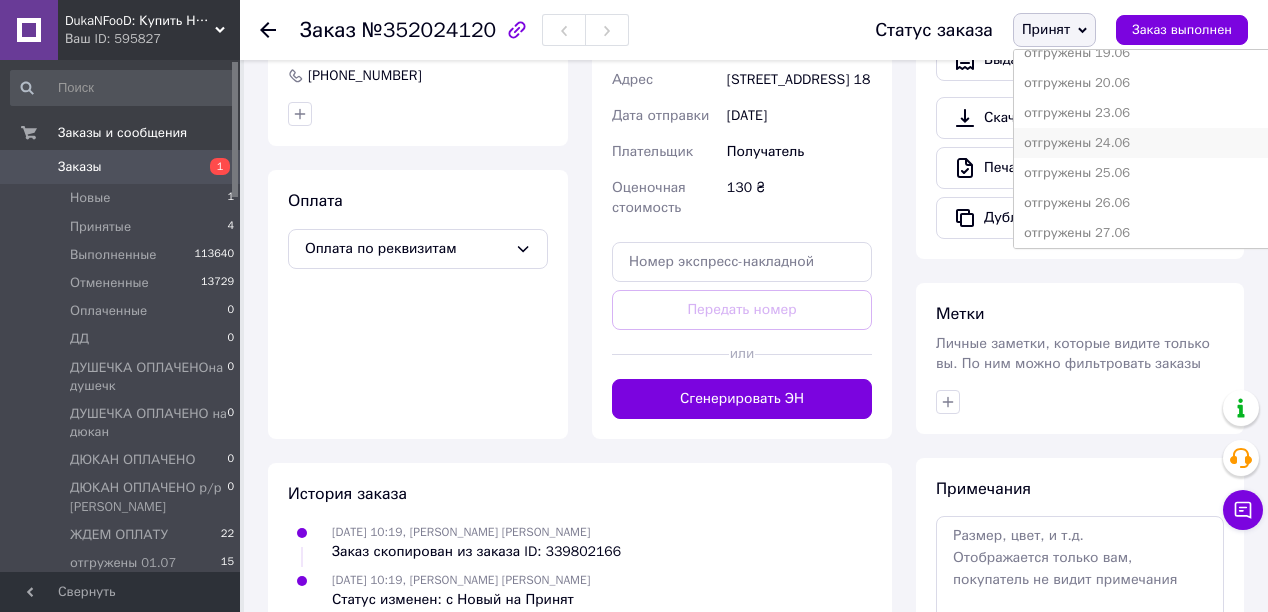 scroll, scrollTop: 1012, scrollLeft: 0, axis: vertical 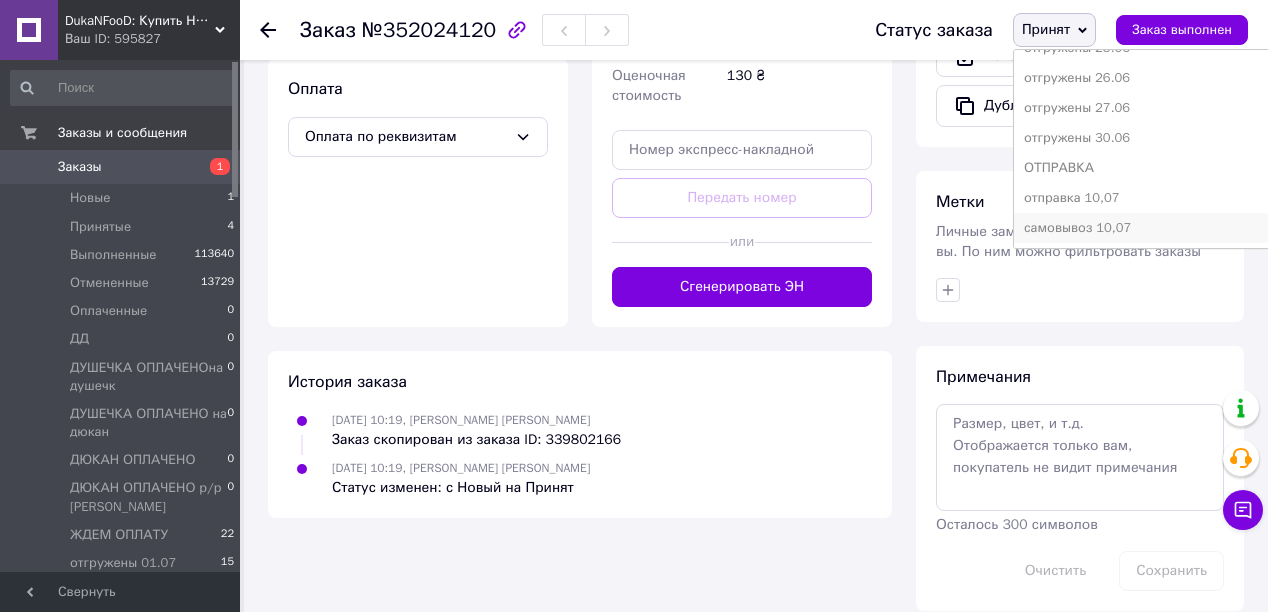 click on "самовывоз 10,07" 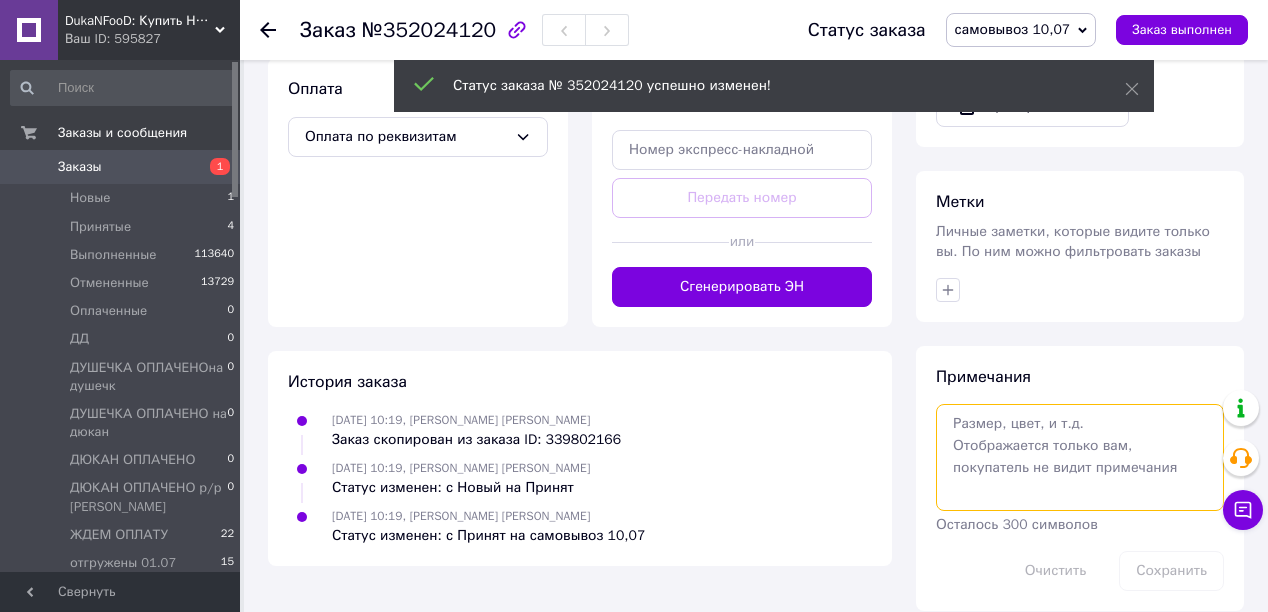 click 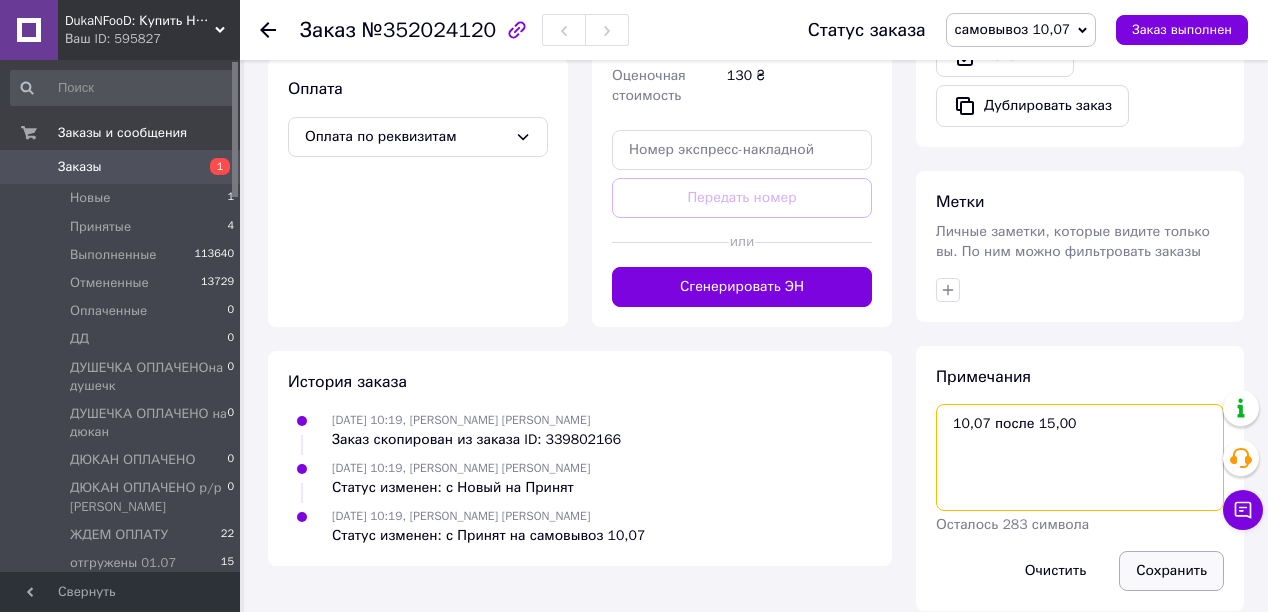 type on "10,07 после 15,00" 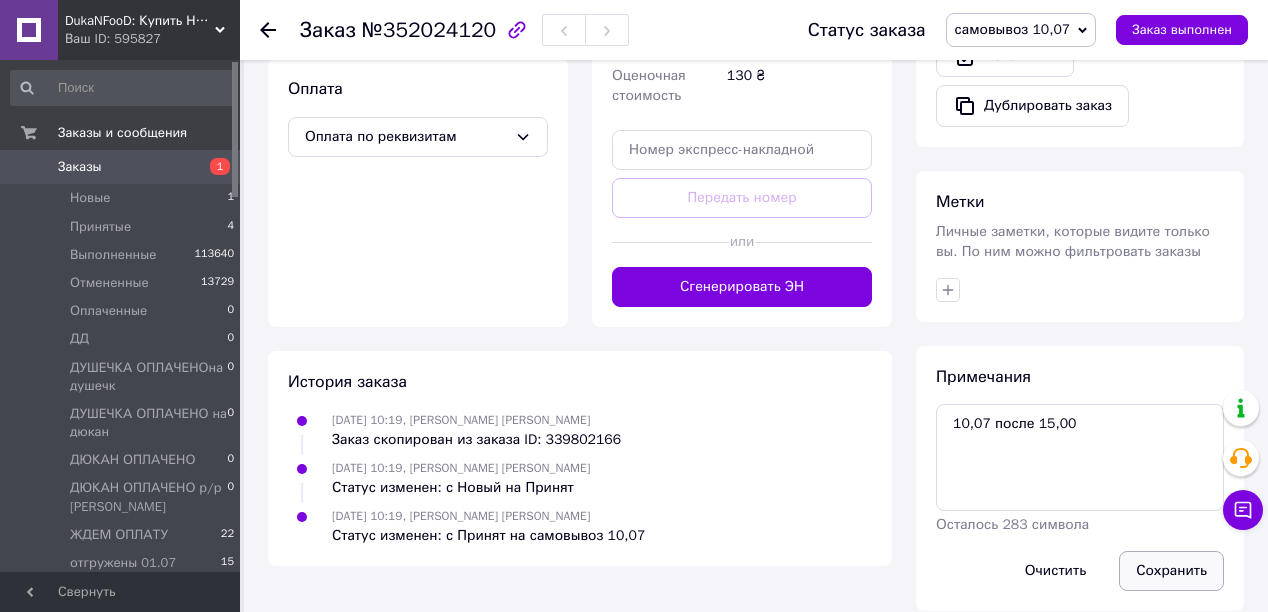 click on "Сохранить" 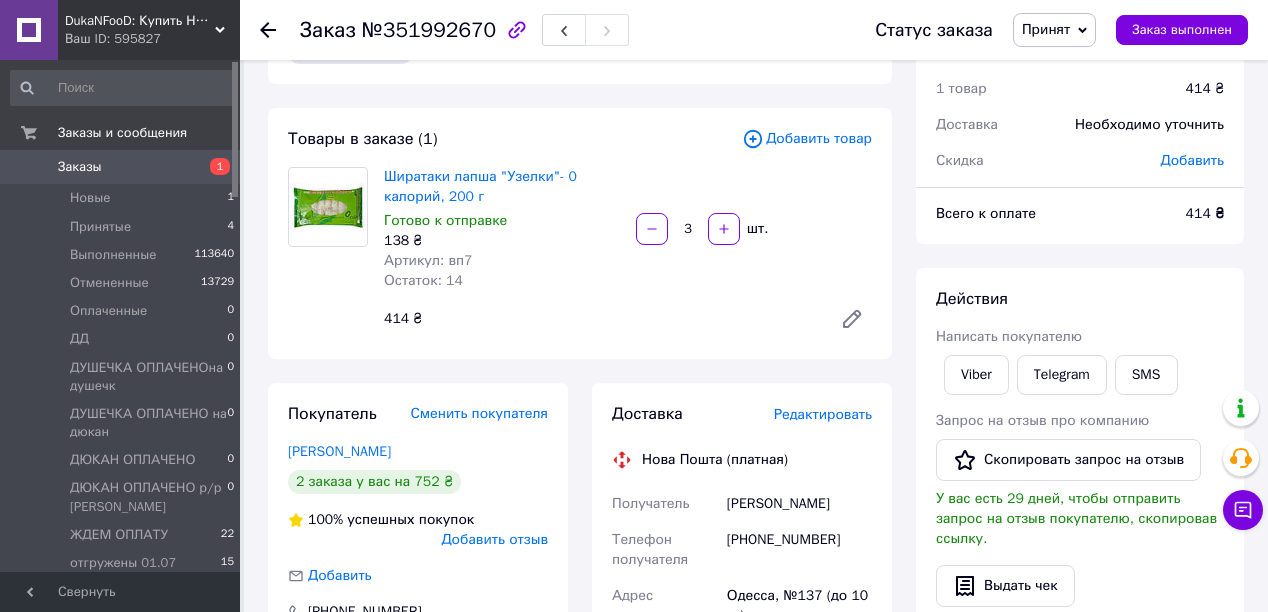 scroll, scrollTop: 160, scrollLeft: 0, axis: vertical 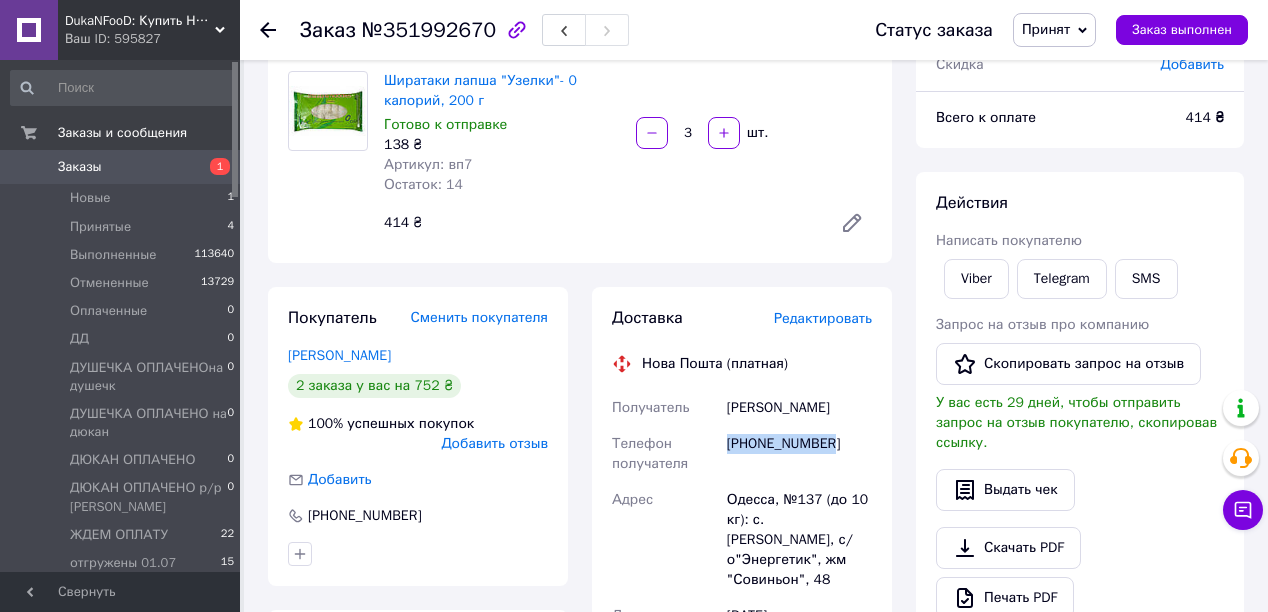 drag, startPoint x: 846, startPoint y: 444, endPoint x: 720, endPoint y: 456, distance: 126.57014 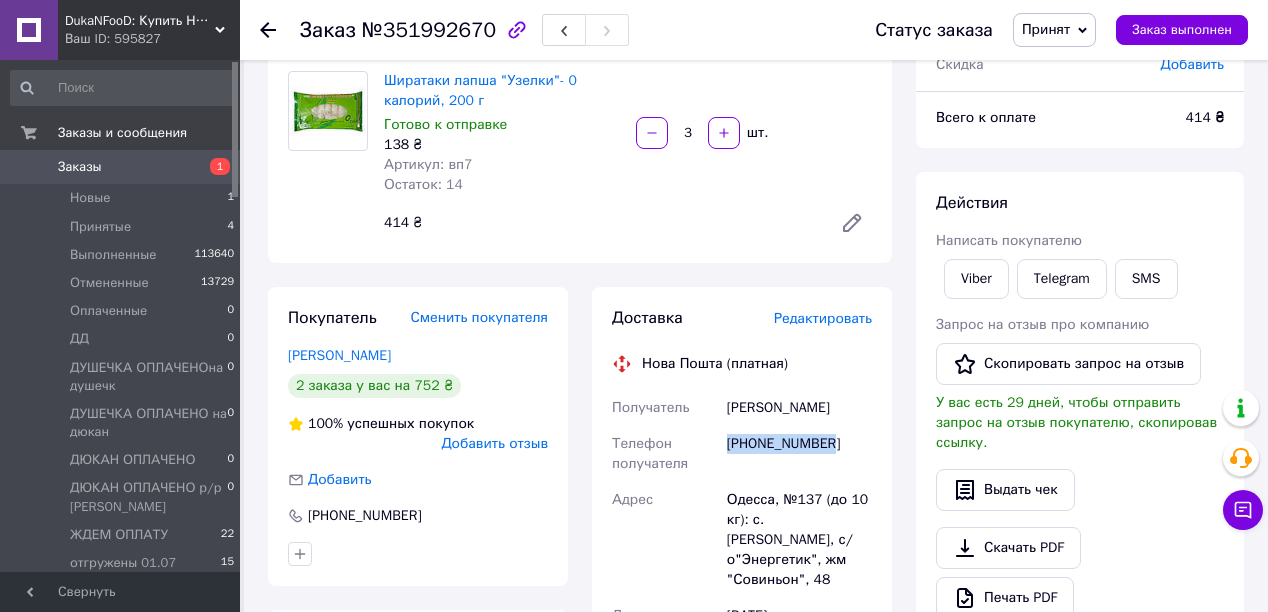 copy on "Телефон получателя +380974388508" 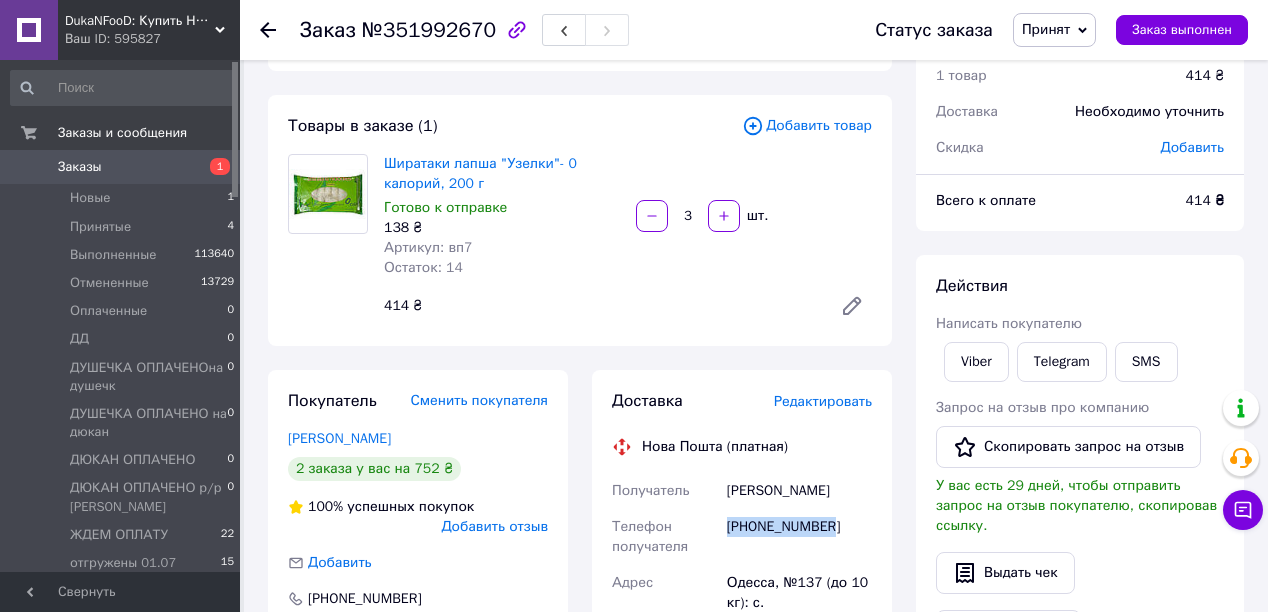 scroll, scrollTop: 0, scrollLeft: 0, axis: both 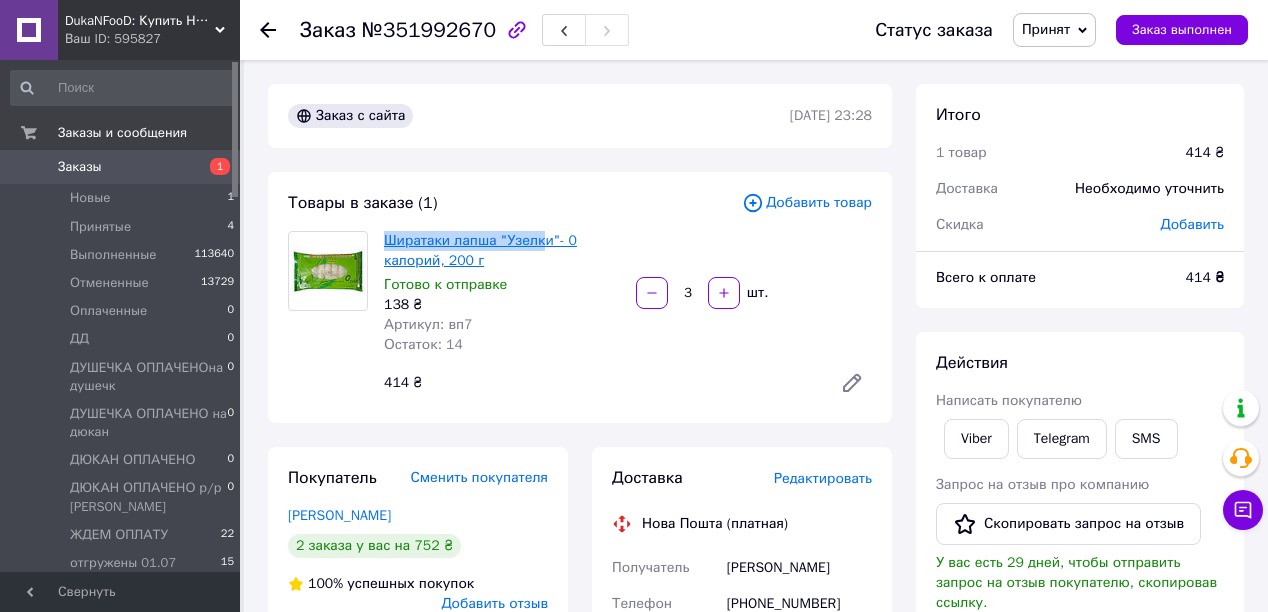 drag, startPoint x: 381, startPoint y: 245, endPoint x: 528, endPoint y: 243, distance: 147.01361 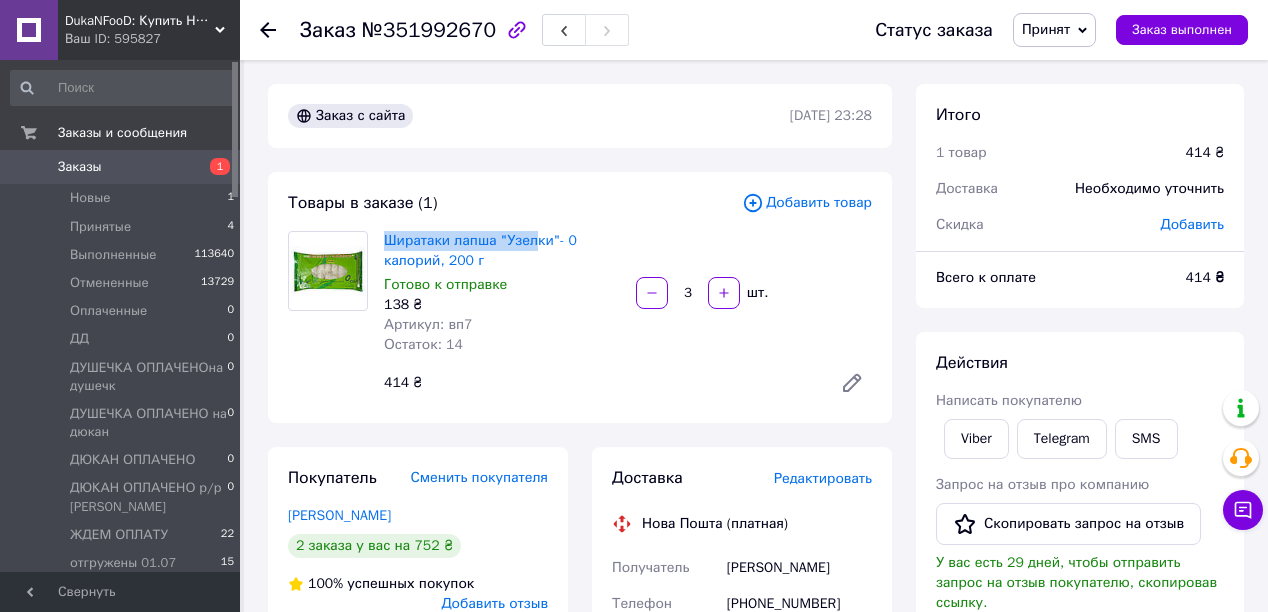 click on "Принят" at bounding box center [1046, 29] 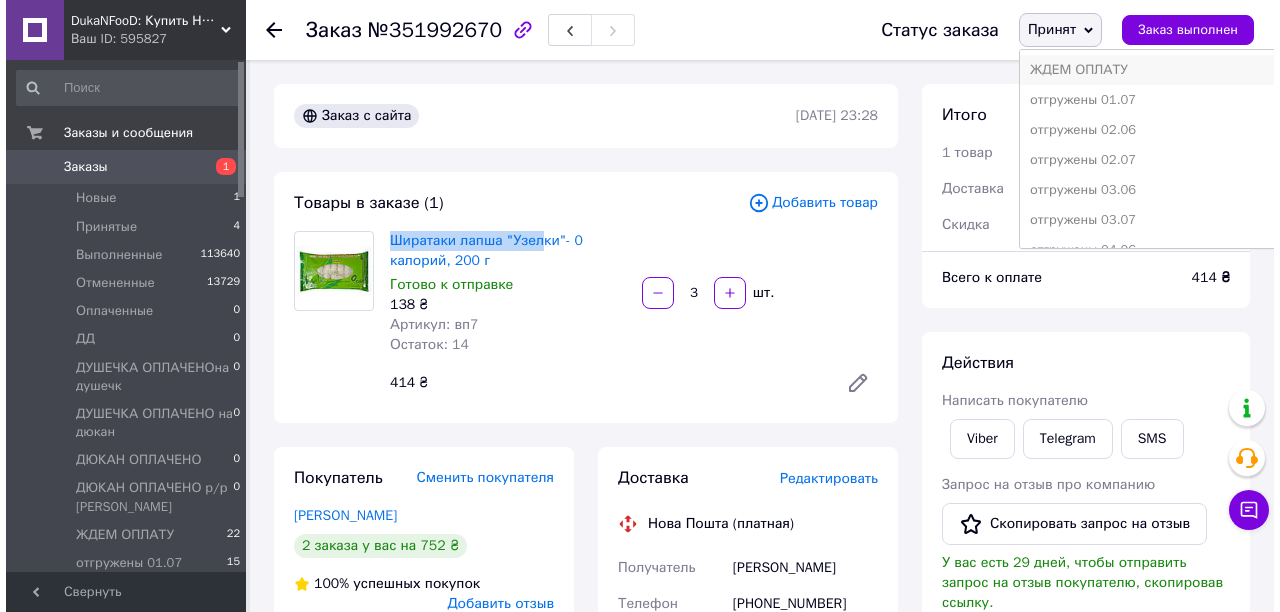 scroll, scrollTop: 0, scrollLeft: 0, axis: both 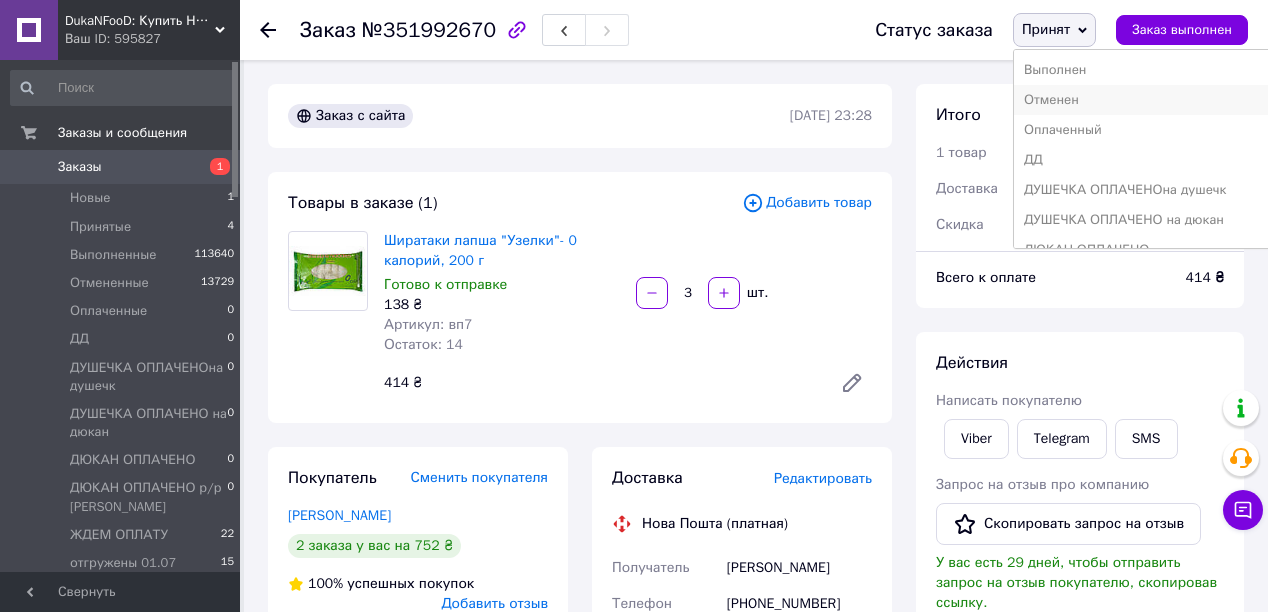 click on "Отменен" at bounding box center [1149, 100] 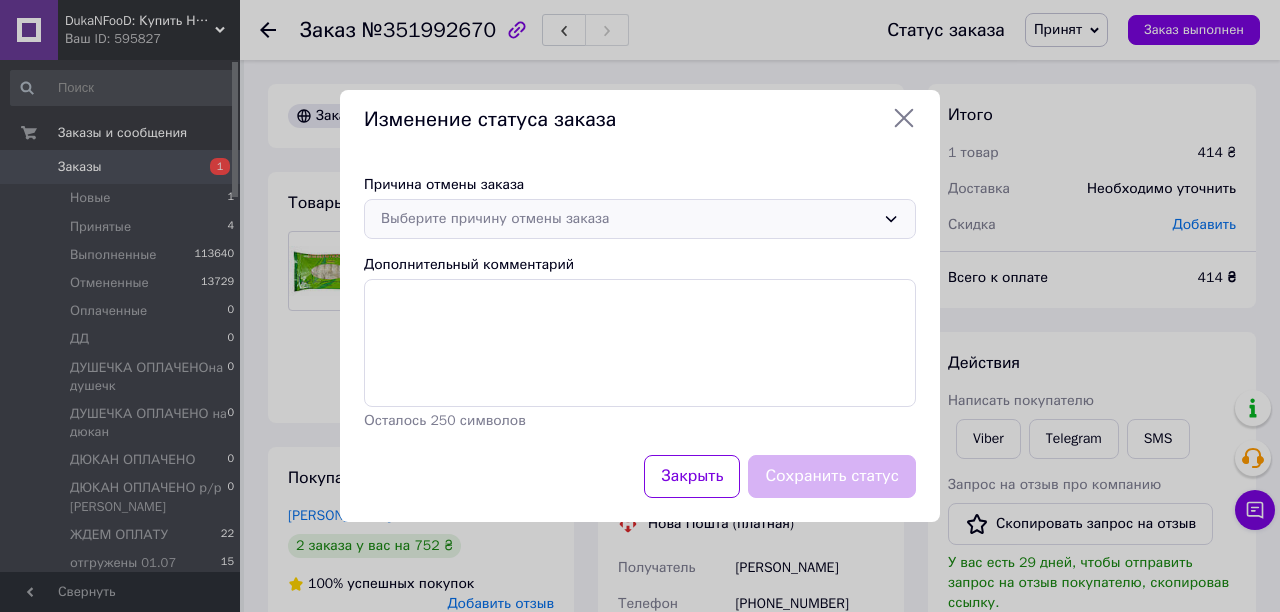 click on "Выберите причину отмены заказа" at bounding box center [628, 219] 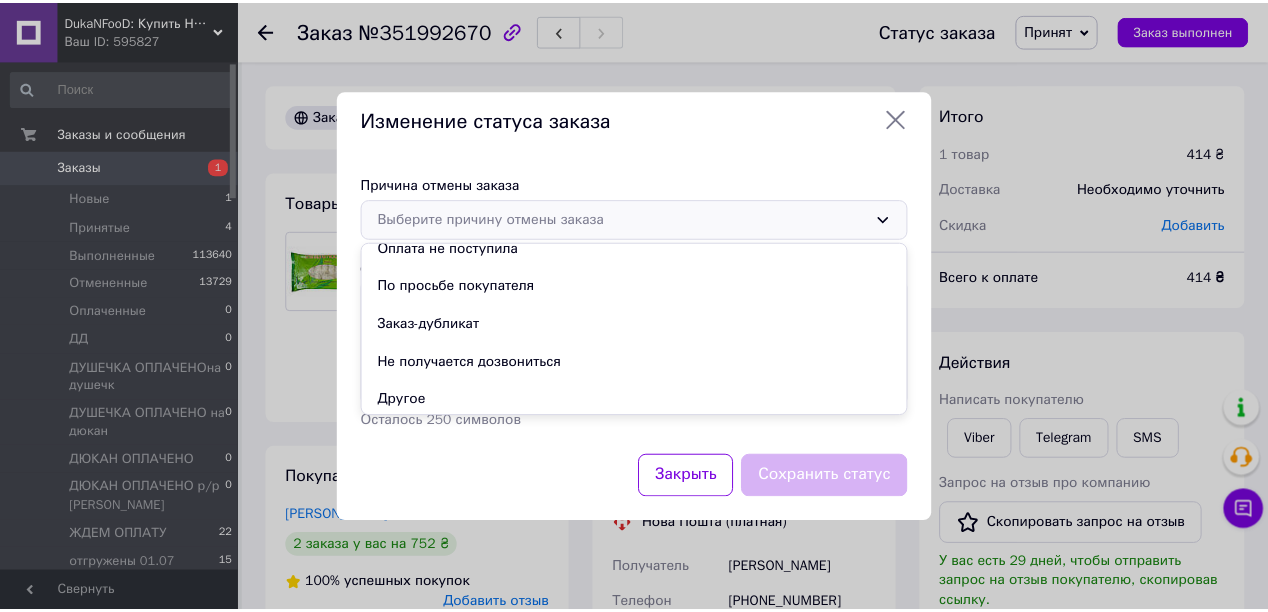 scroll, scrollTop: 93, scrollLeft: 0, axis: vertical 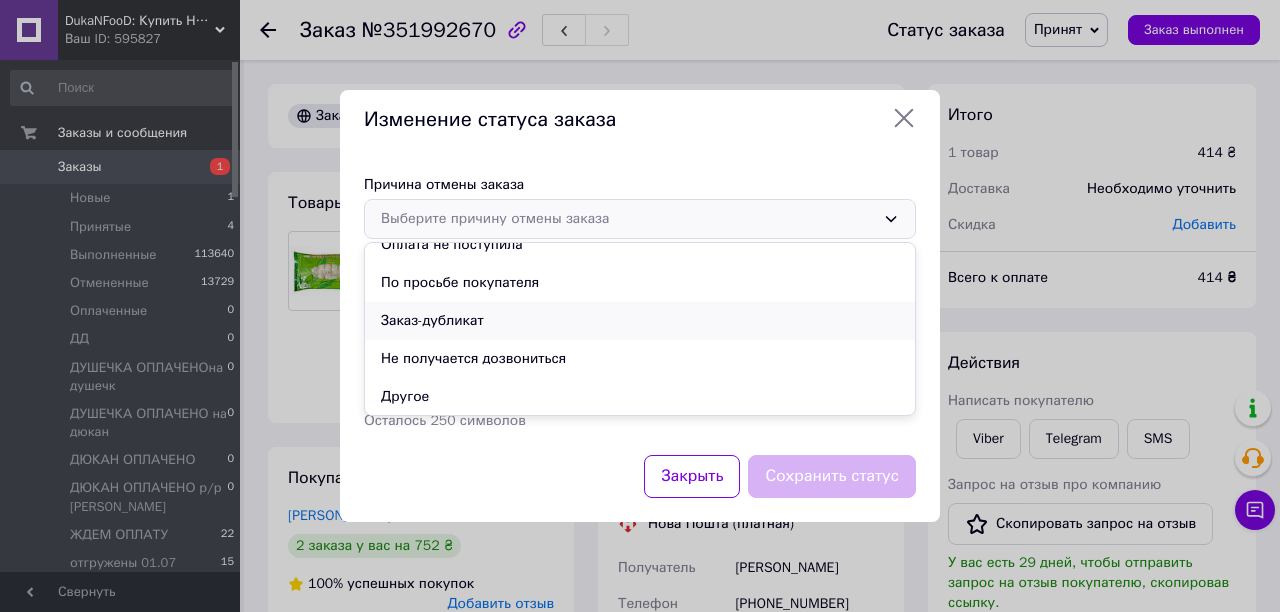 click on "Заказ-дубликат" at bounding box center [640, 321] 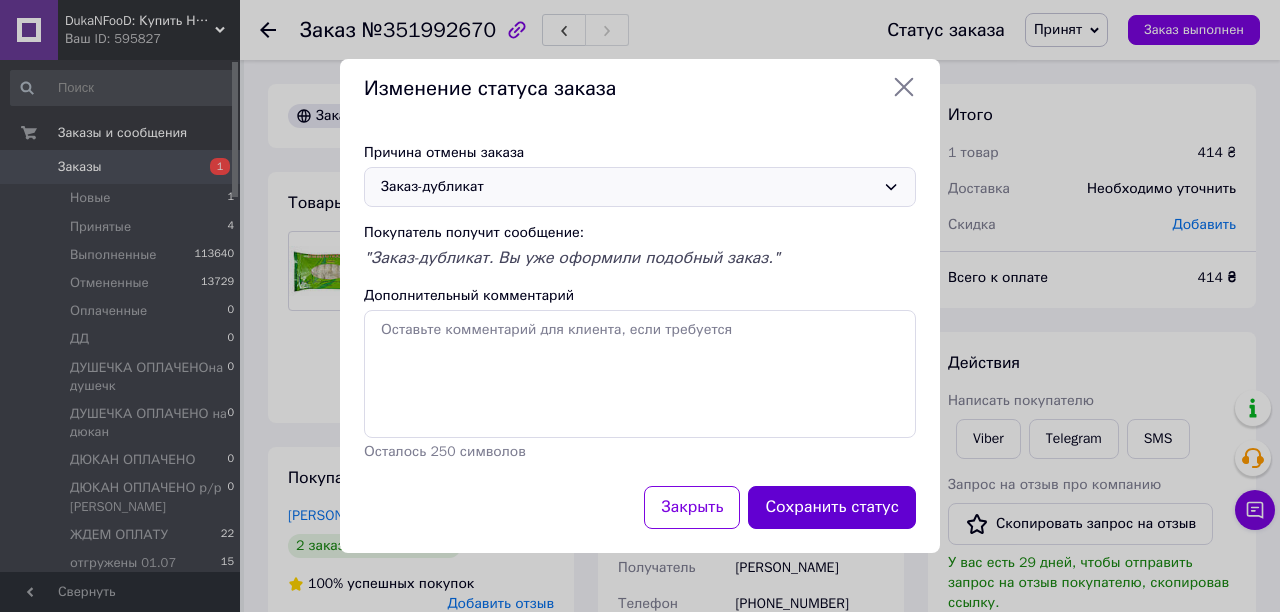 click on "Сохранить статус" at bounding box center [832, 507] 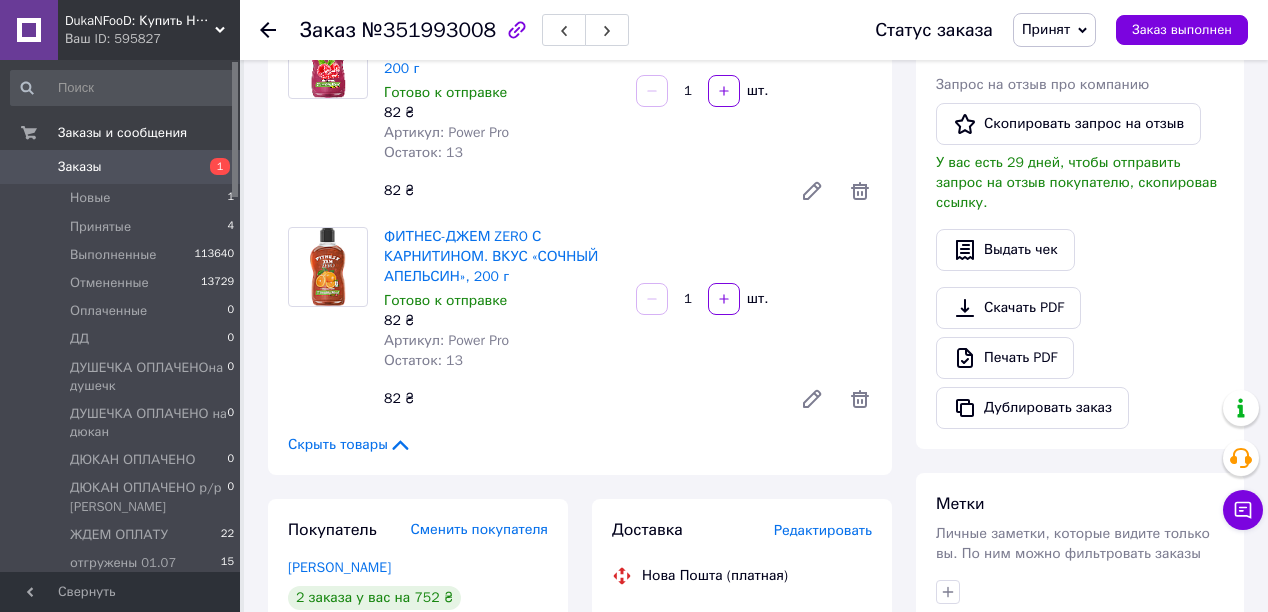 scroll, scrollTop: 0, scrollLeft: 0, axis: both 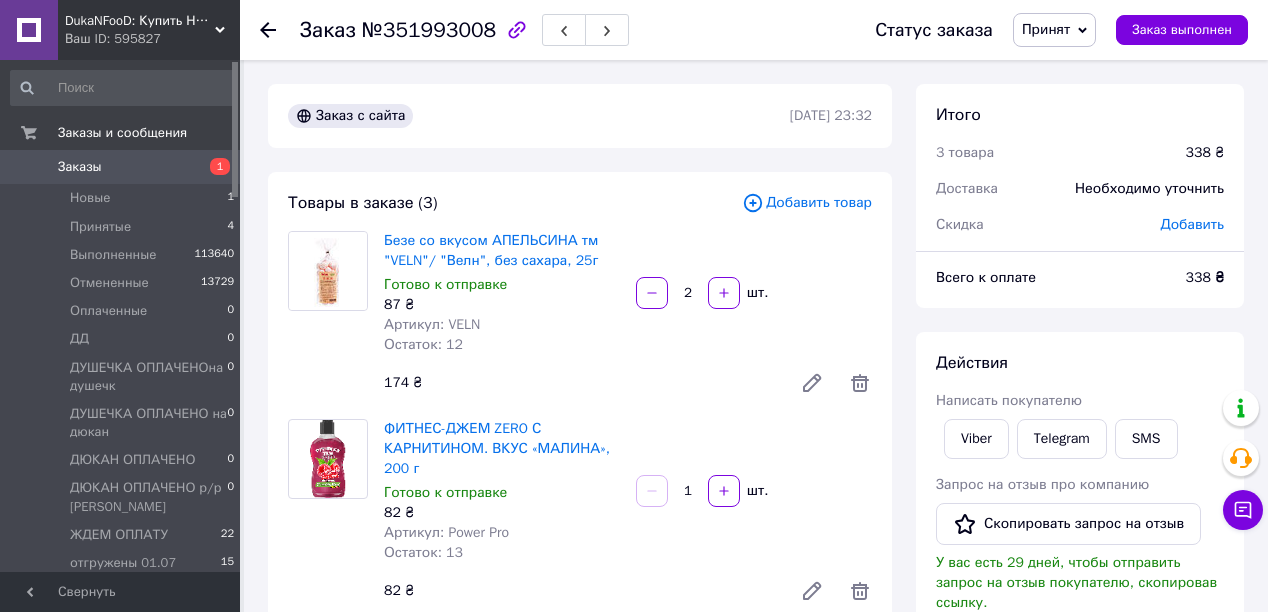 click on "Добавить товар" at bounding box center (807, 203) 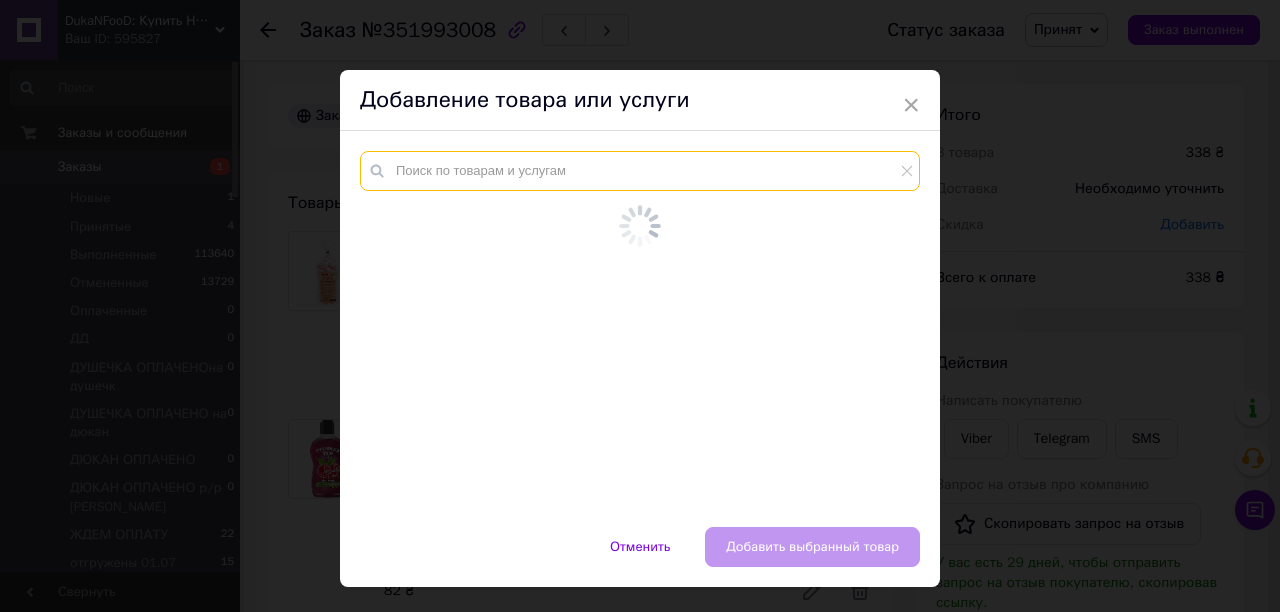 click at bounding box center (640, 171) 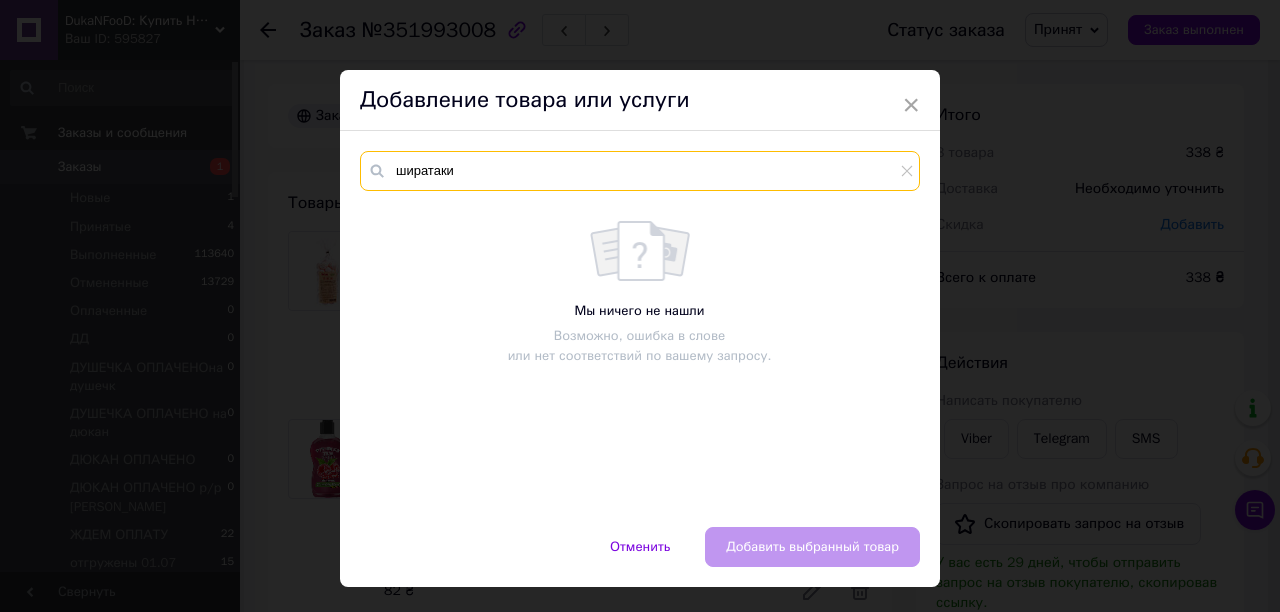 type on "ширатаки" 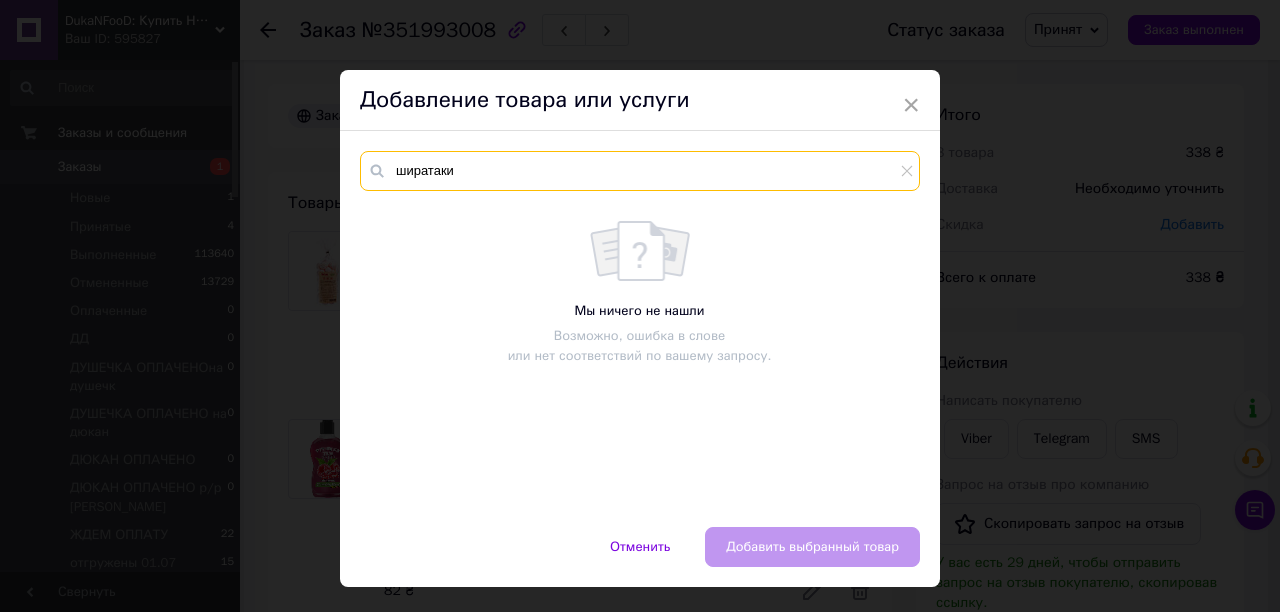 drag, startPoint x: 468, startPoint y: 176, endPoint x: 287, endPoint y: 193, distance: 181.79659 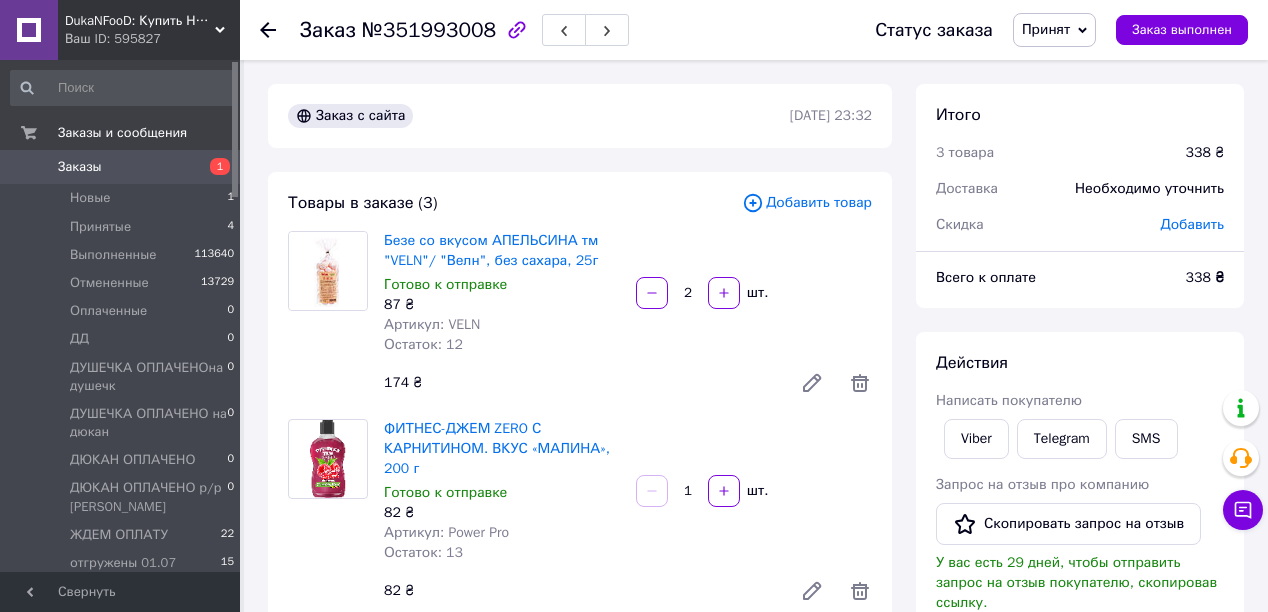 click on "Добавить товар" at bounding box center [807, 203] 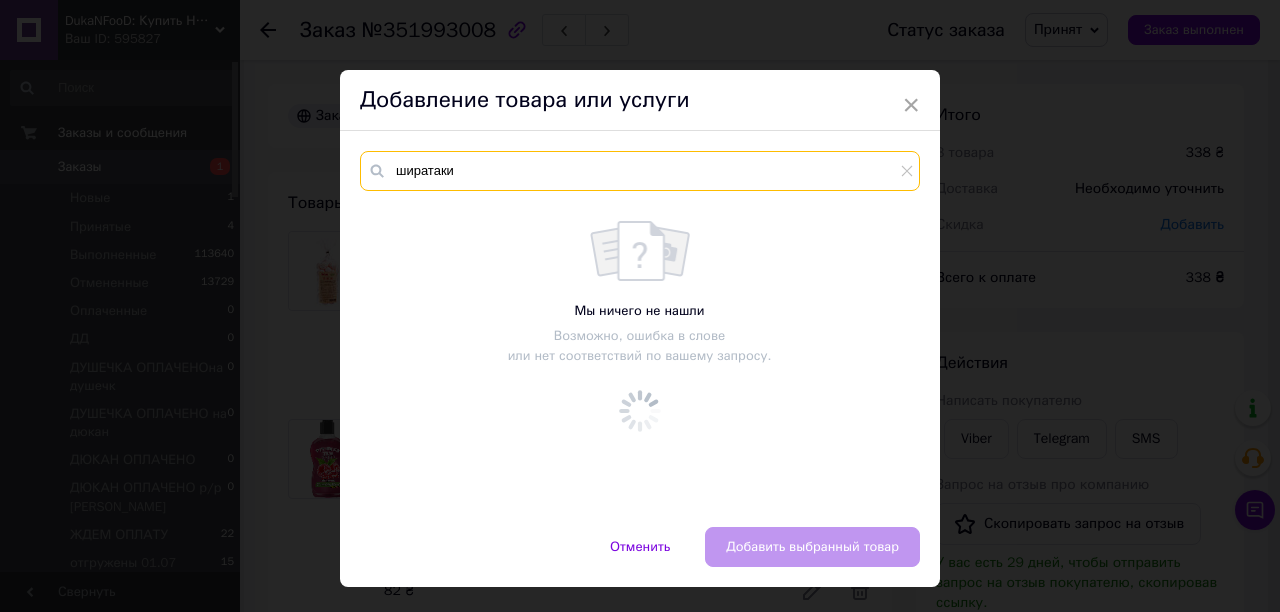 drag, startPoint x: 512, startPoint y: 170, endPoint x: 324, endPoint y: 179, distance: 188.2153 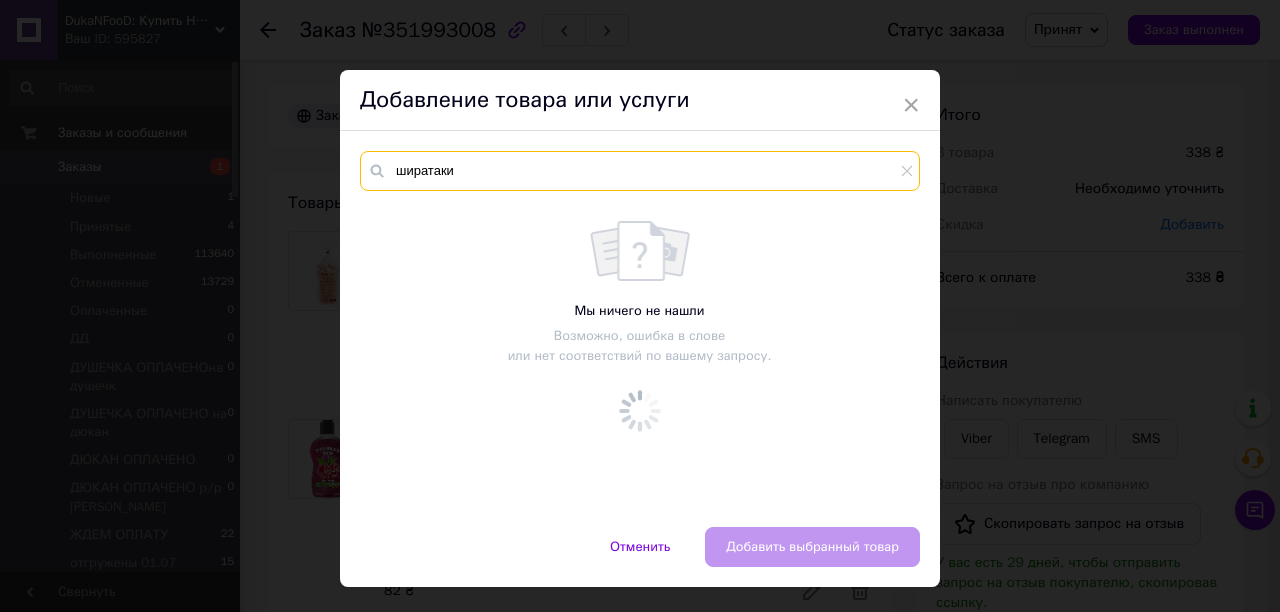 click on "× Добавление товара или услуги ширатаки Мы ничего не нашли Возможно, ошибка в слове  или нет соответствий по вашему запросу. Отменить   Добавить выбранный товар" at bounding box center [640, 306] 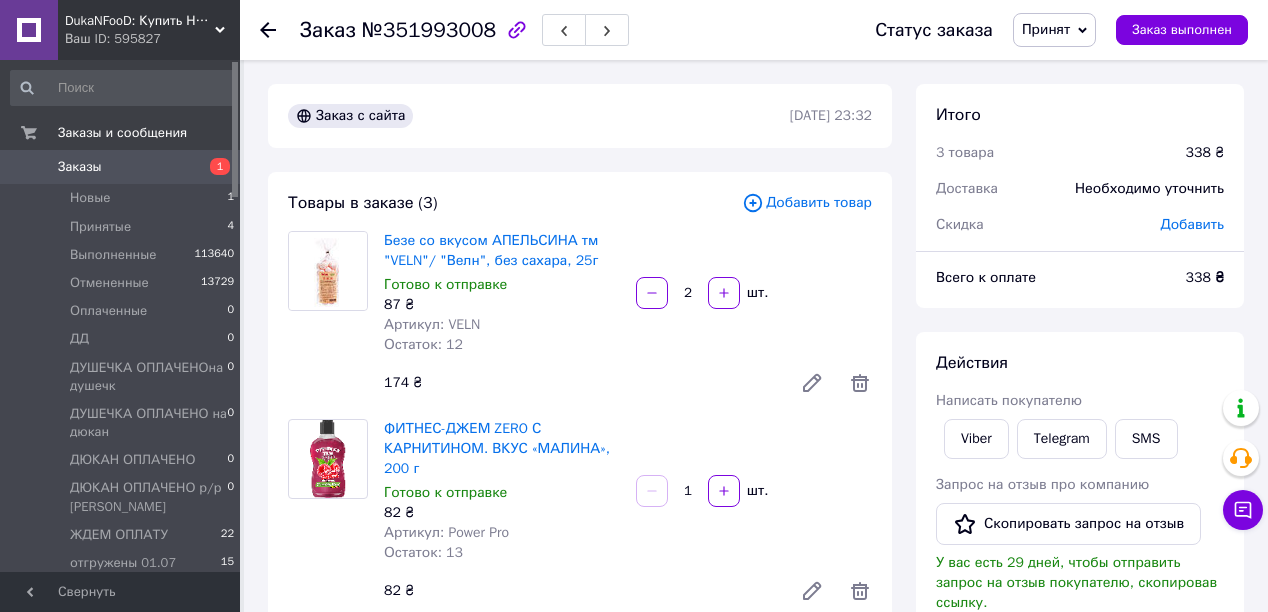 click on "Добавить товар" at bounding box center (807, 203) 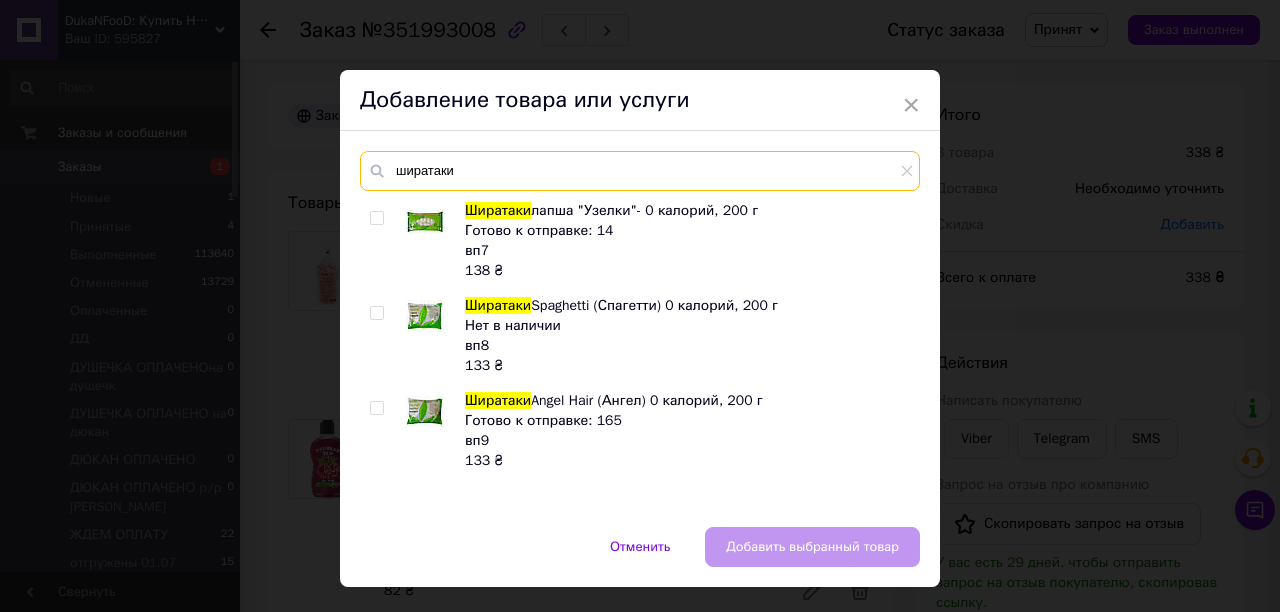 drag, startPoint x: 516, startPoint y: 180, endPoint x: 376, endPoint y: 175, distance: 140.08926 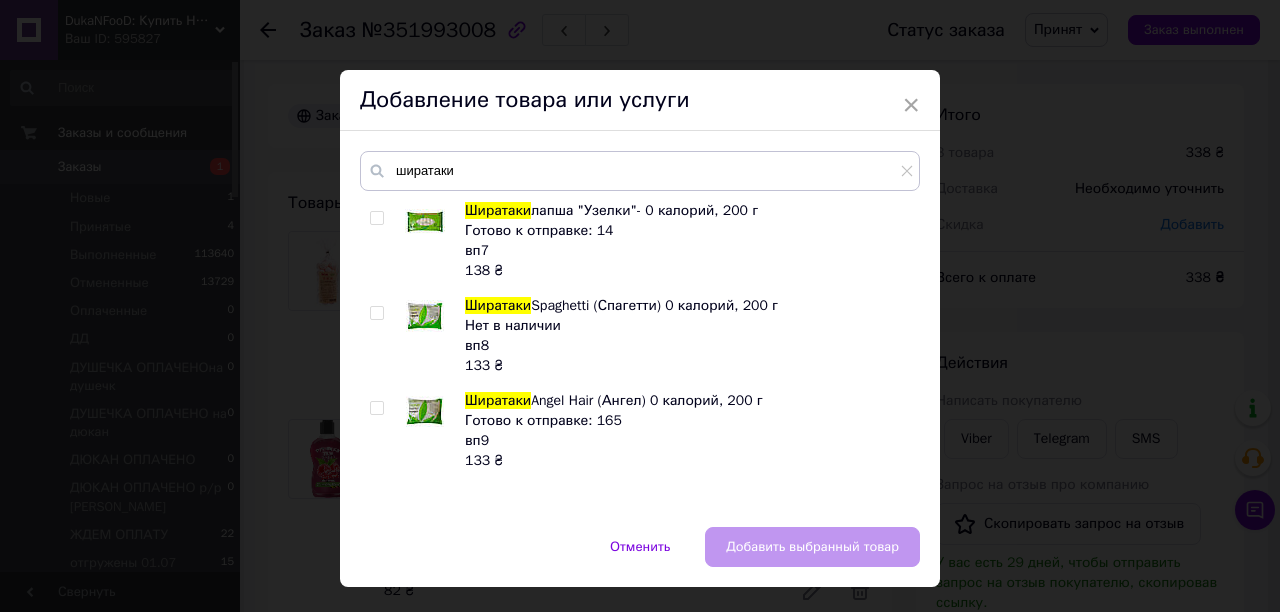 click at bounding box center (376, 218) 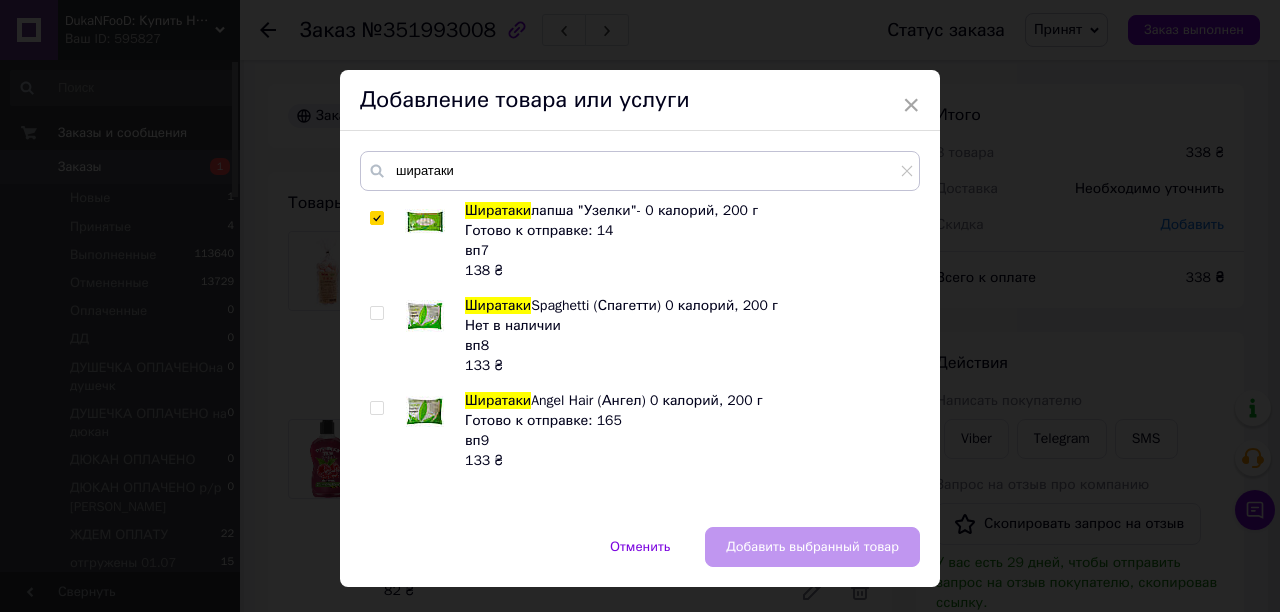 checkbox on "true" 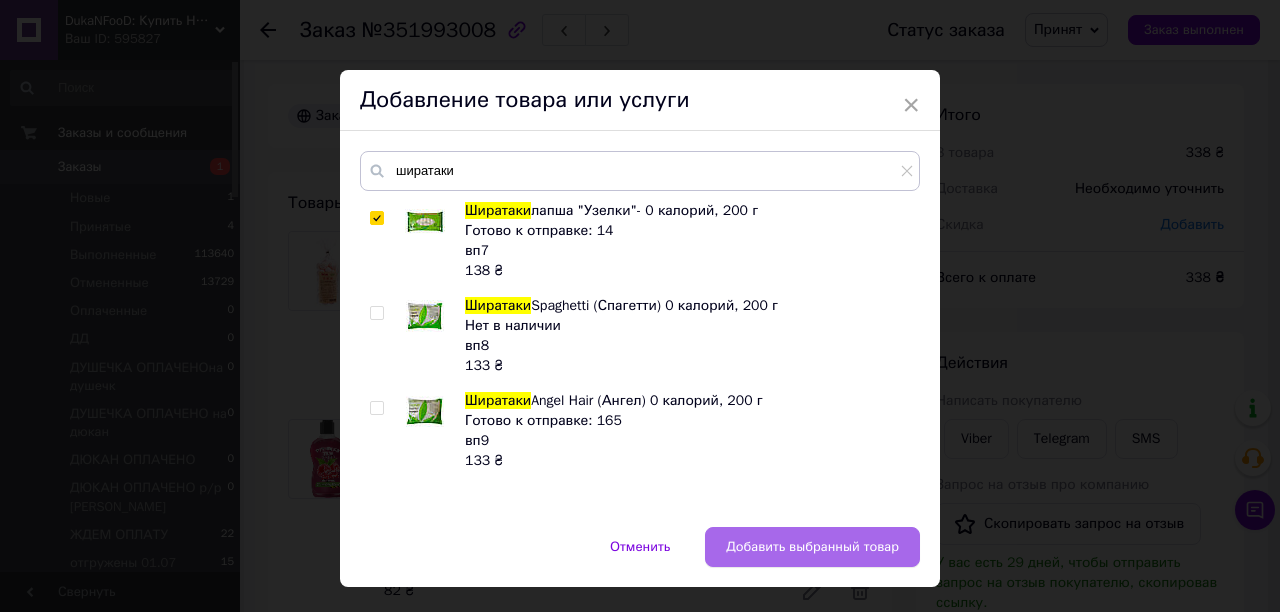 click on "Добавить выбранный товар" at bounding box center (812, 547) 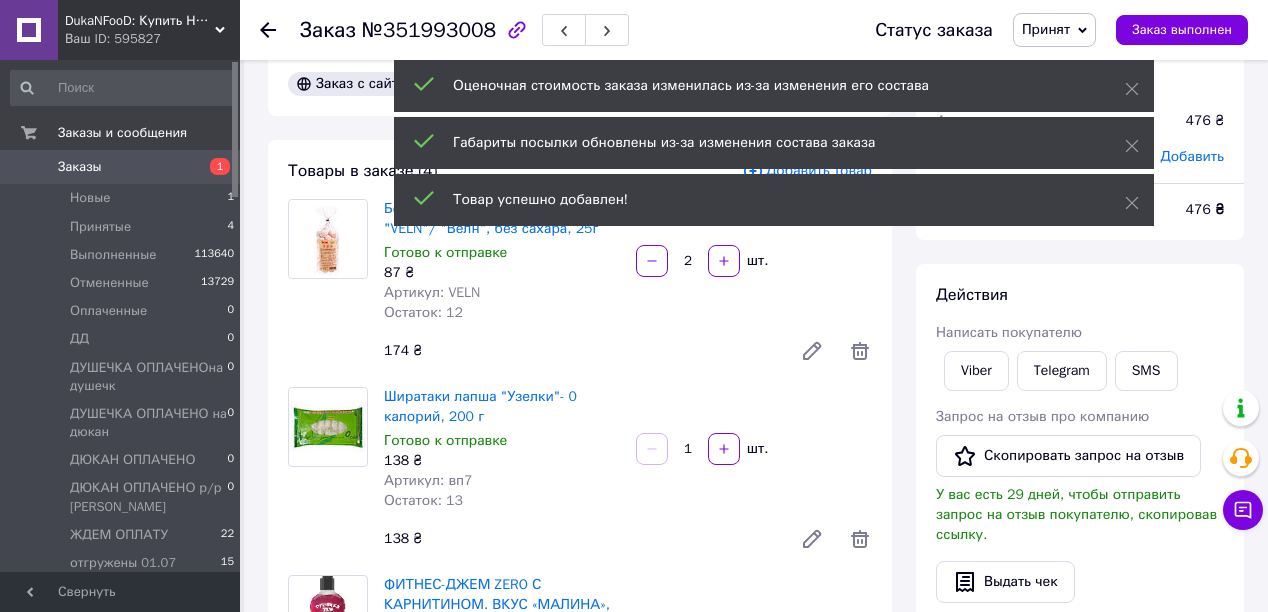 scroll, scrollTop: 80, scrollLeft: 0, axis: vertical 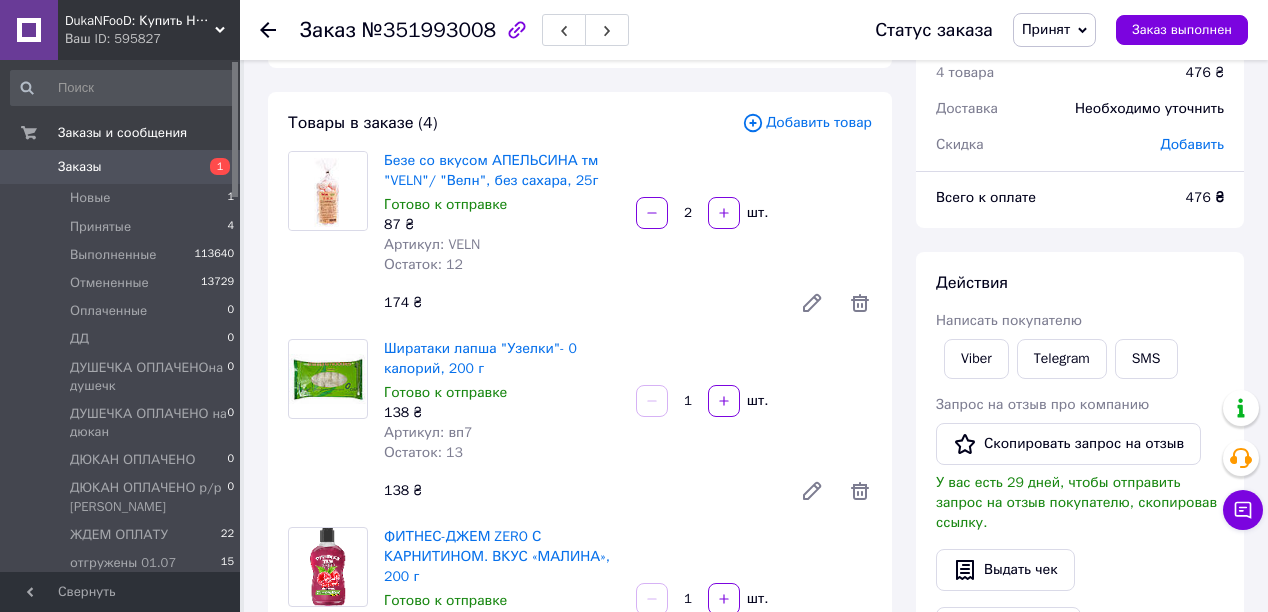 drag, startPoint x: 692, startPoint y: 406, endPoint x: 679, endPoint y: 408, distance: 13.152946 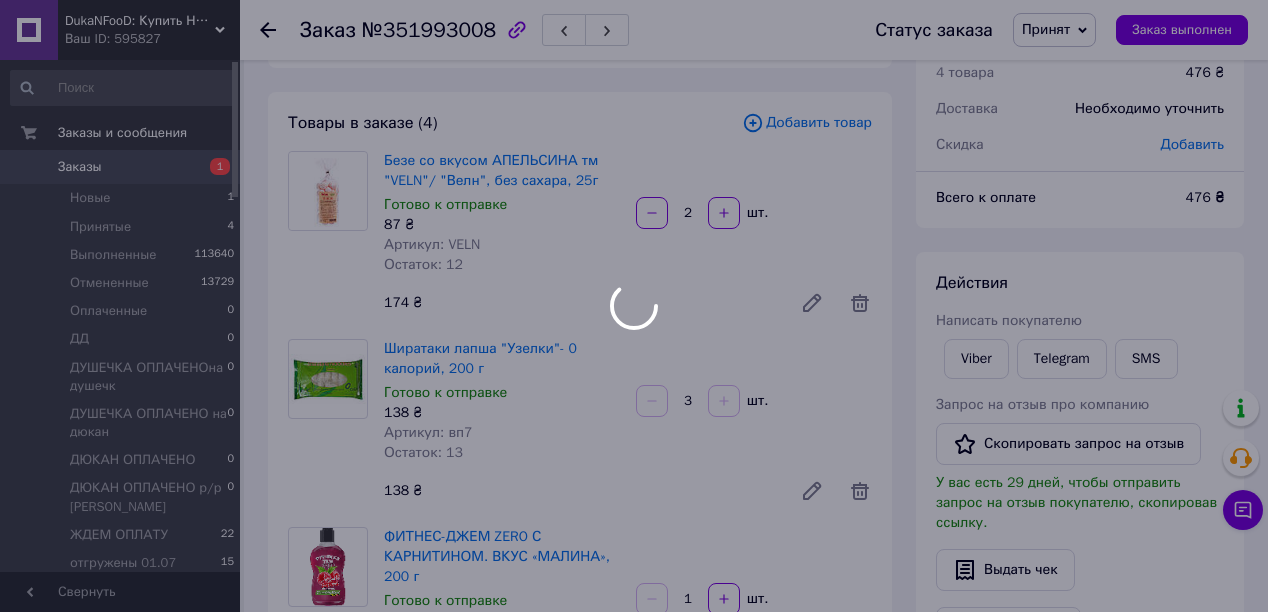 type on "3" 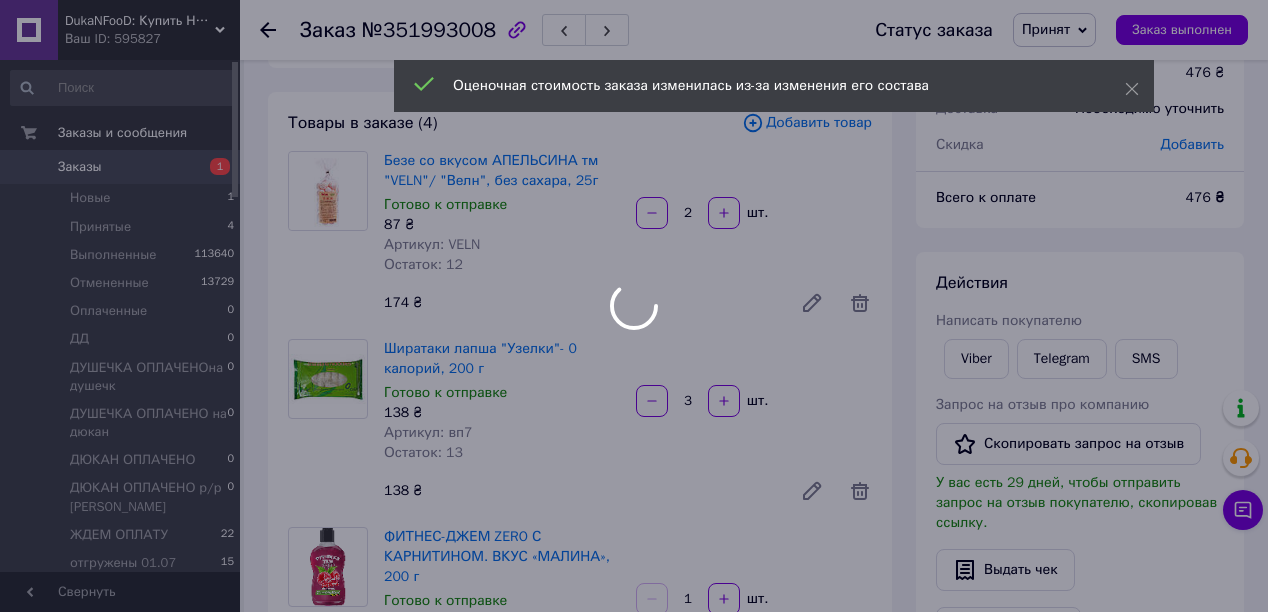 type on "3" 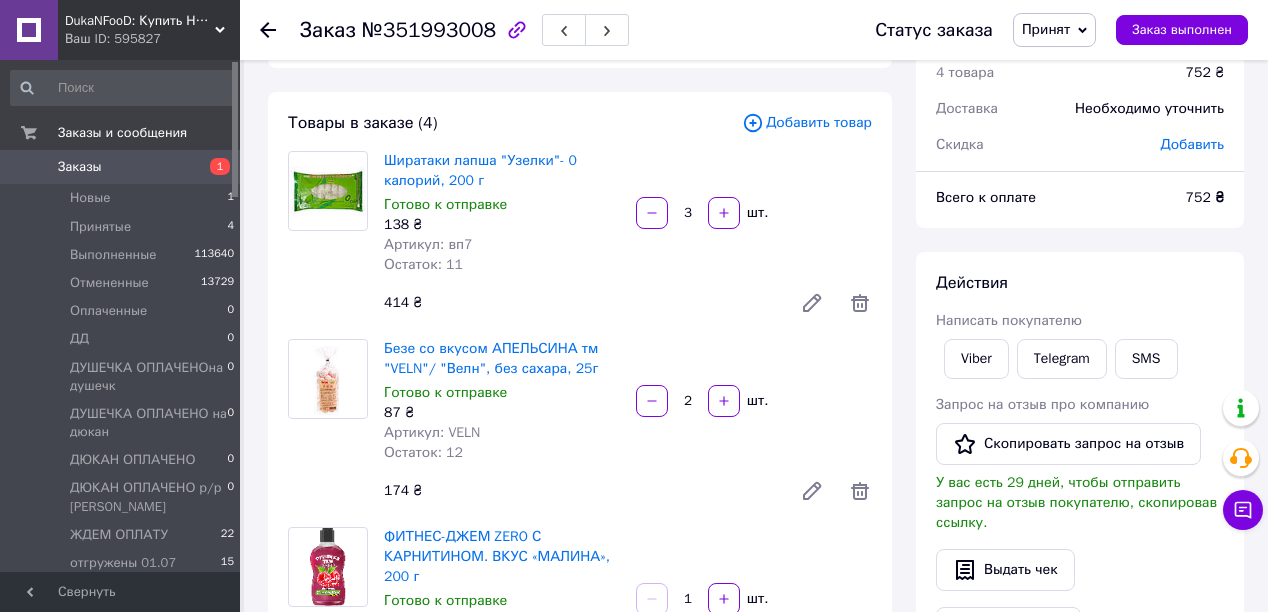 click on "Безе со вкусом АПЕЛЬСИНА тм "VELN"/ "Велн", без сахара, 25г Готово к отправке 87 ₴ Артикул: VELN Остаток: 12 2   шт. 174 ₴" at bounding box center [628, 425] 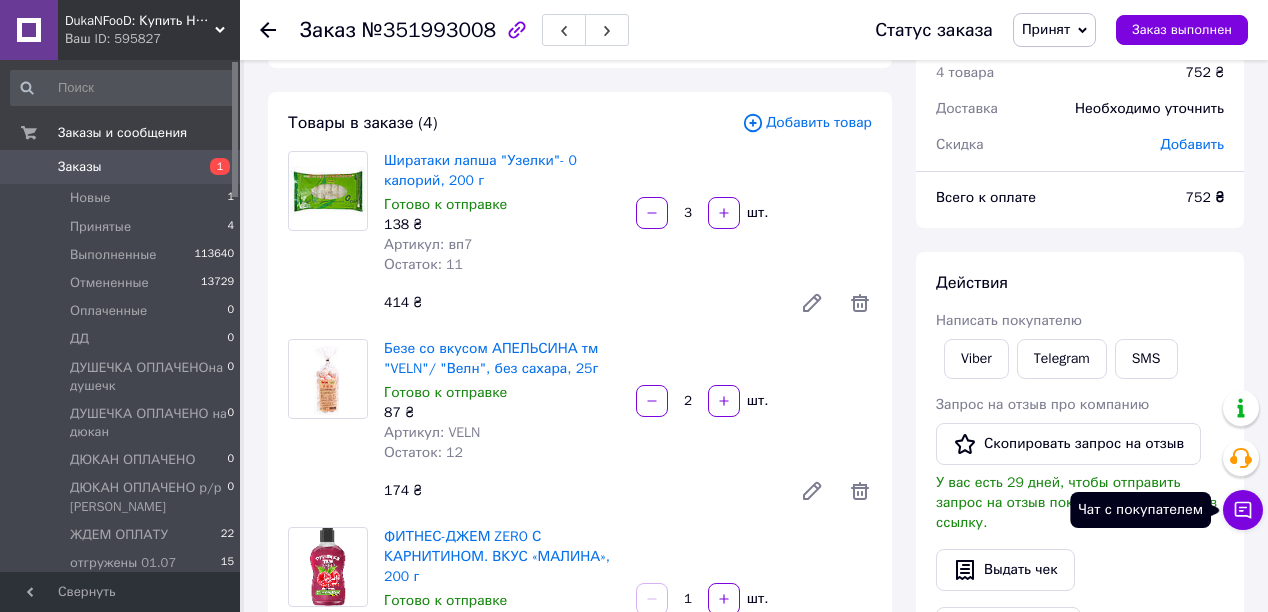 click 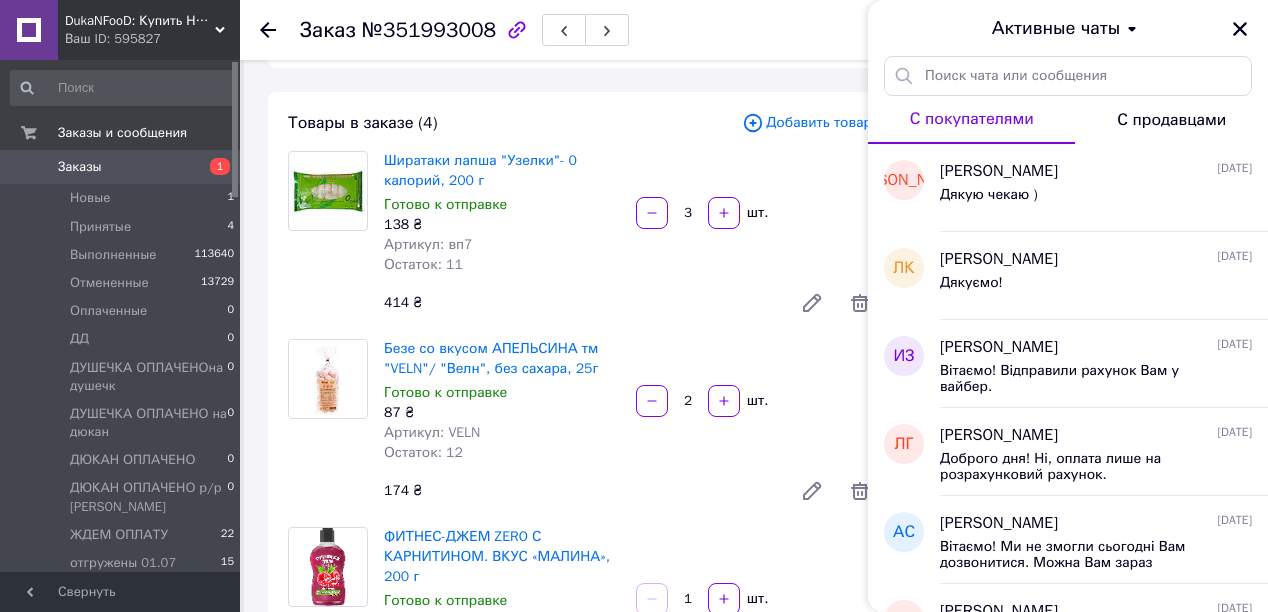 click on "Заказ с сайта 09.07.2025 | 23:32 Товары в заказе (4) Добавить товар Ширатаки лапша "Узелки"- 0 калорий, 200 г Готово к отправке 138 ₴ Артикул: вп7 Остаток: 11 3   шт. 414 ₴ Безе со вкусом АПЕЛЬСИНА тм "VELN"/ "Велн", без сахара, 25г Готово к отправке 87 ₴ Артикул: VELN Остаток: 12 2   шт. 174 ₴ ФИТНЕС-ДЖЕМ ZERO С КАРНИТИНОМ. ВКУС «МАЛИНА», 200 г Готово к отправке 82 ₴ Артикул: Power Pro Остаток: 13 1   шт. 82 ₴ ФИТНЕС-ДЖЕМ ZERO С КАРНИТИНОМ. ВКУС «СОЧНЫЙ АПЕЛЬСИН», 200 г Готово к отправке 82 ₴ Артикул: Power Pro Остаток: 13 1   шт. 82 ₴ Скрыть товары Покупатель Сменить покупателя Буценко Ольга 2 заказа у вас на 752 ₴ 100%" at bounding box center (580, 985) 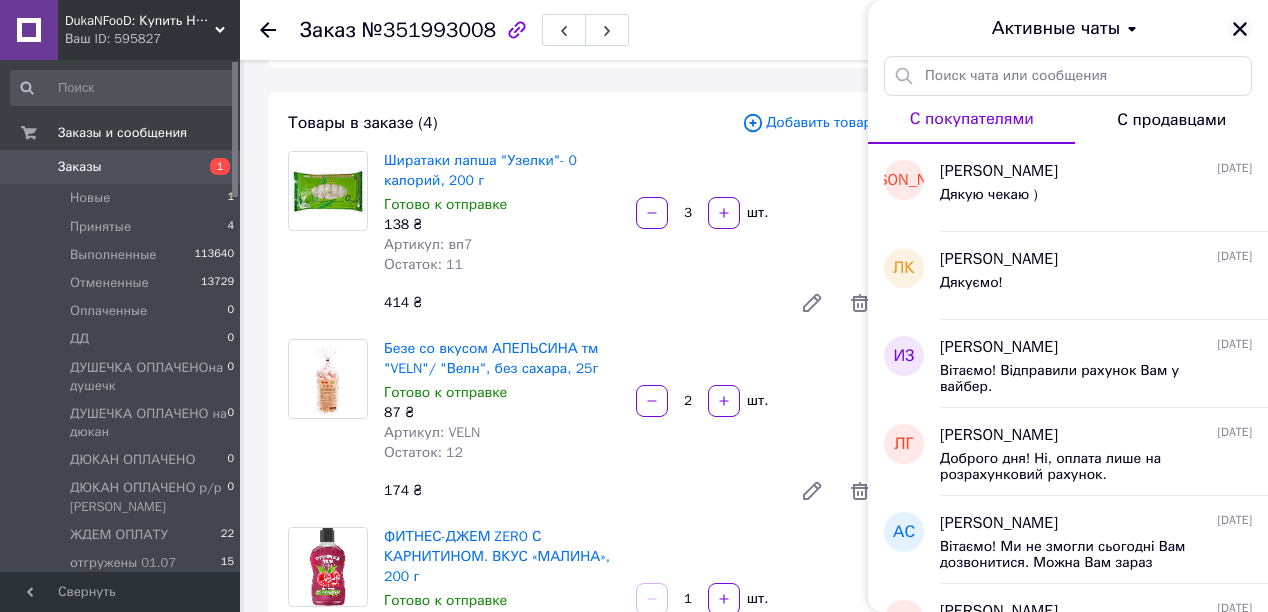 click 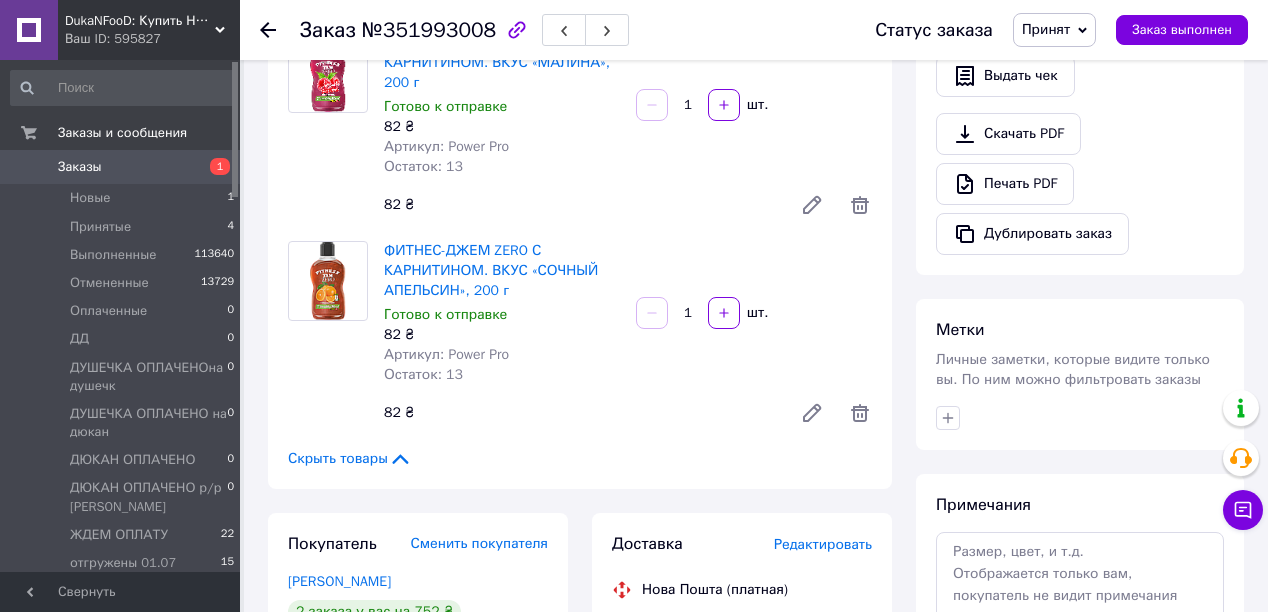 scroll, scrollTop: 880, scrollLeft: 0, axis: vertical 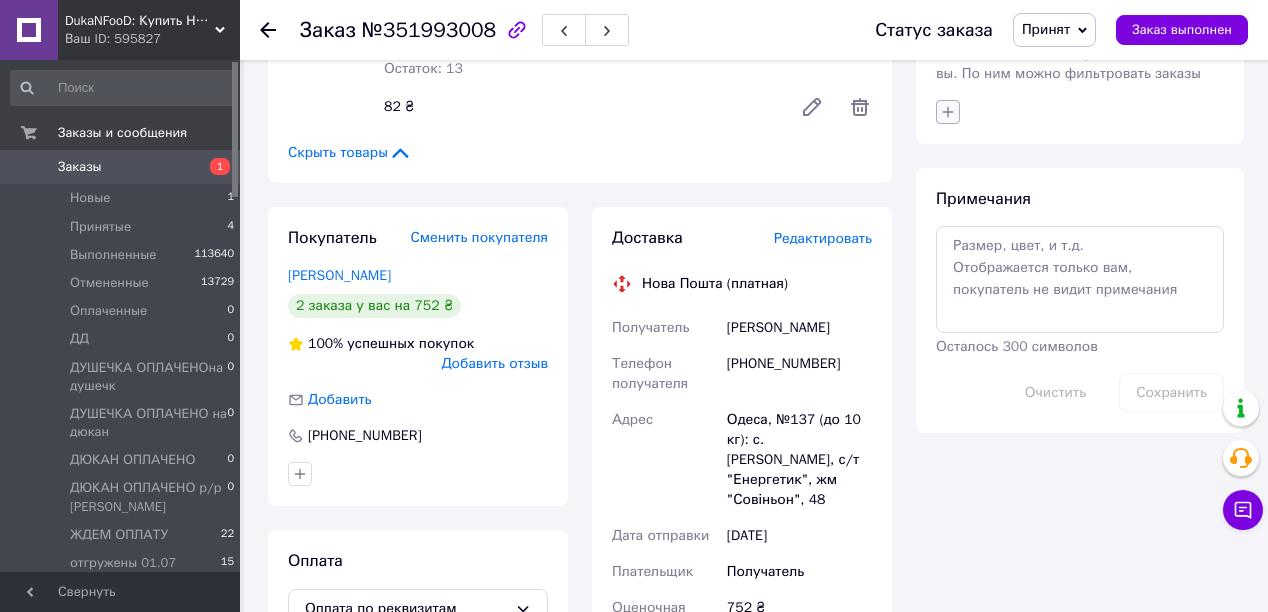 click 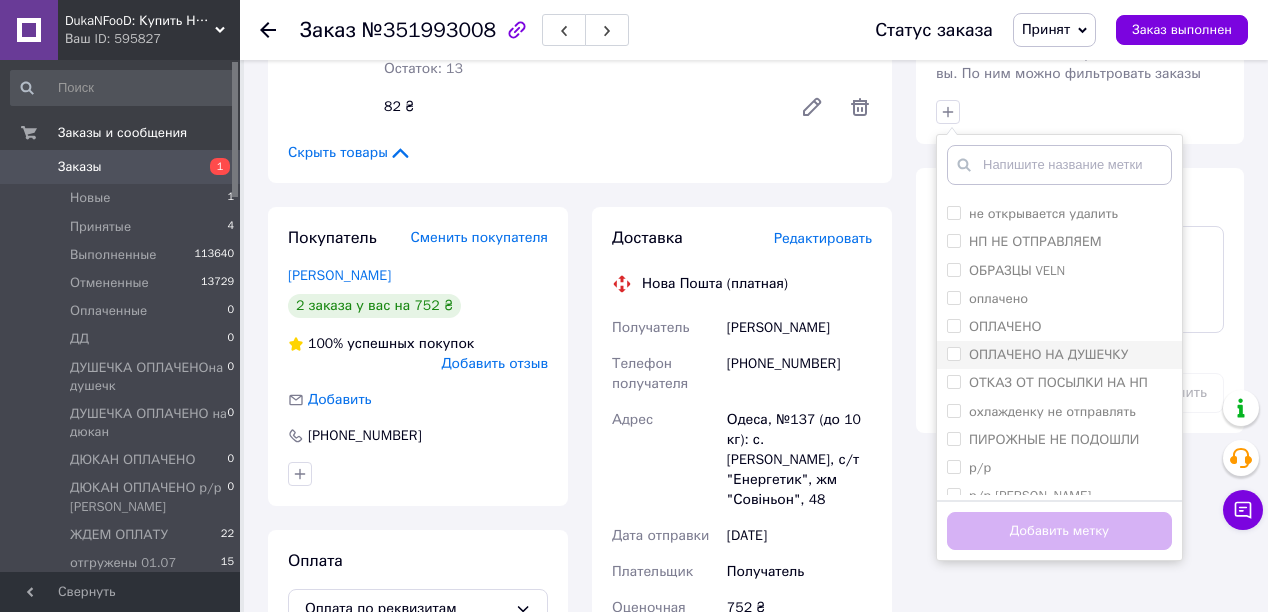 scroll, scrollTop: 3609, scrollLeft: 0, axis: vertical 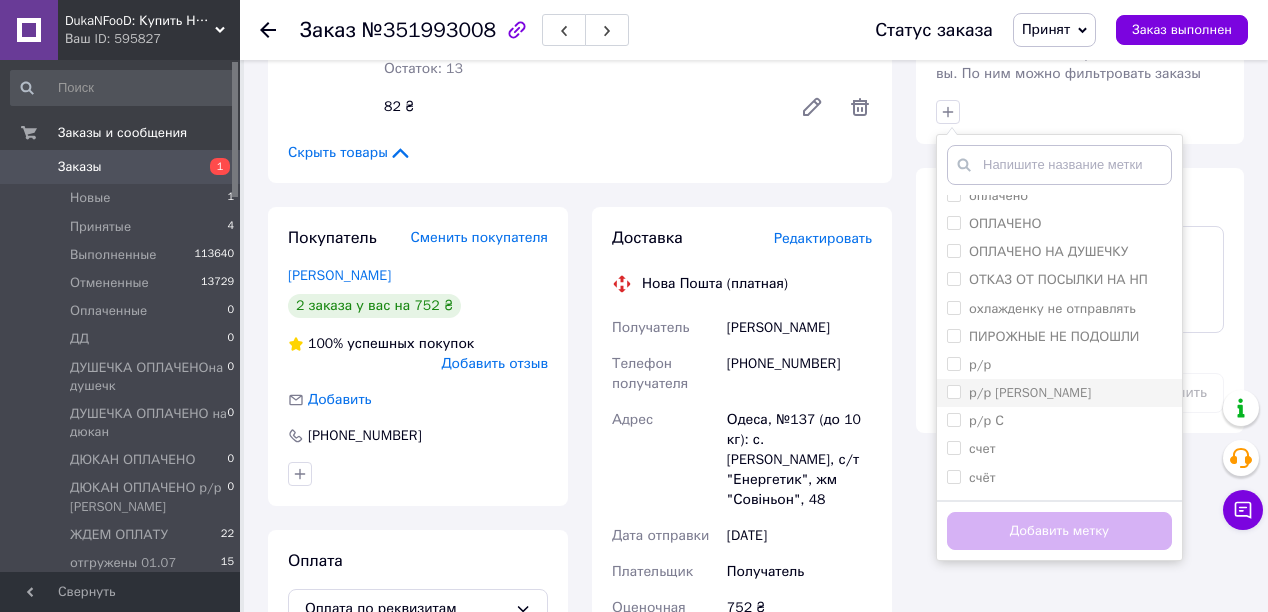 click on "р/р [PERSON_NAME]" at bounding box center (953, 391) 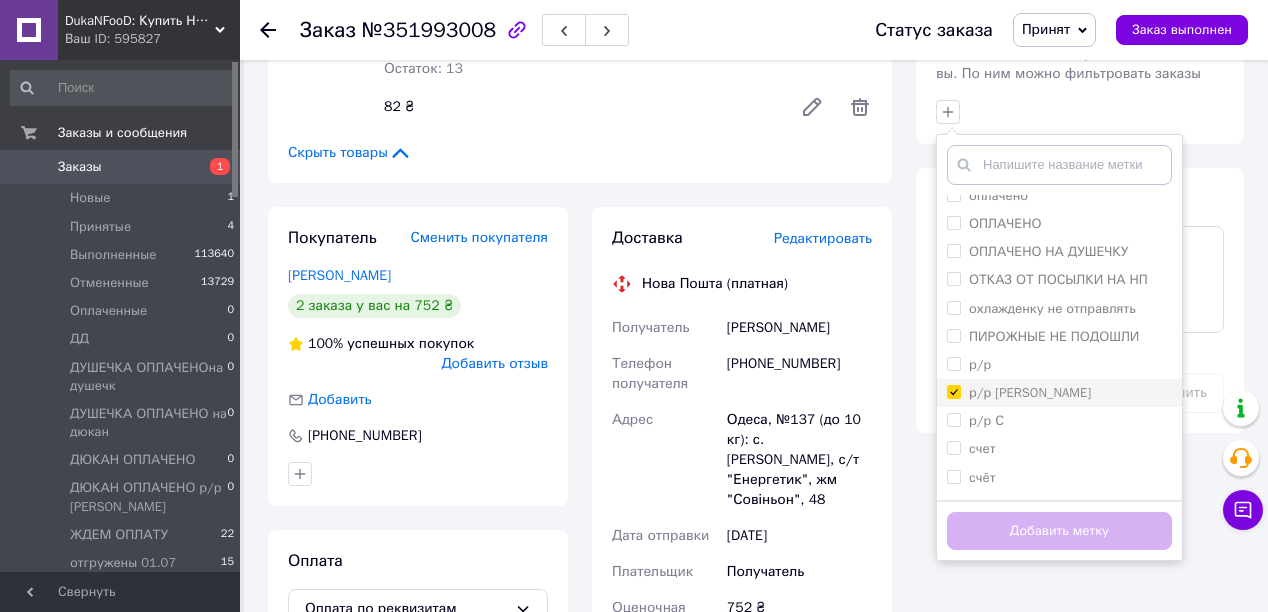 checkbox on "true" 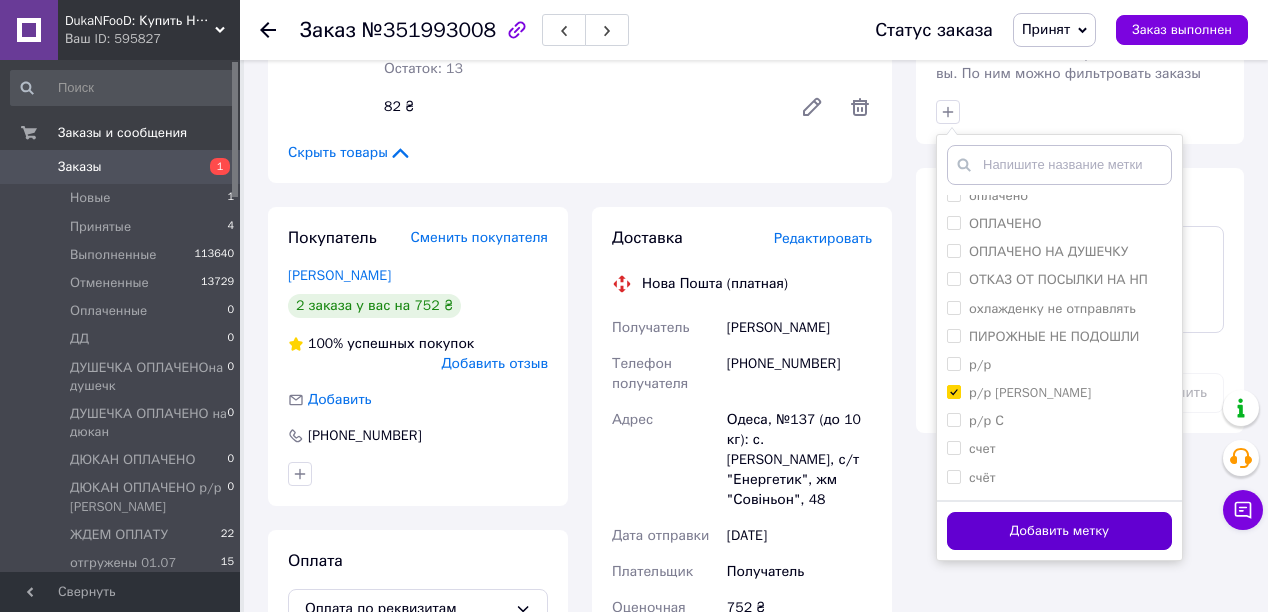 click on "Добавить метку" at bounding box center (1059, 531) 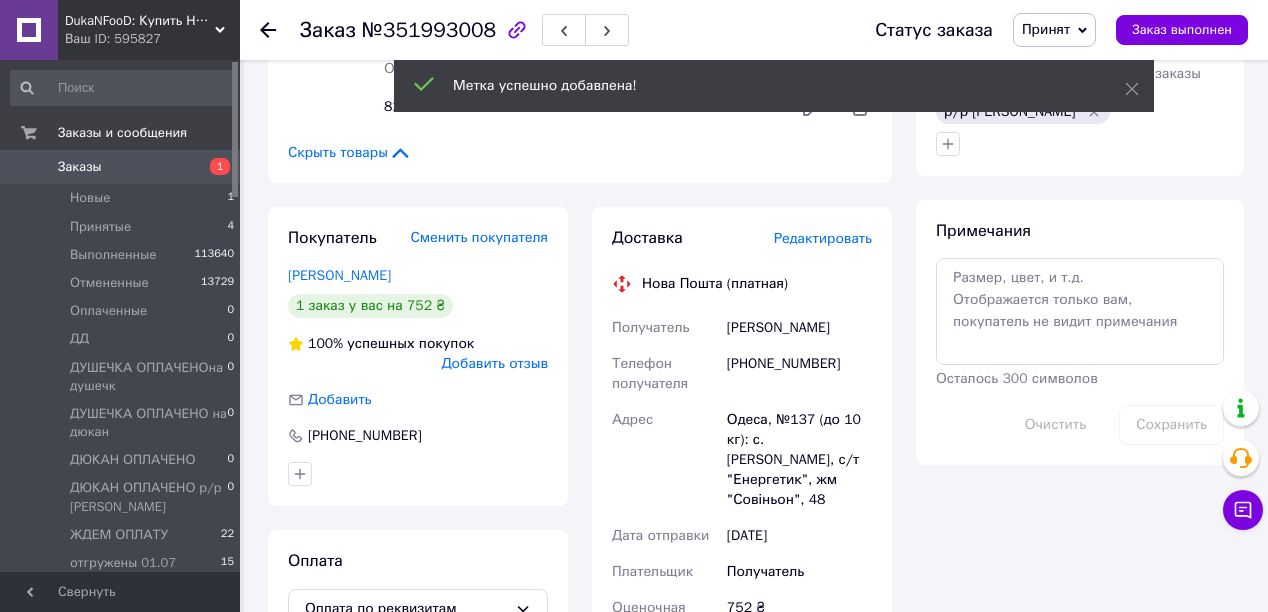 click on "Принят" at bounding box center (1046, 29) 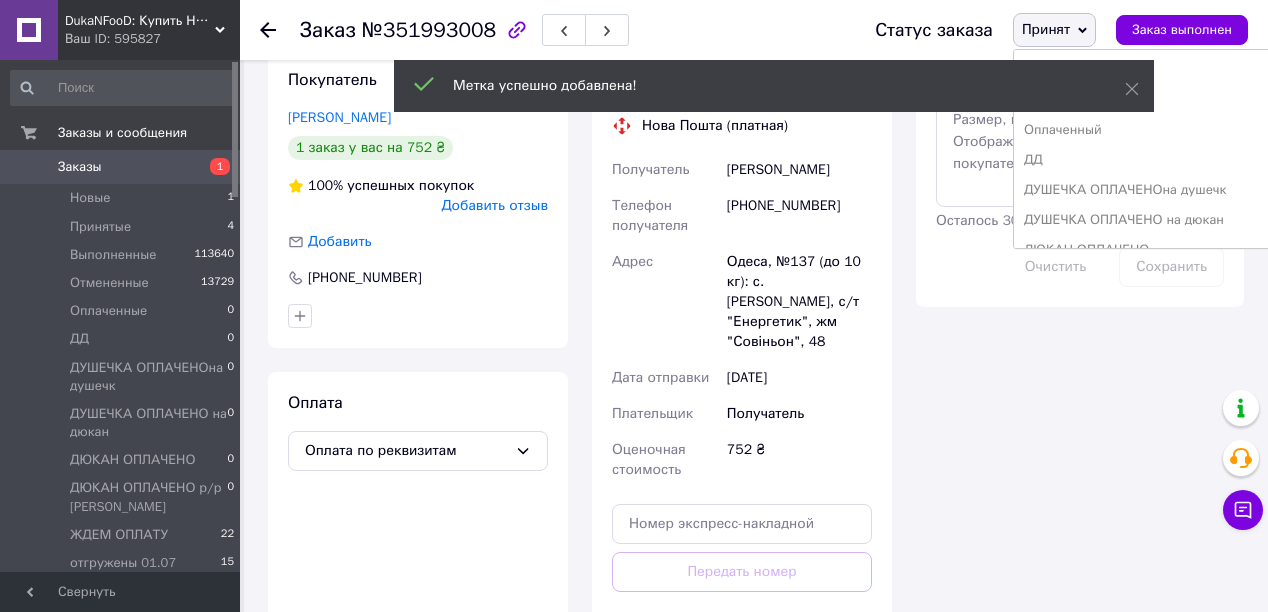 scroll, scrollTop: 1040, scrollLeft: 0, axis: vertical 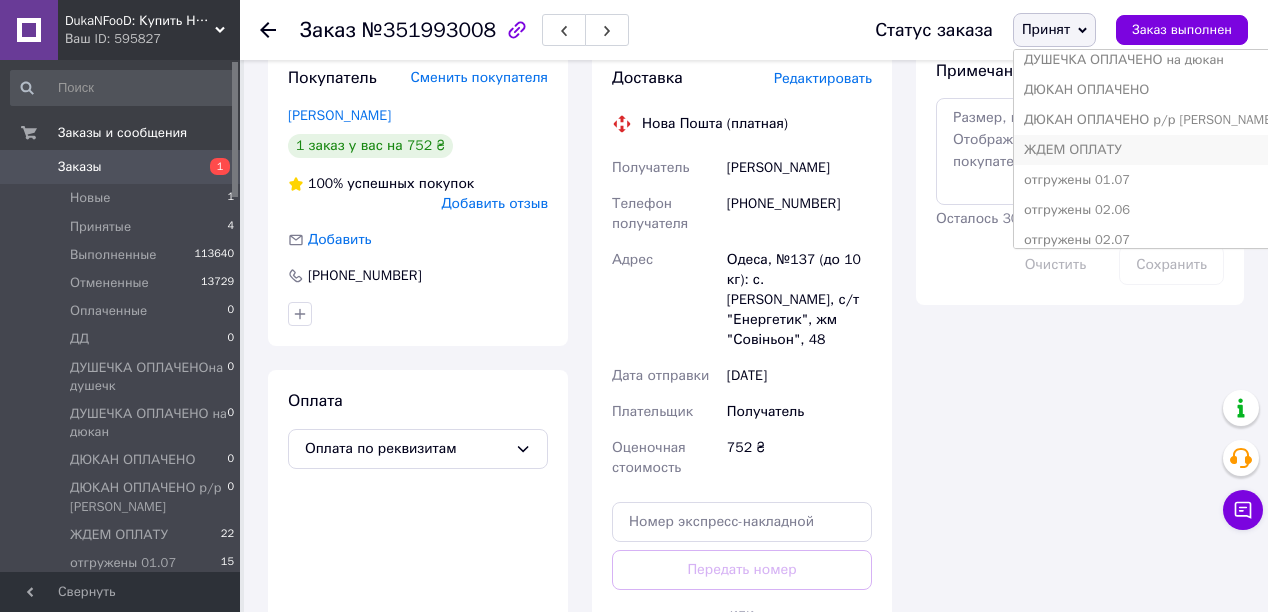 click on "ЖДЕМ ОПЛАТУ" at bounding box center [1149, 150] 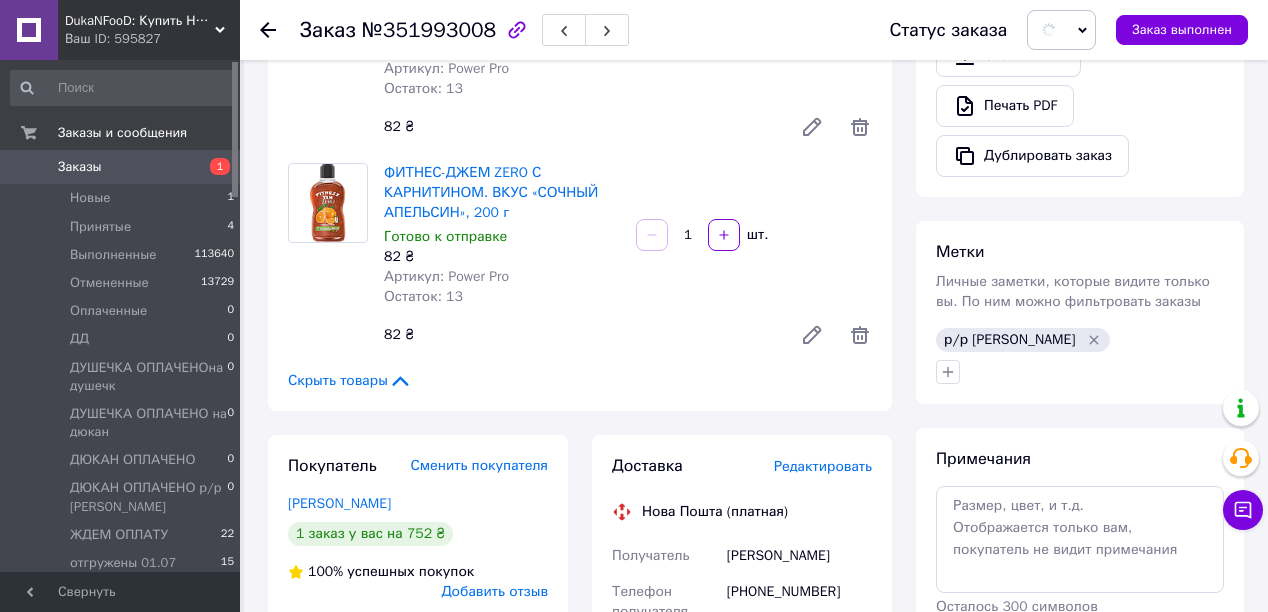 scroll, scrollTop: 640, scrollLeft: 0, axis: vertical 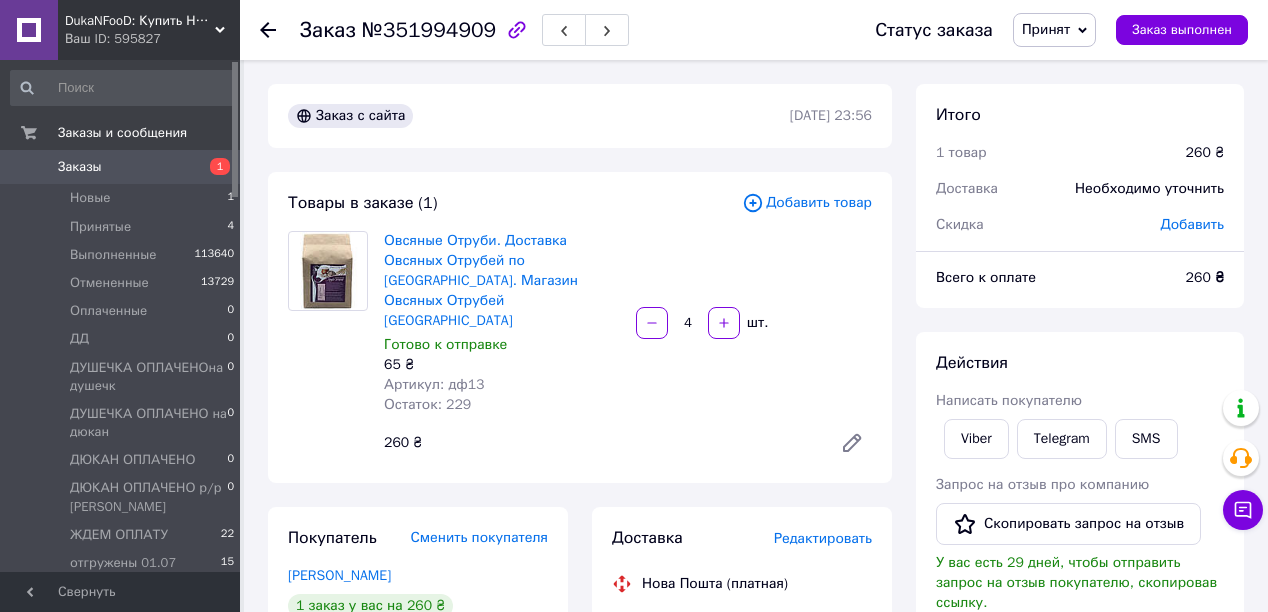 click on "Итого 1 товар 260 ₴ Доставка Необходимо уточнить Скидка Добавить Всего к оплате 260 ₴ Действия Написать покупателю Viber Telegram SMS Запрос на отзыв про компанию   Скопировать запрос на отзыв У вас есть 29 дней, чтобы отправить запрос на отзыв покупателю, скопировав ссылку.   Выдать чек   Скачать PDF   Печать PDF   Дублировать заказ Метки Личные заметки, которые видите только вы. По ним можно фильтровать заказы Примечания Осталось 300 символов Очистить Сохранить" at bounding box center (1080, 698) 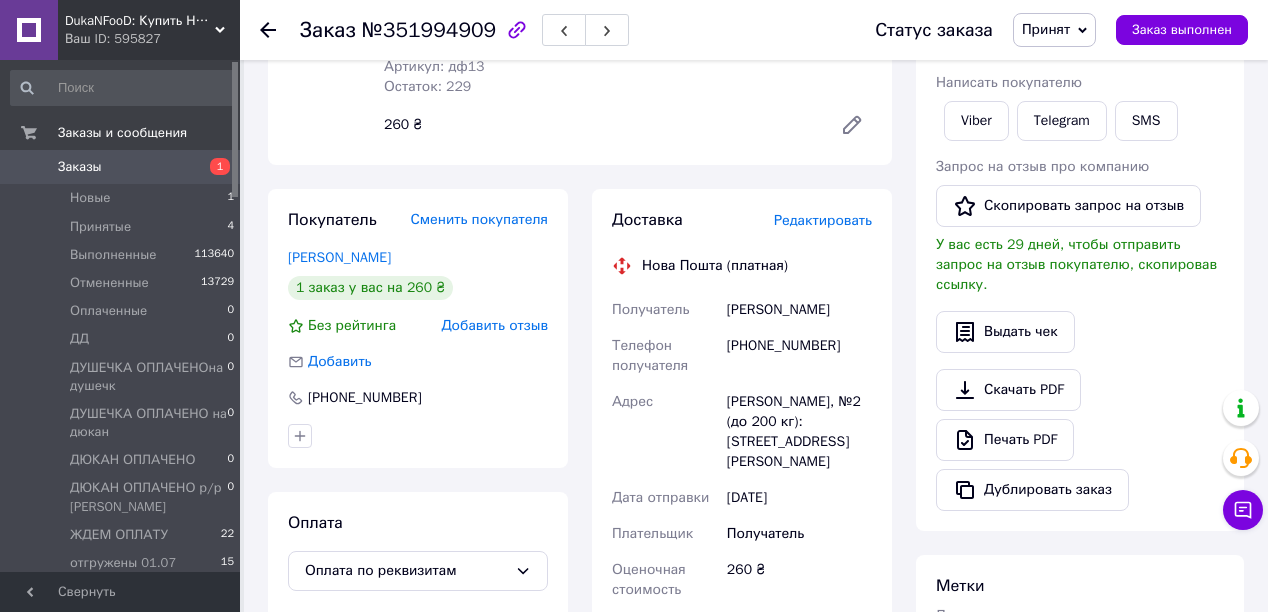 scroll, scrollTop: 320, scrollLeft: 0, axis: vertical 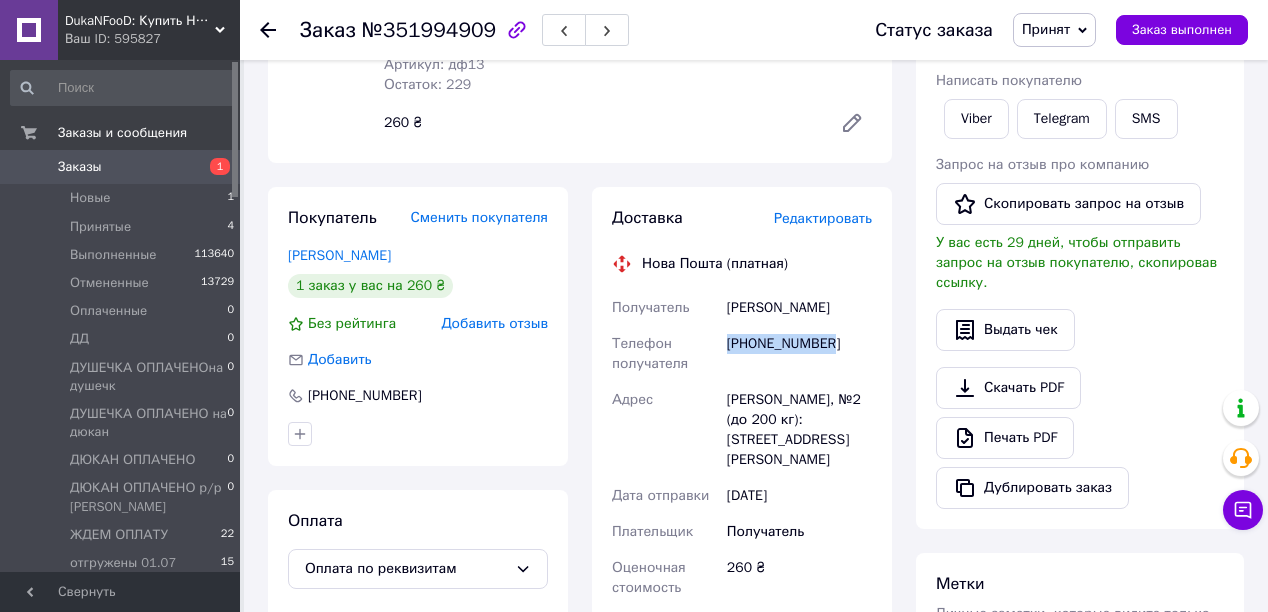 drag, startPoint x: 833, startPoint y: 310, endPoint x: 725, endPoint y: 308, distance: 108.01852 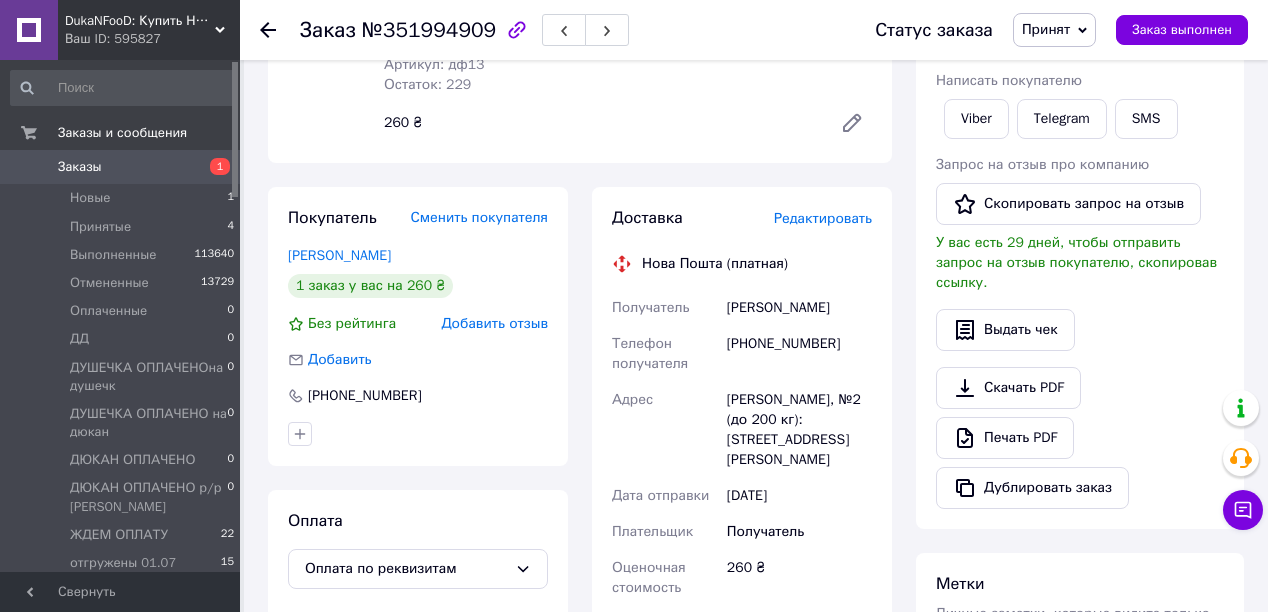 click on "[PERSON_NAME], №2 (до 200 кг): [STREET_ADDRESS][PERSON_NAME]" at bounding box center [799, 430] 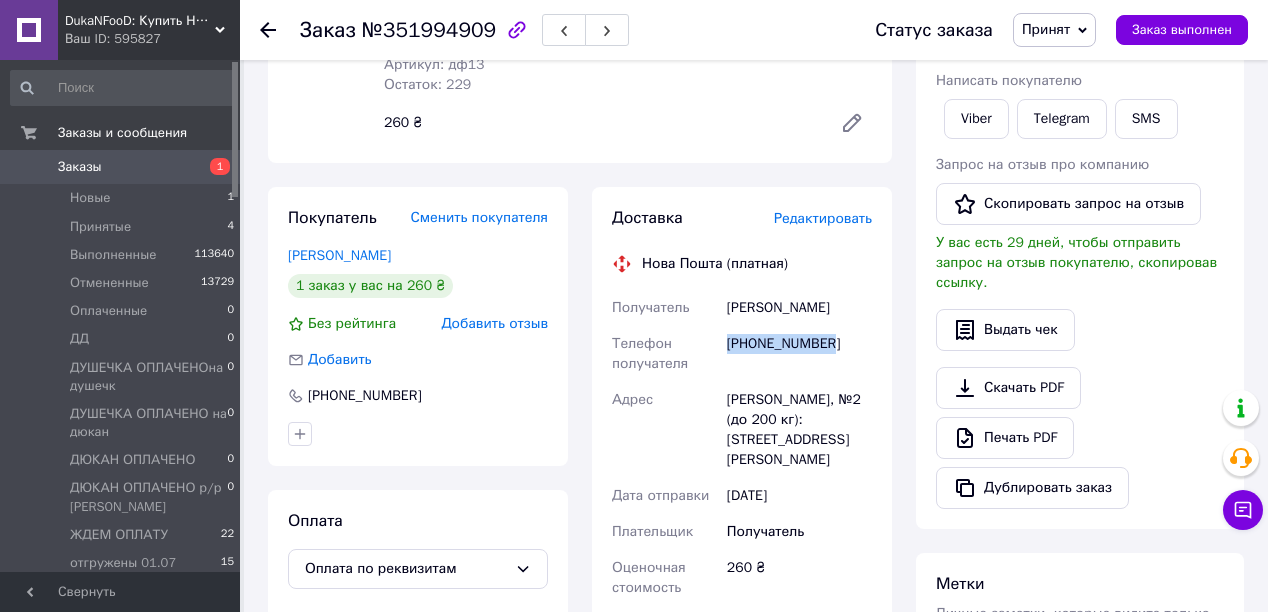 drag, startPoint x: 831, startPoint y: 311, endPoint x: 724, endPoint y: 310, distance: 107.00467 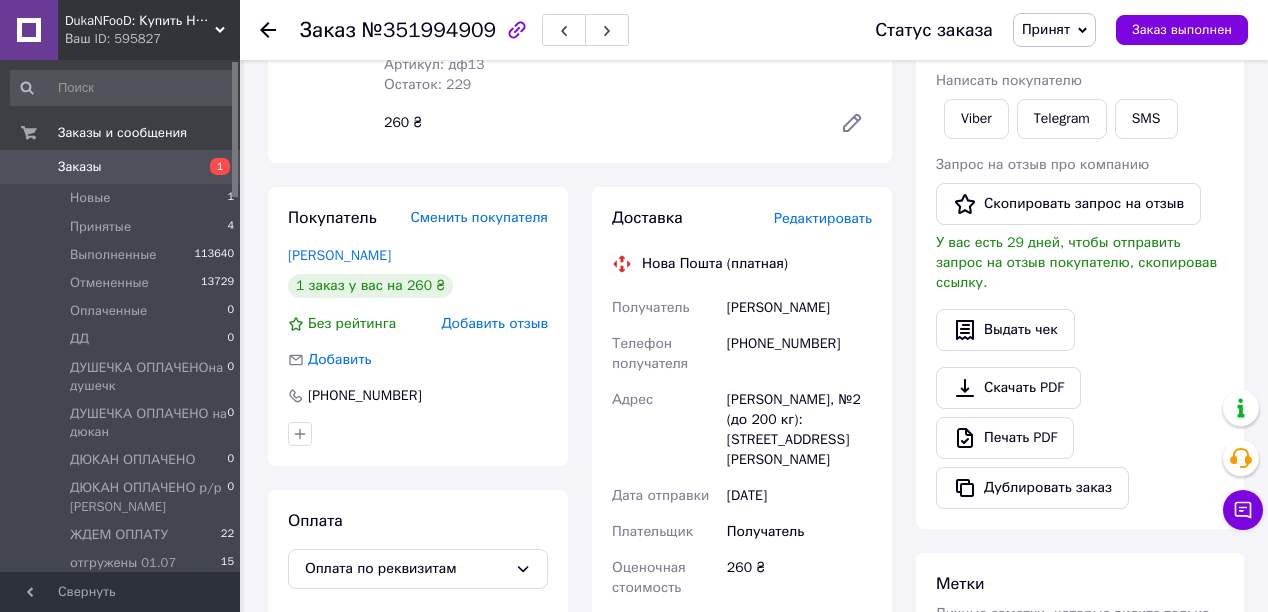 click on "Доставка Редактировать Нова Пошта (платная) Получатель [PERSON_NAME] Телефон получателя [PHONE_NUMBER] [PERSON_NAME], №2 (до 200 кг): [STREET_ADDRESS][PERSON_NAME] Дата отправки [DATE] Плательщик Получатель Оценочная стоимость 260 ₴ Передать номер или Сгенерировать ЭН Плательщик Получатель Отправитель Фамилия получателя [PERSON_NAME] Имя получателя [PERSON_NAME] Отчество получателя Телефон получателя [PHONE_NUMBER] Тип доставки В отделении Курьером В почтомате Город Чугуев Отделение №2 (до 200 кг): [STREET_ADDRESS][PERSON_NAME] Место отправки м. [GEOGRAPHIC_DATA] ([GEOGRAPHIC_DATA].): Бізнес-відділення №373: вул. [STREET_ADDRESS]" at bounding box center [742, 503] 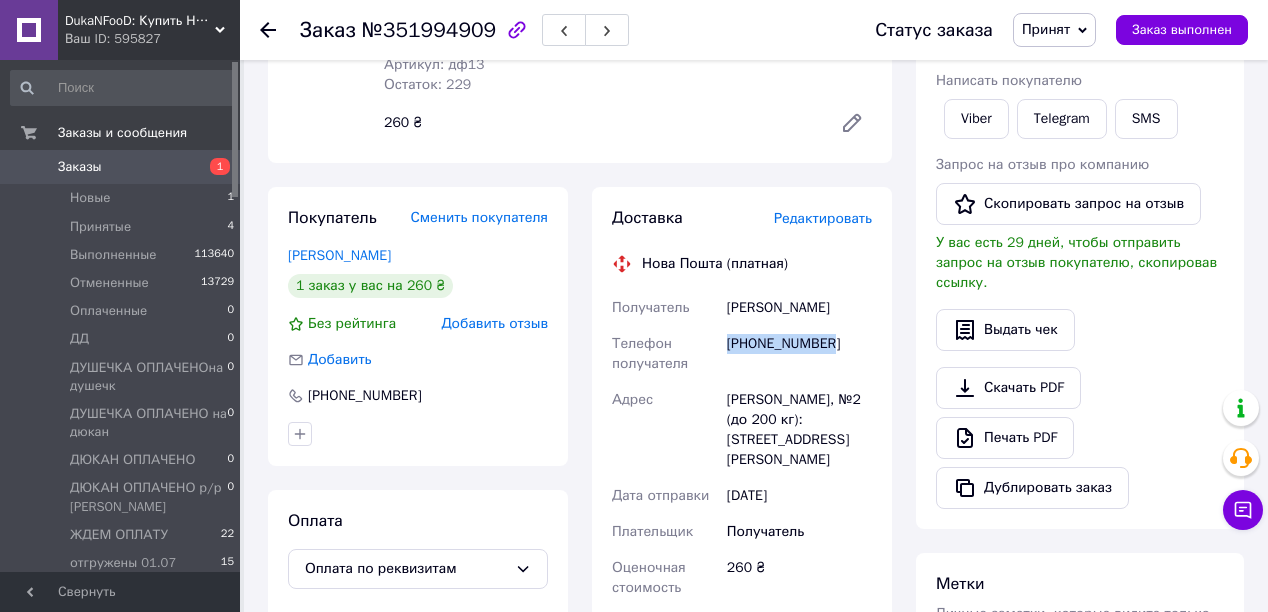 drag, startPoint x: 835, startPoint y: 301, endPoint x: 724, endPoint y: 315, distance: 111.8794 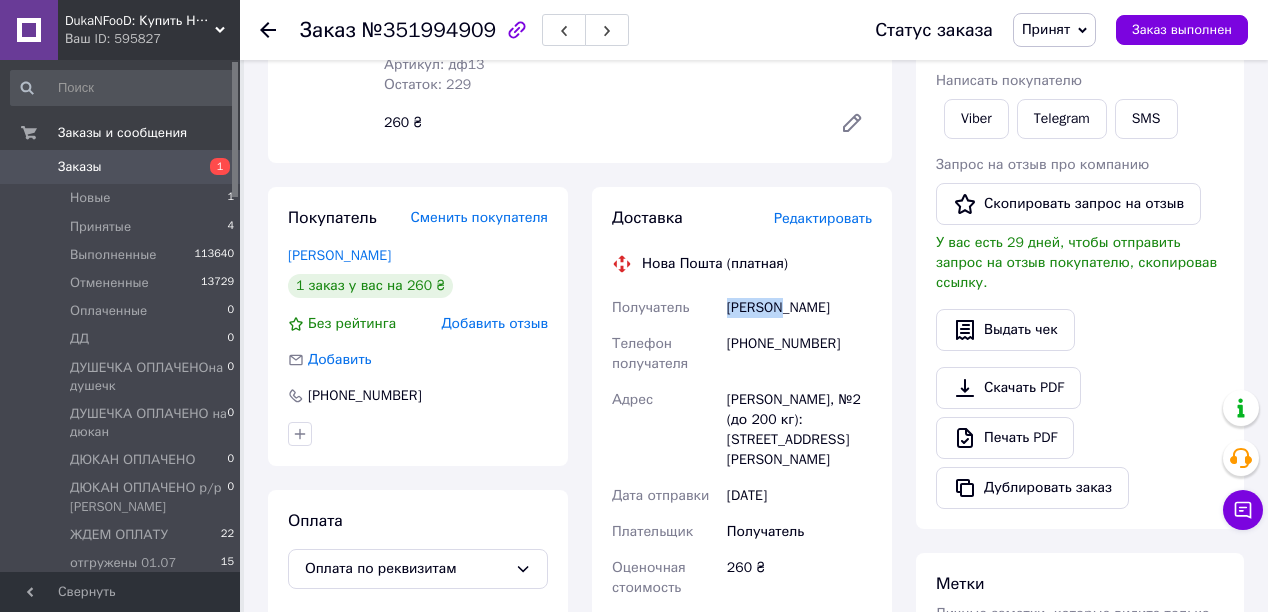 drag, startPoint x: 727, startPoint y: 270, endPoint x: 781, endPoint y: 274, distance: 54.147945 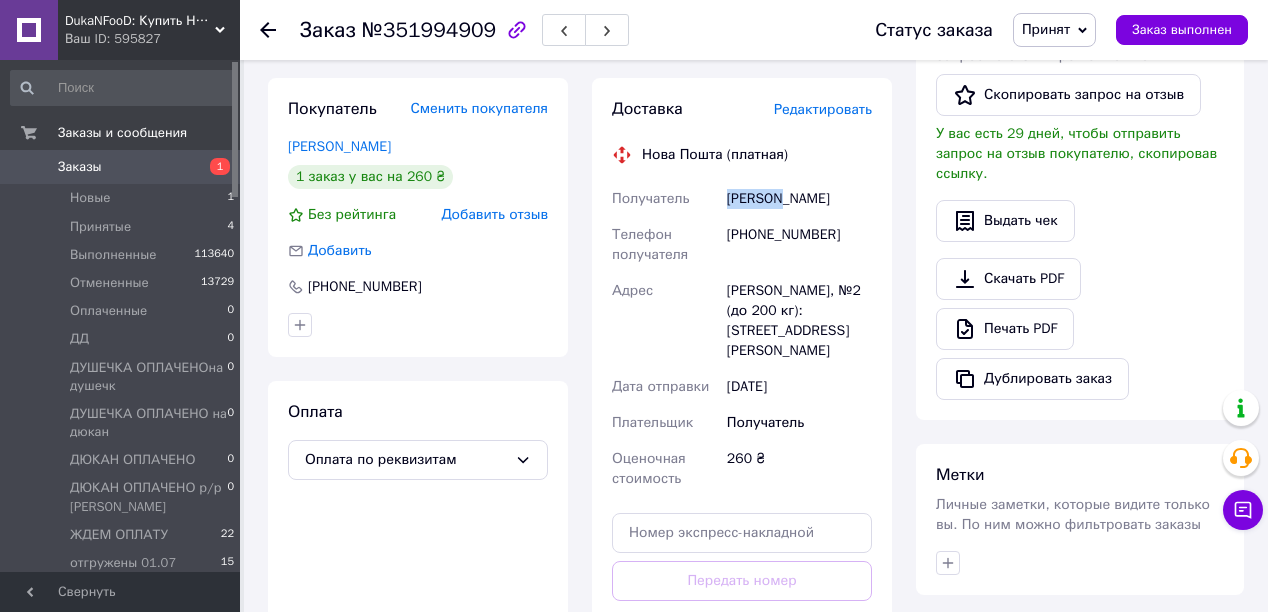 scroll, scrollTop: 702, scrollLeft: 0, axis: vertical 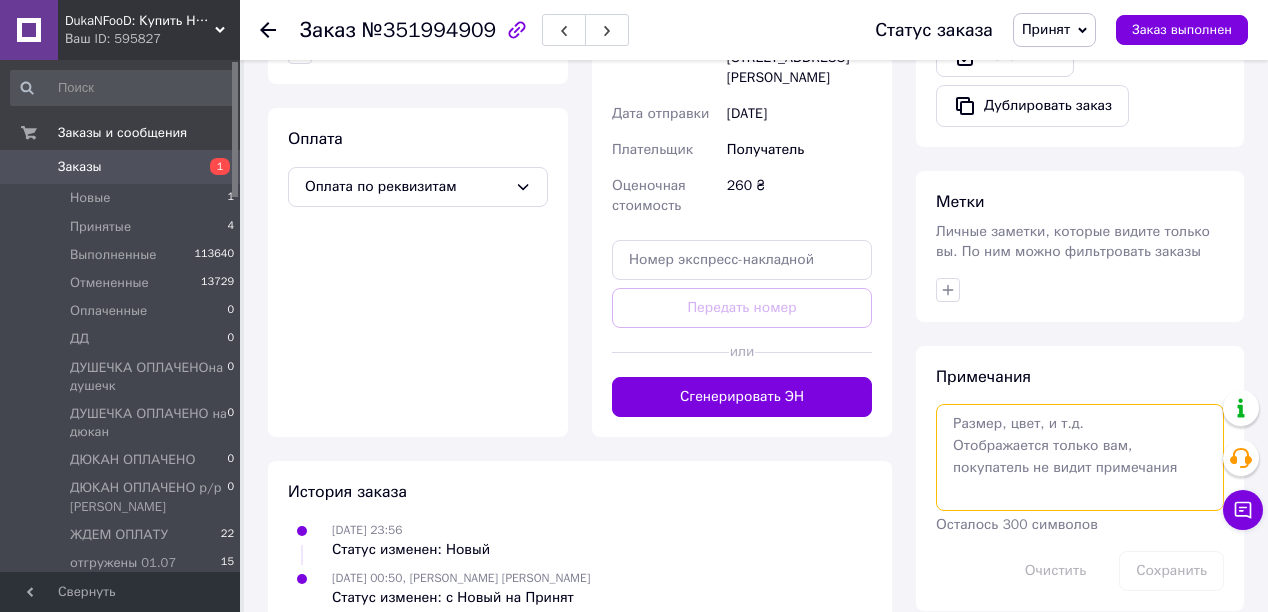 click at bounding box center (1080, 457) 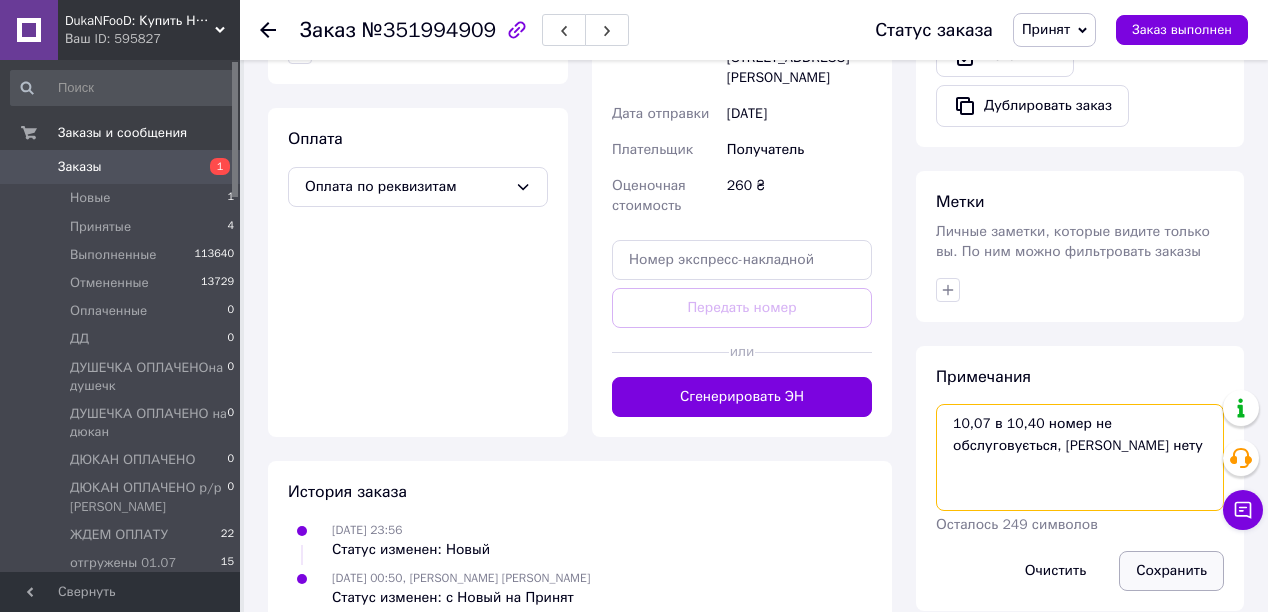 type on "10,07 в 10,40 номер не обслуговується, вайбера нету" 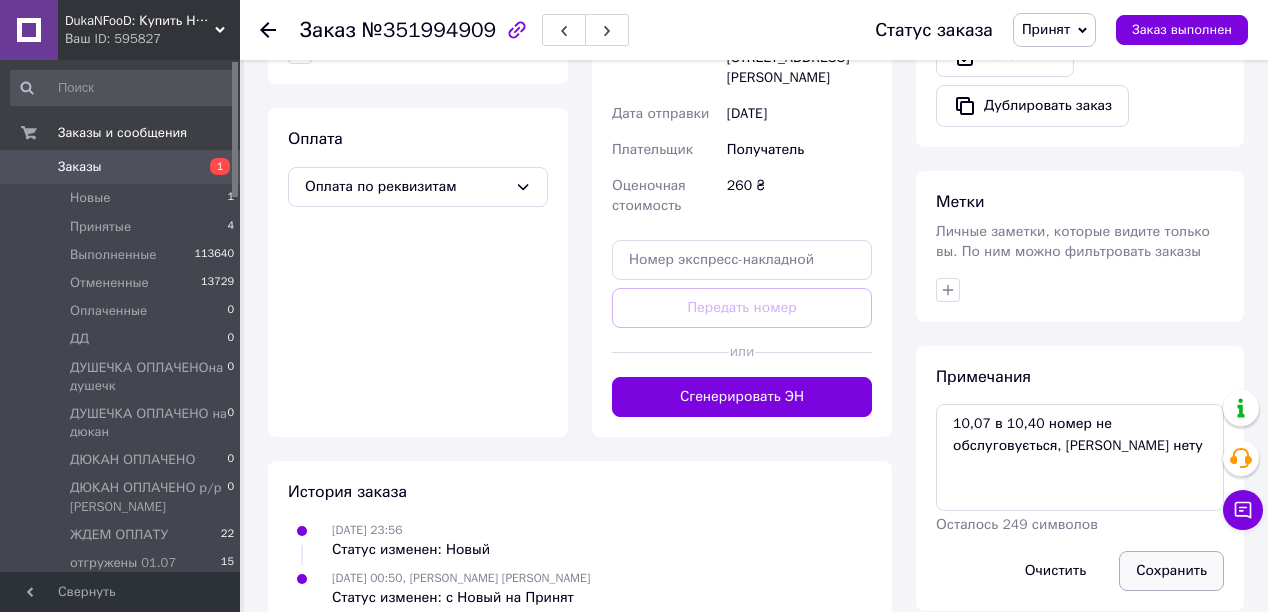 click on "Сохранить" at bounding box center (1171, 571) 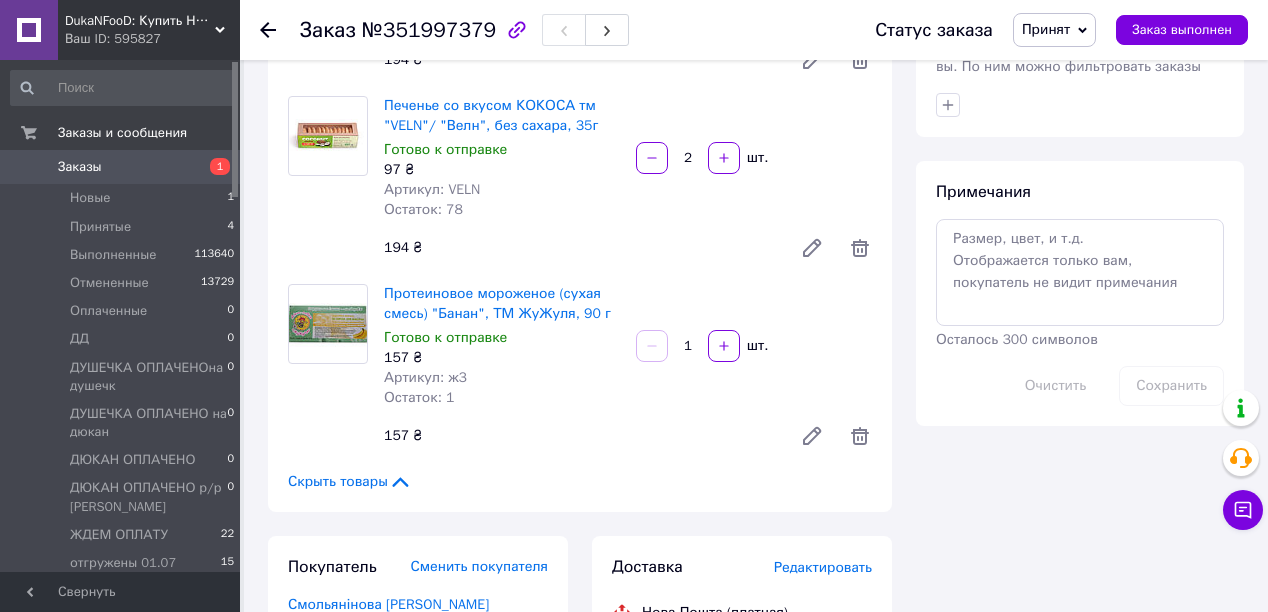 scroll, scrollTop: 800, scrollLeft: 0, axis: vertical 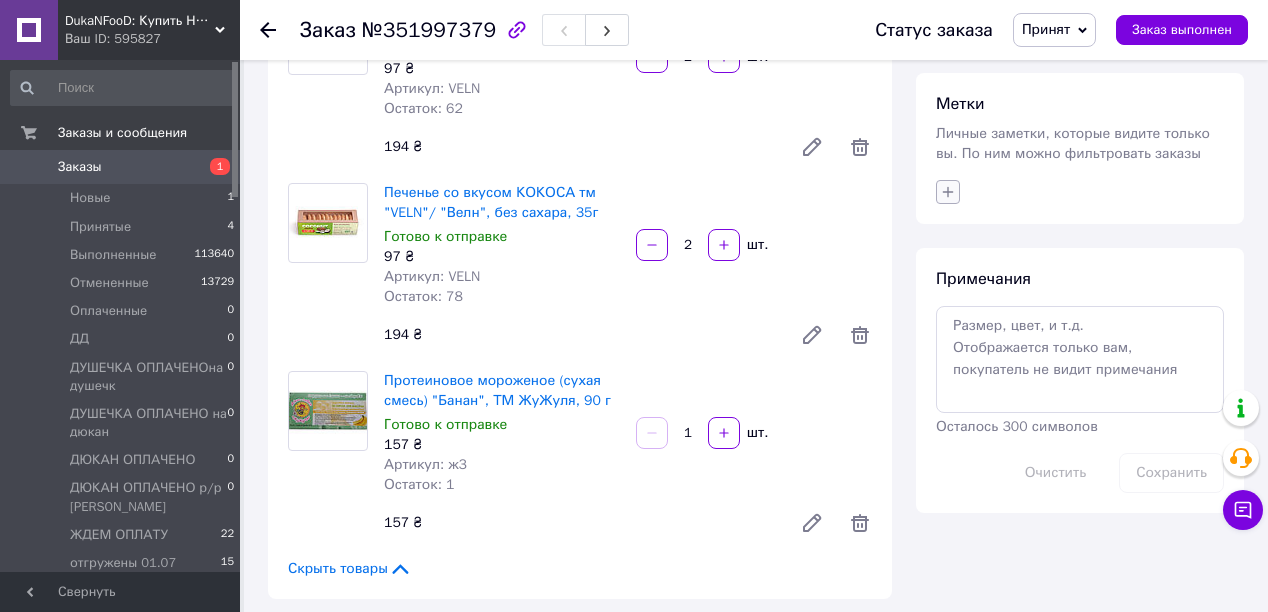click 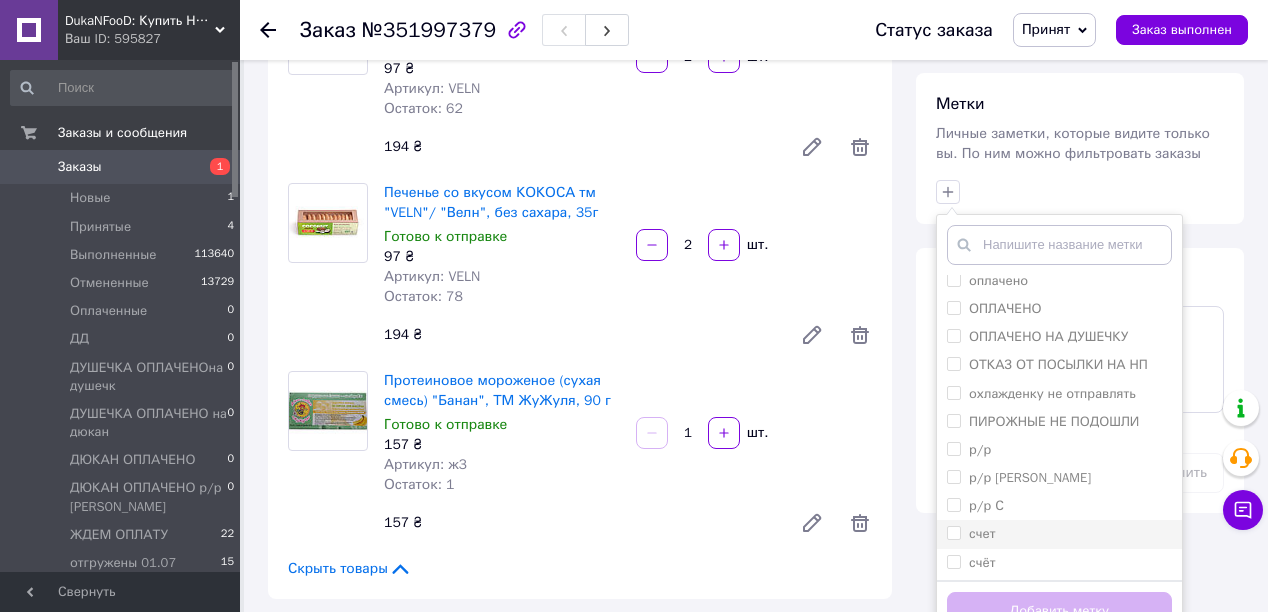 scroll, scrollTop: 3609, scrollLeft: 0, axis: vertical 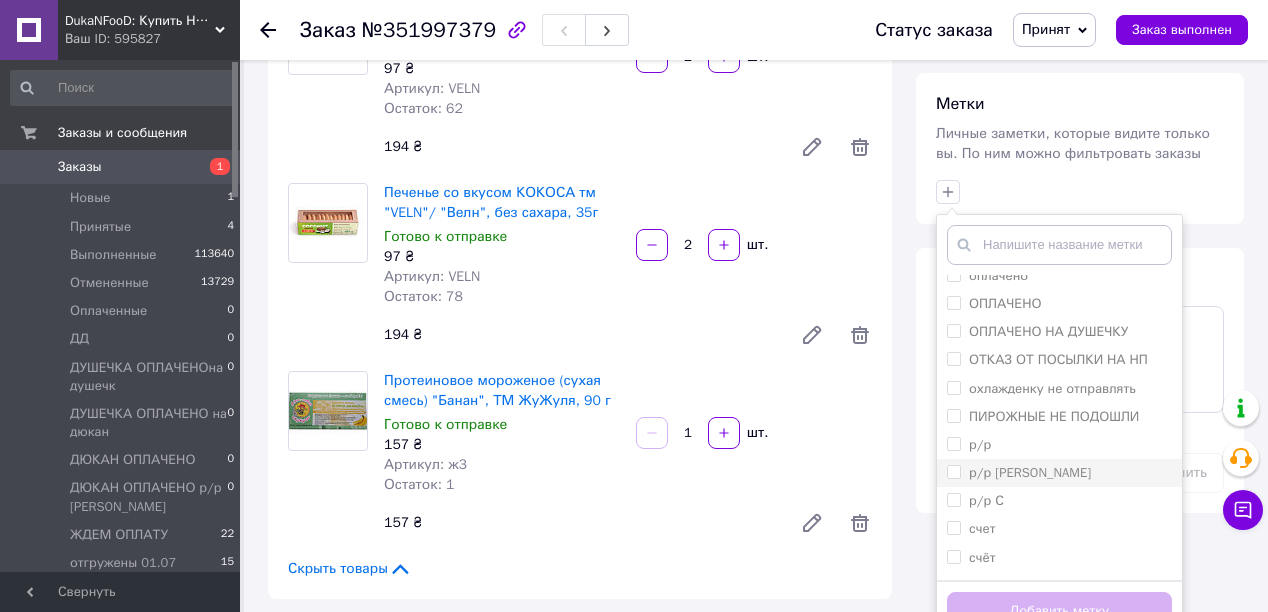 click on "р/р [PERSON_NAME]" at bounding box center [953, 471] 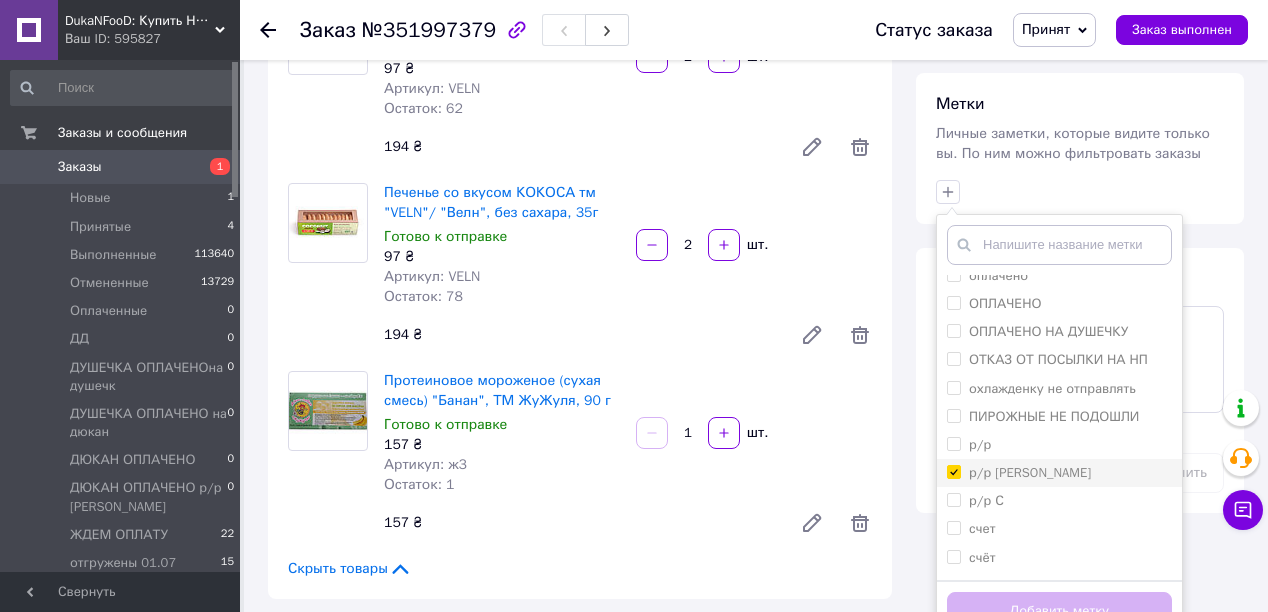 checkbox on "true" 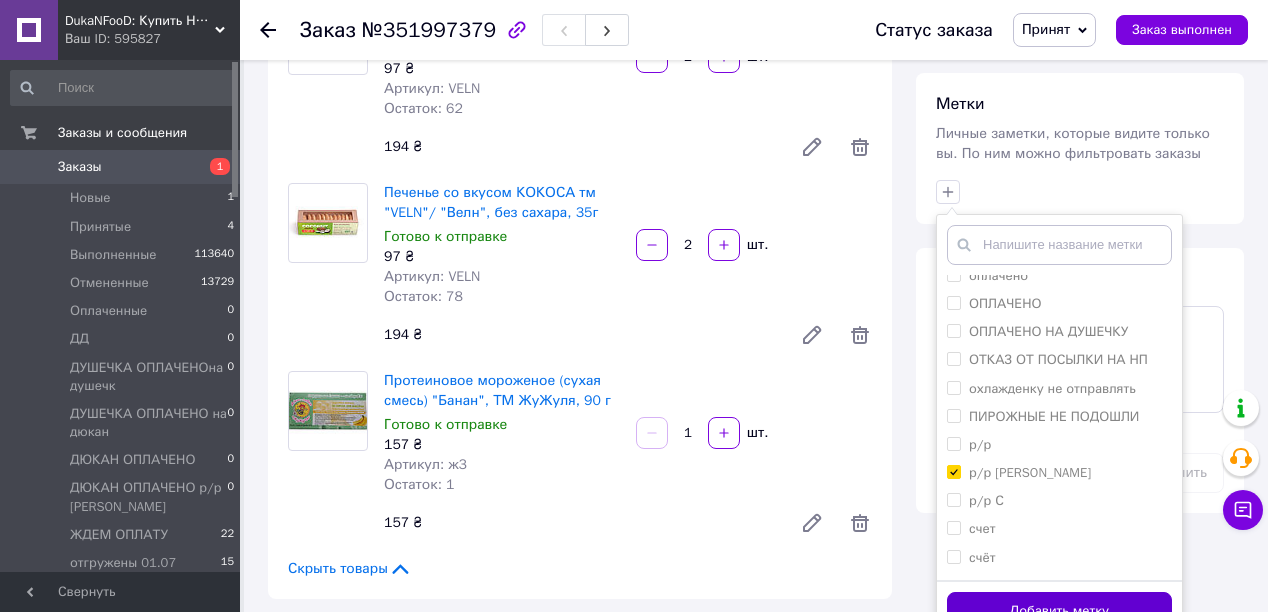 click on "Добавить метку" at bounding box center [1059, 611] 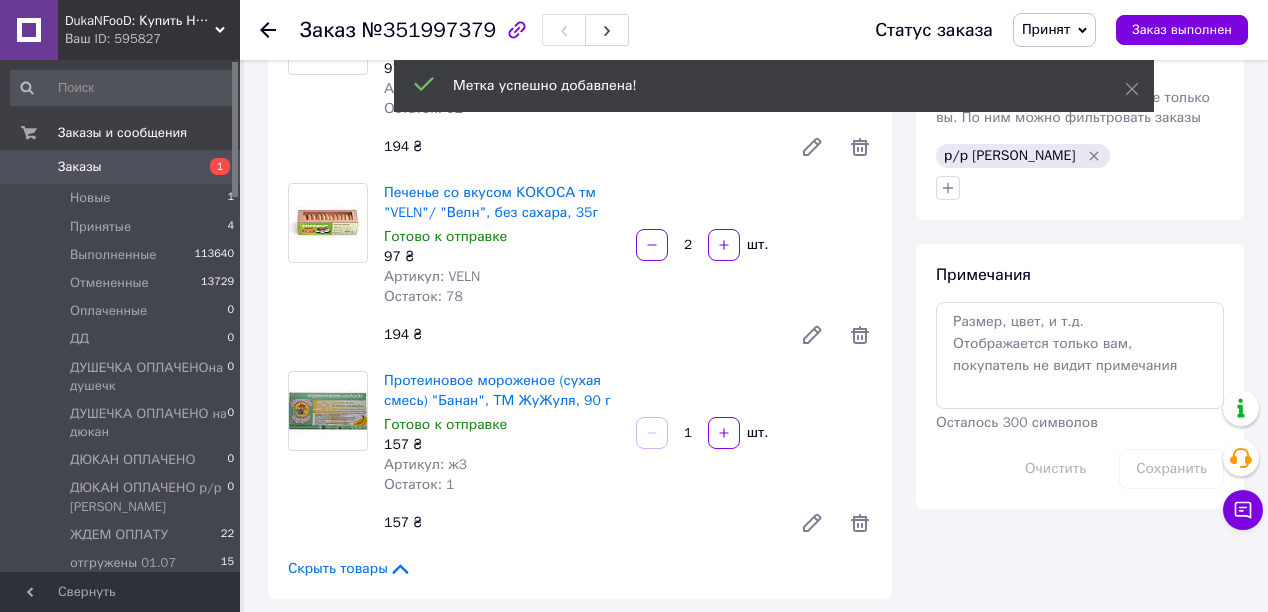 click on "Принят" at bounding box center (1046, 29) 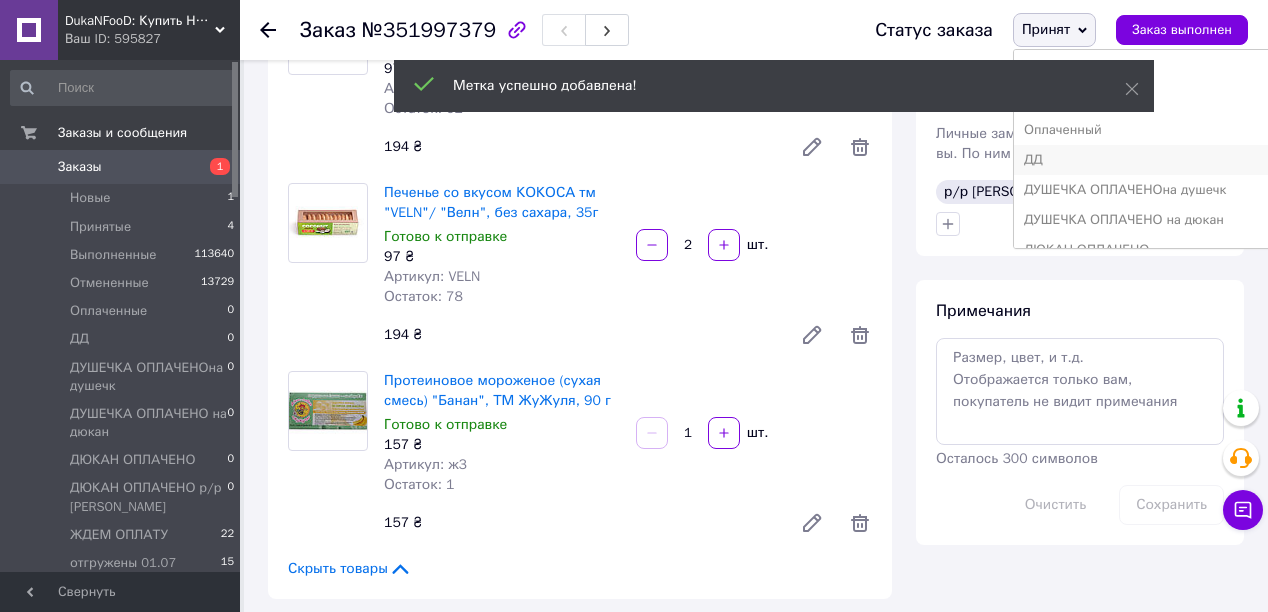 scroll, scrollTop: 160, scrollLeft: 0, axis: vertical 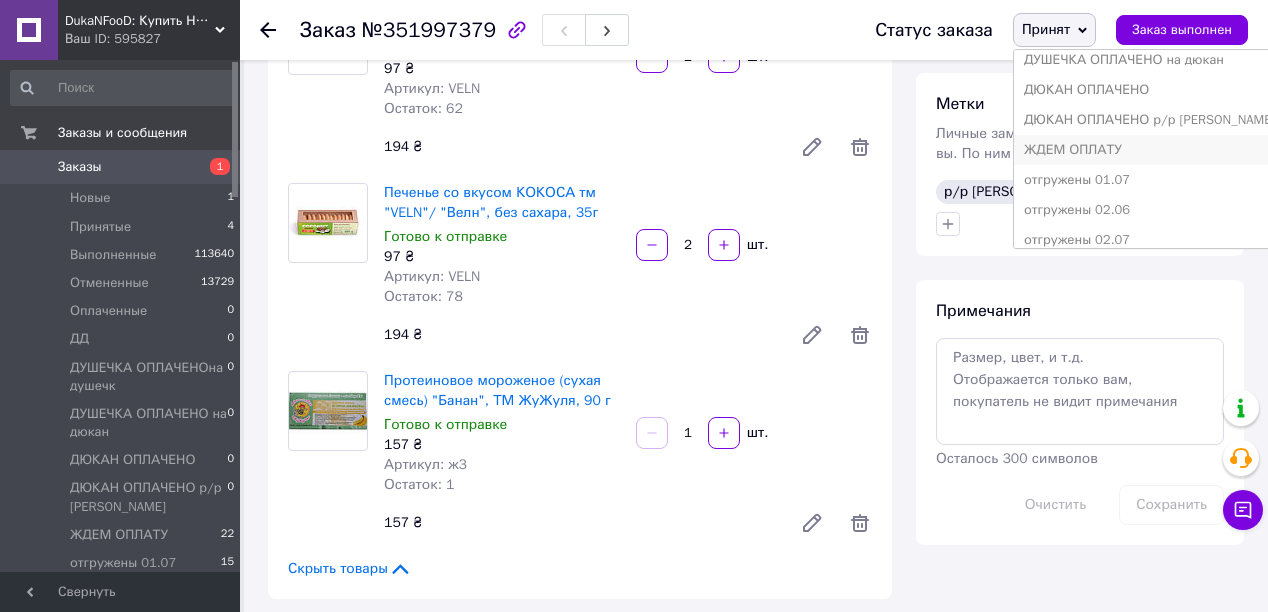click on "ЖДЕМ ОПЛАТУ" at bounding box center [1149, 150] 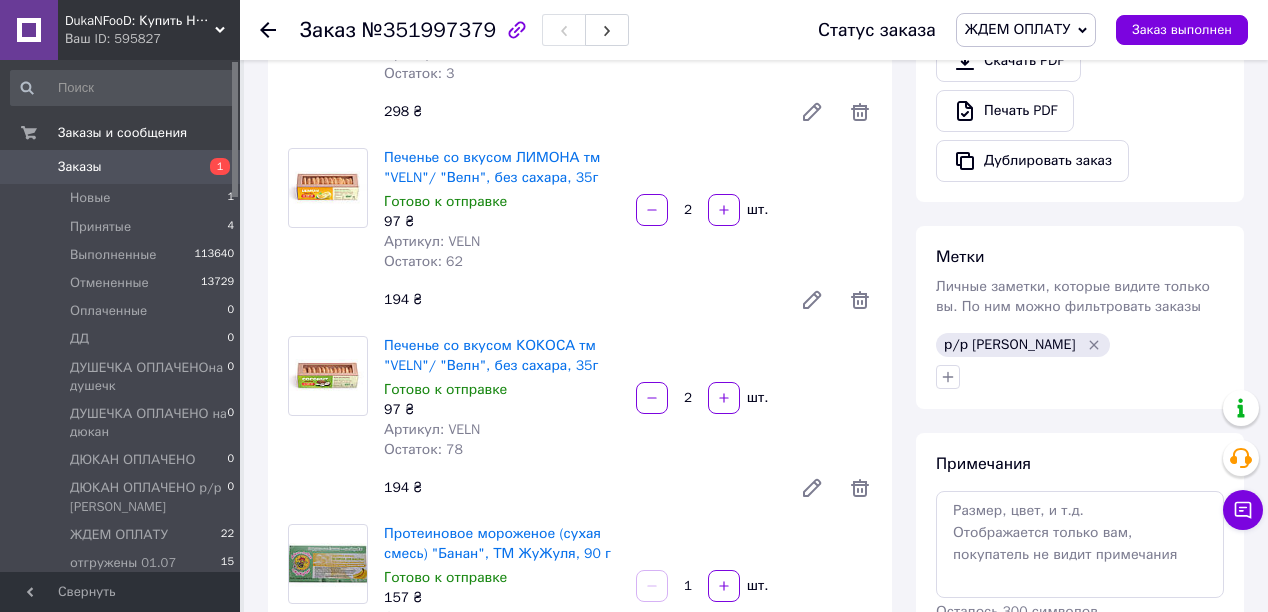 scroll, scrollTop: 640, scrollLeft: 0, axis: vertical 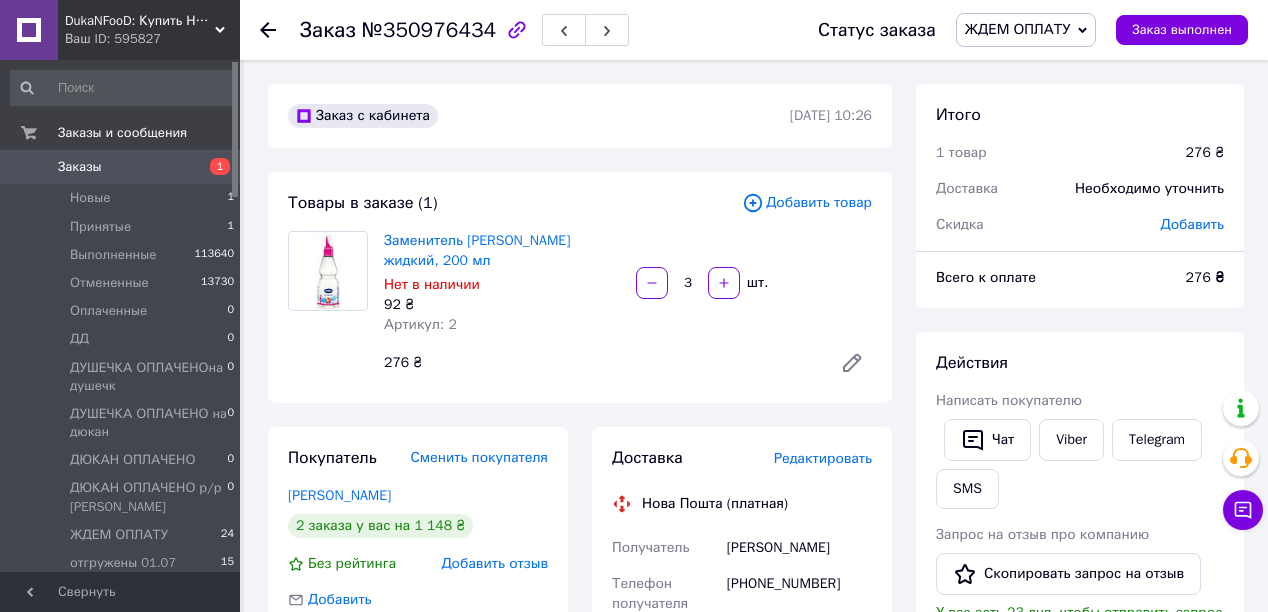 drag, startPoint x: 696, startPoint y: 281, endPoint x: 679, endPoint y: 284, distance: 17.262676 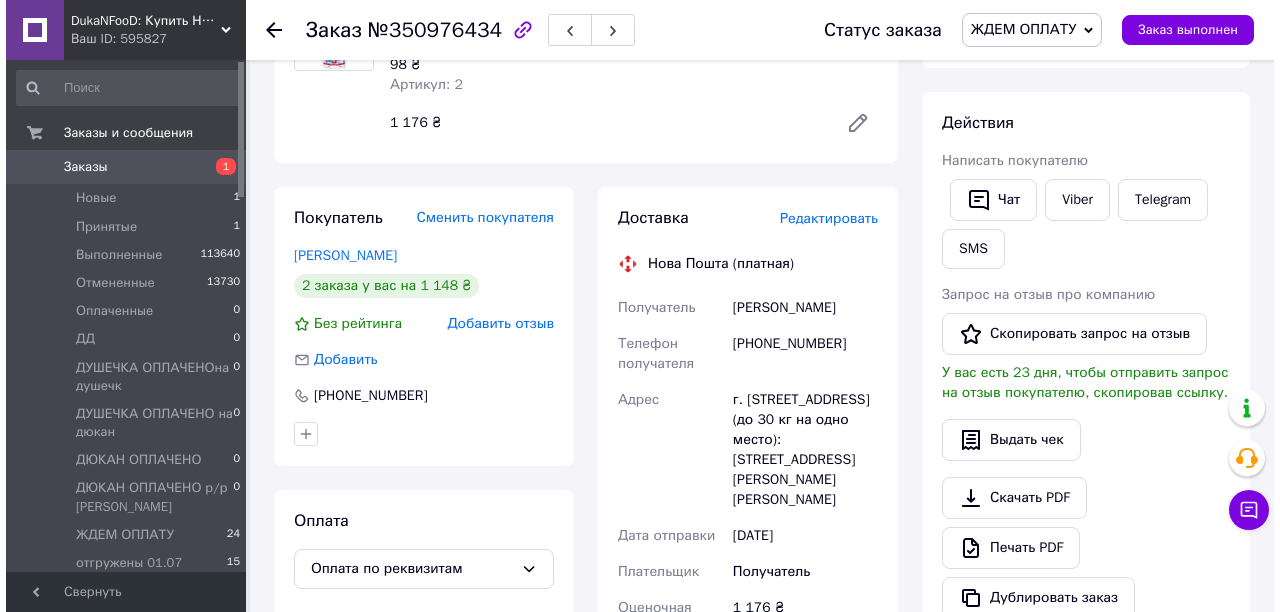 scroll, scrollTop: 160, scrollLeft: 0, axis: vertical 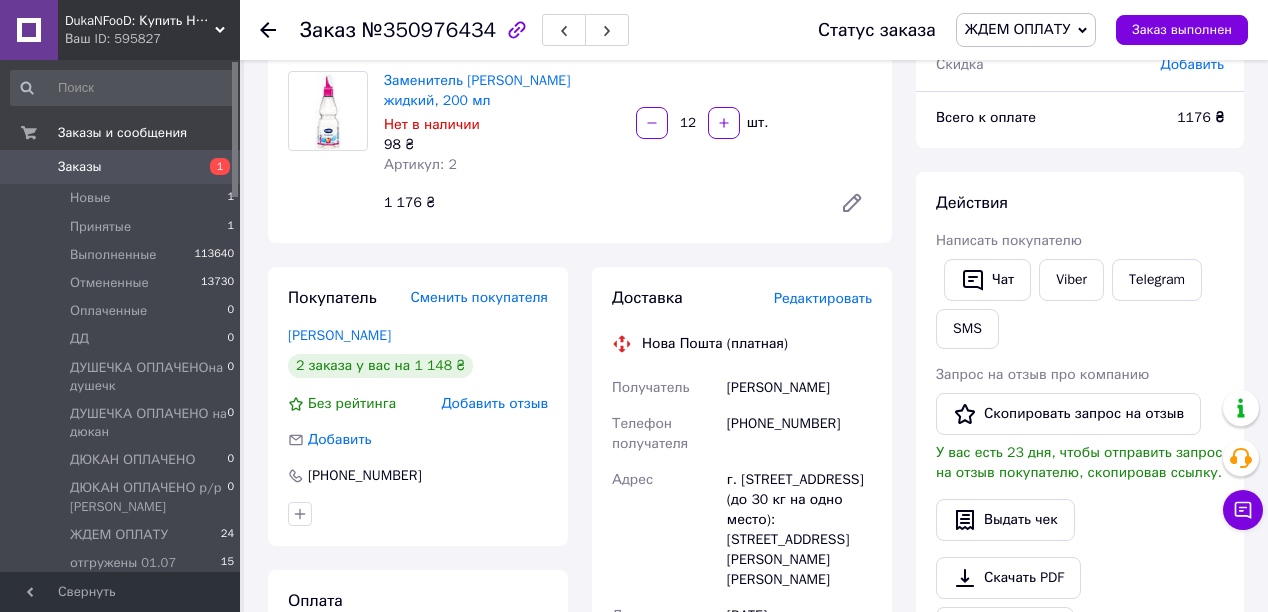 type on "12" 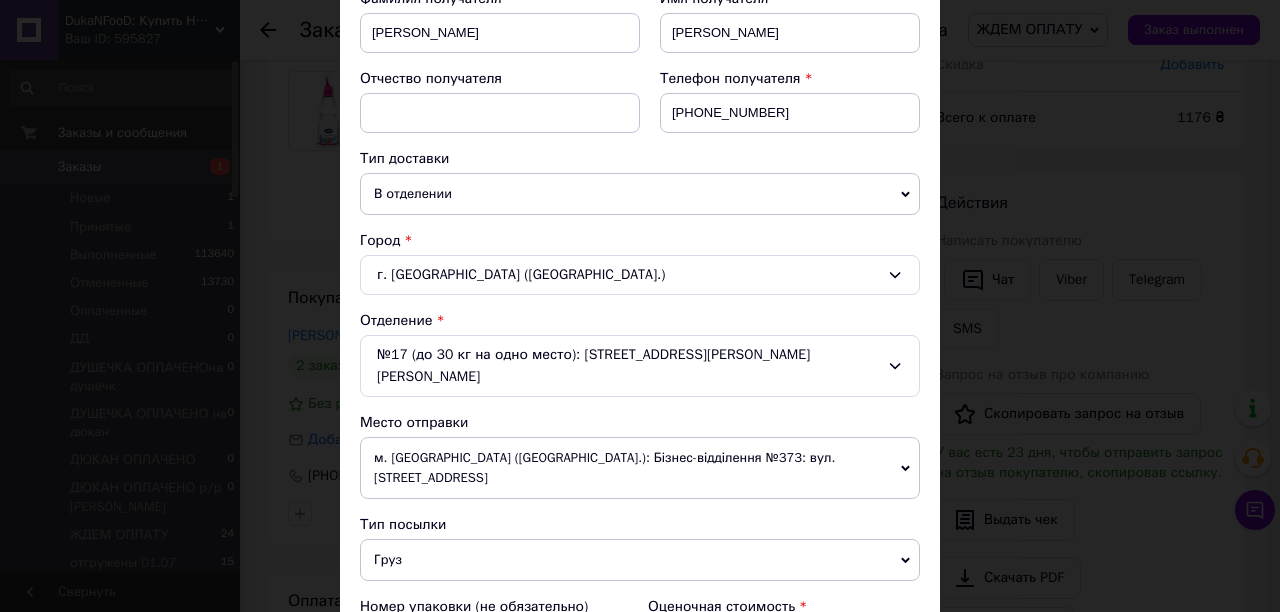 scroll, scrollTop: 320, scrollLeft: 0, axis: vertical 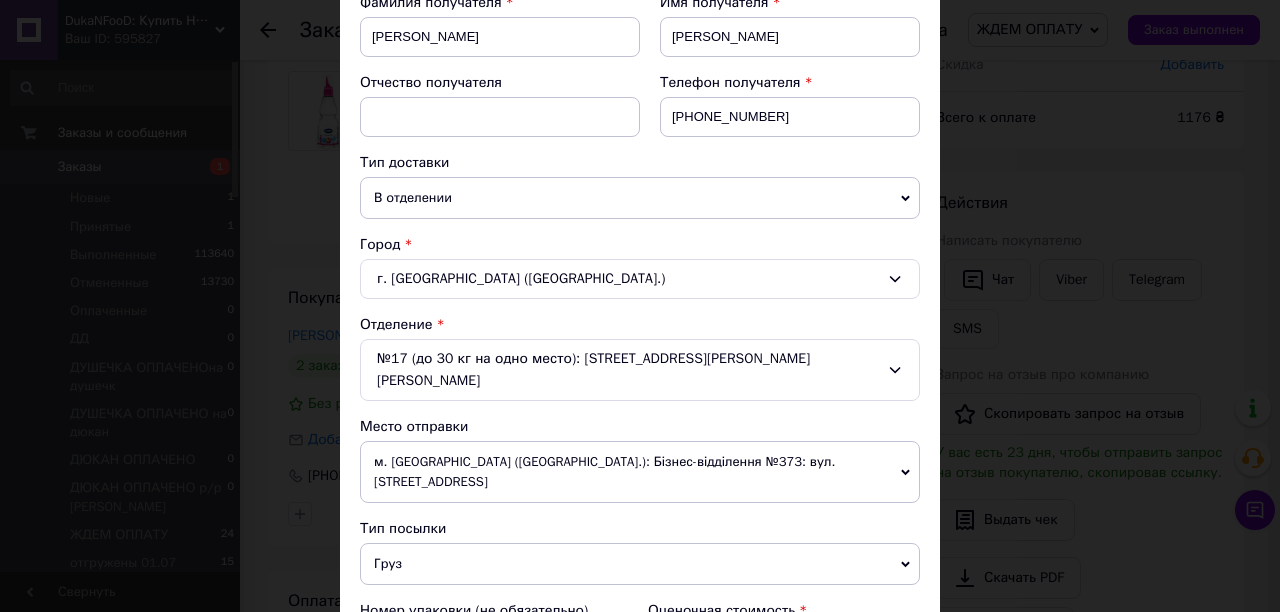 click on "В отделении" at bounding box center [640, 198] 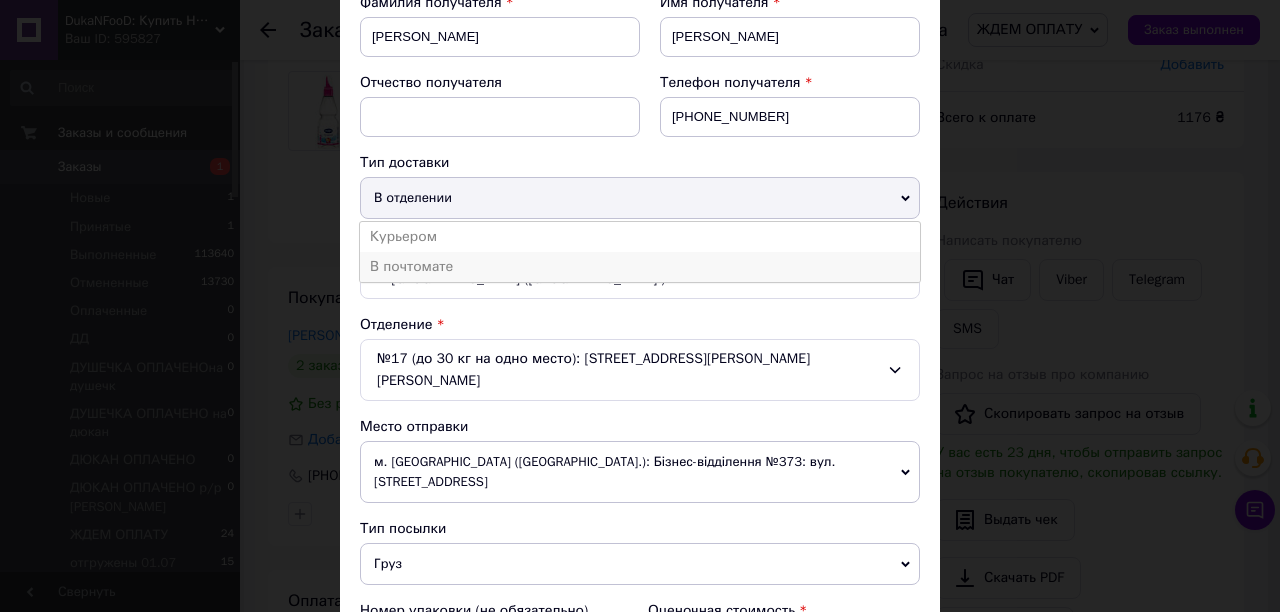 click on "В почтомате" at bounding box center (640, 267) 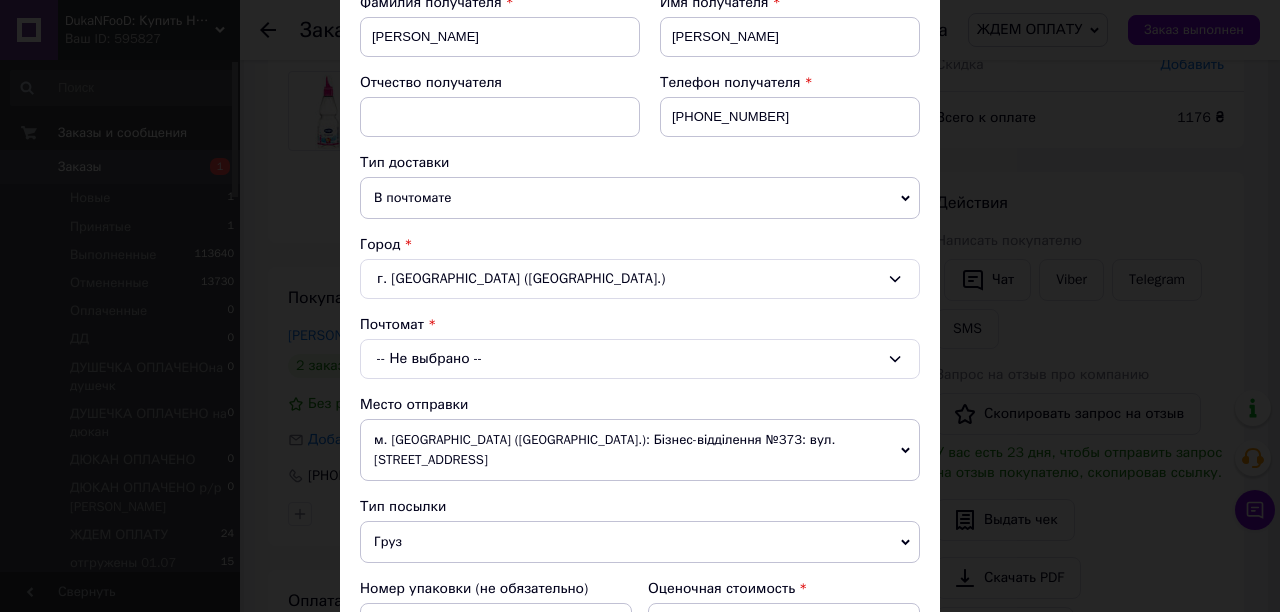 click on "-- Не выбрано --" at bounding box center [640, 359] 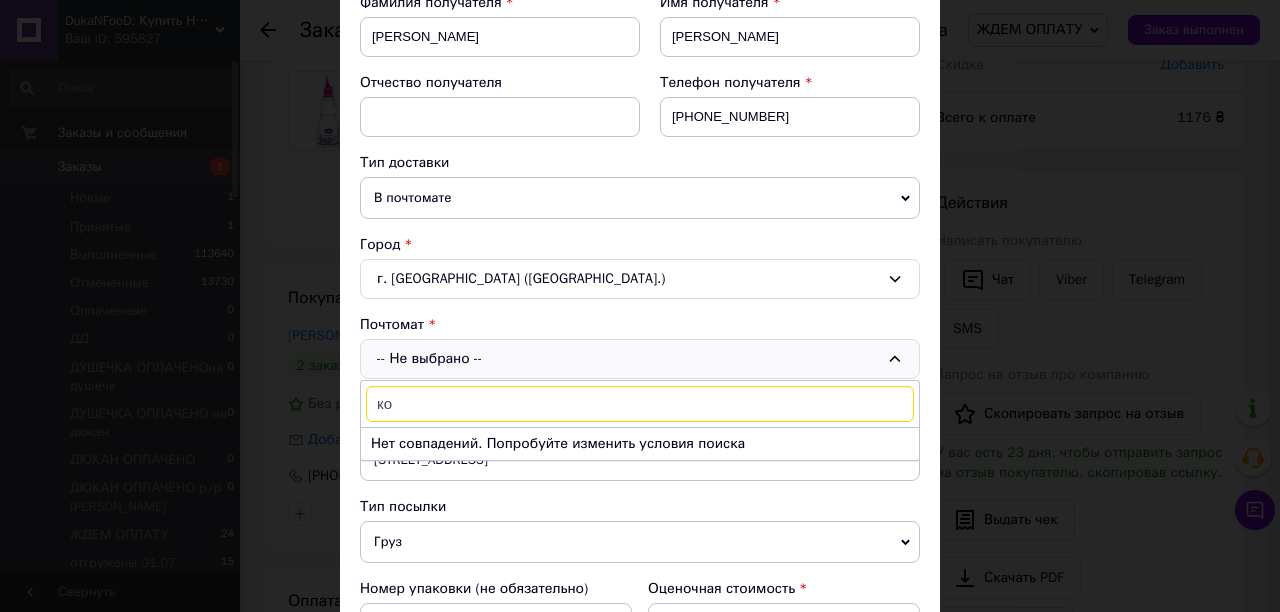 type on "к" 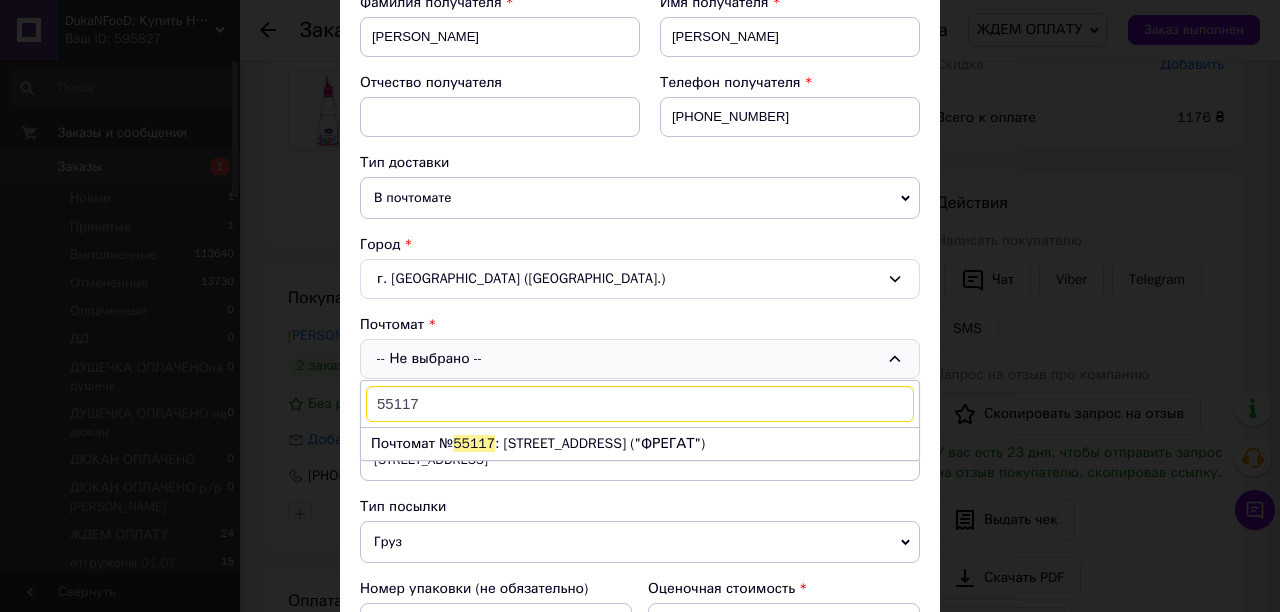 type on "55117" 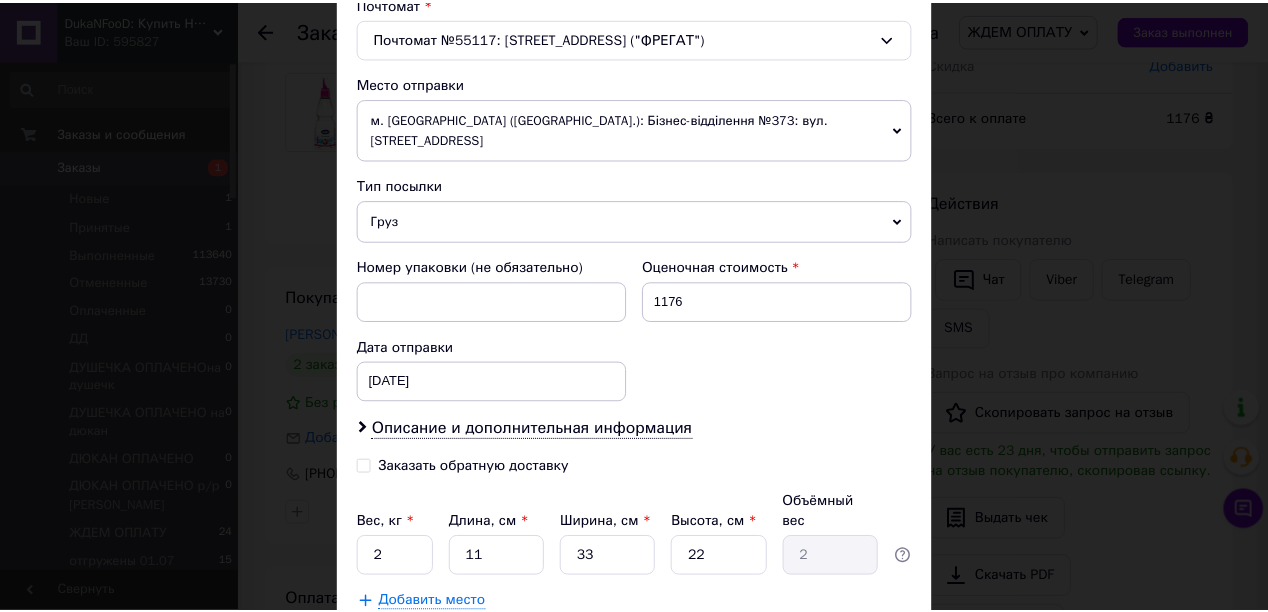 scroll, scrollTop: 746, scrollLeft: 0, axis: vertical 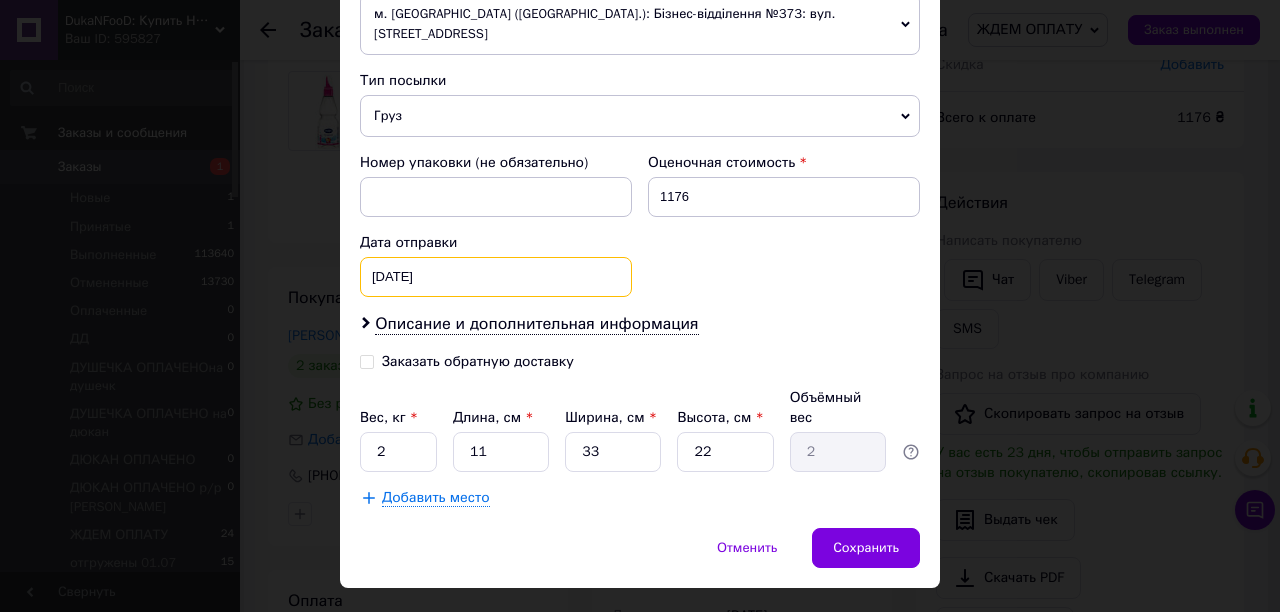 click on "[DATE] < 2025 > < Июль > Пн Вт Ср Чт Пт Сб Вс 30 1 2 3 4 5 6 7 8 9 10 11 12 13 14 15 16 17 18 19 20 21 22 23 24 25 26 27 28 29 30 31 1 2 3 4 5 6 7 8 9 10" at bounding box center (496, 277) 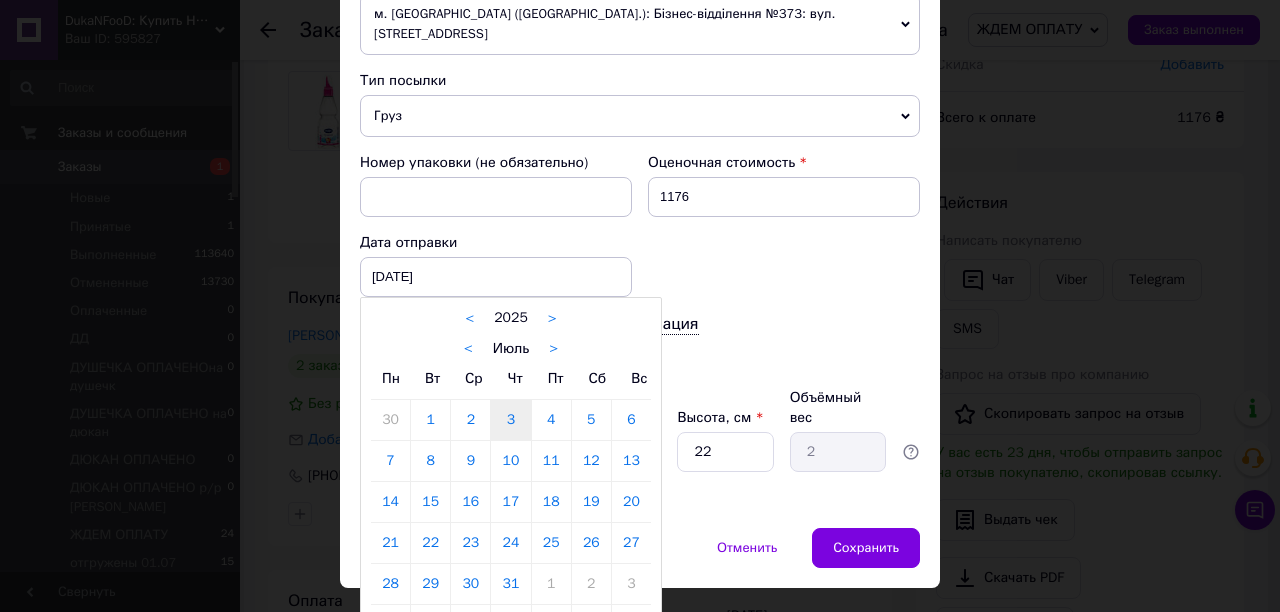 click on "10" at bounding box center [510, 461] 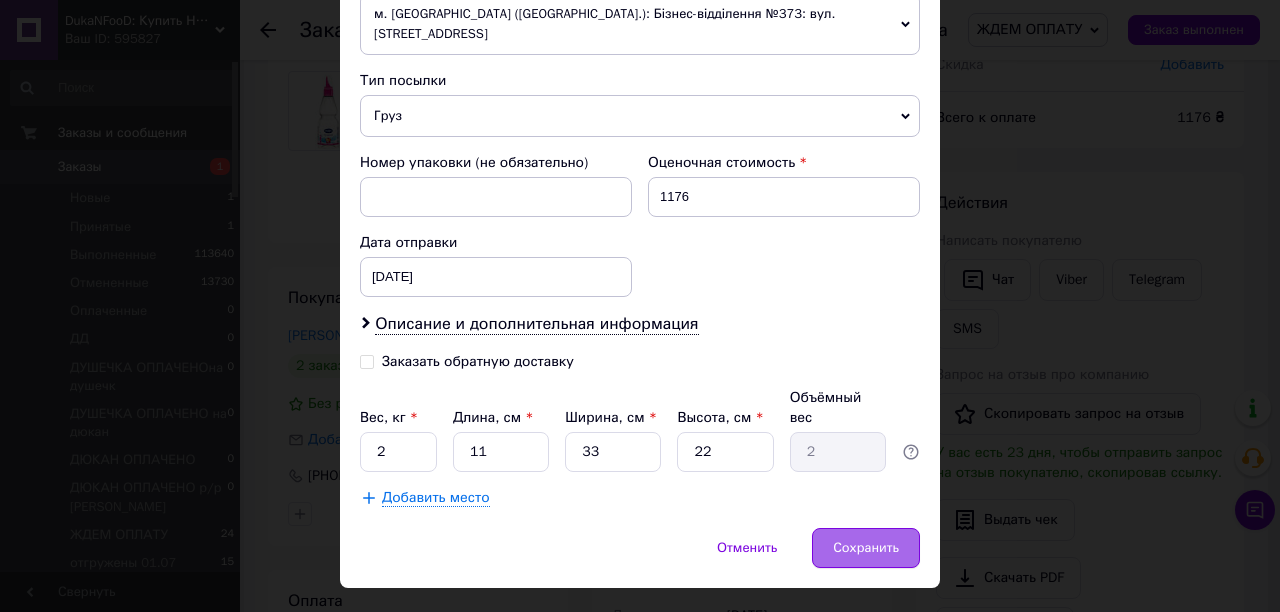 click on "Сохранить" at bounding box center [866, 548] 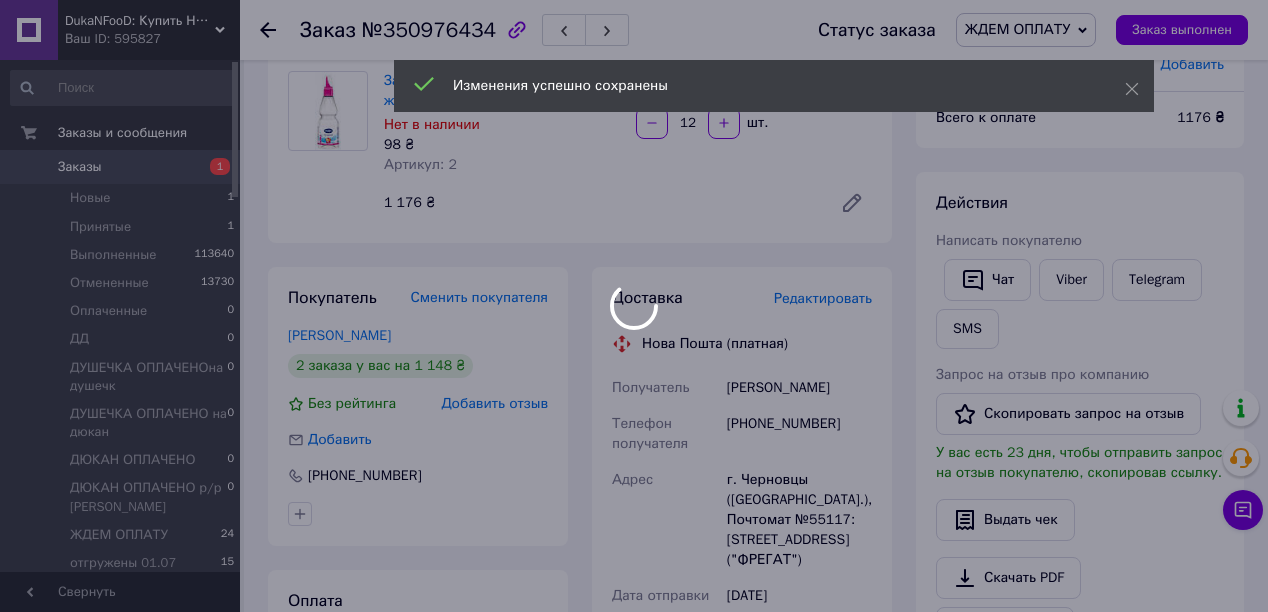 scroll, scrollTop: 59, scrollLeft: 0, axis: vertical 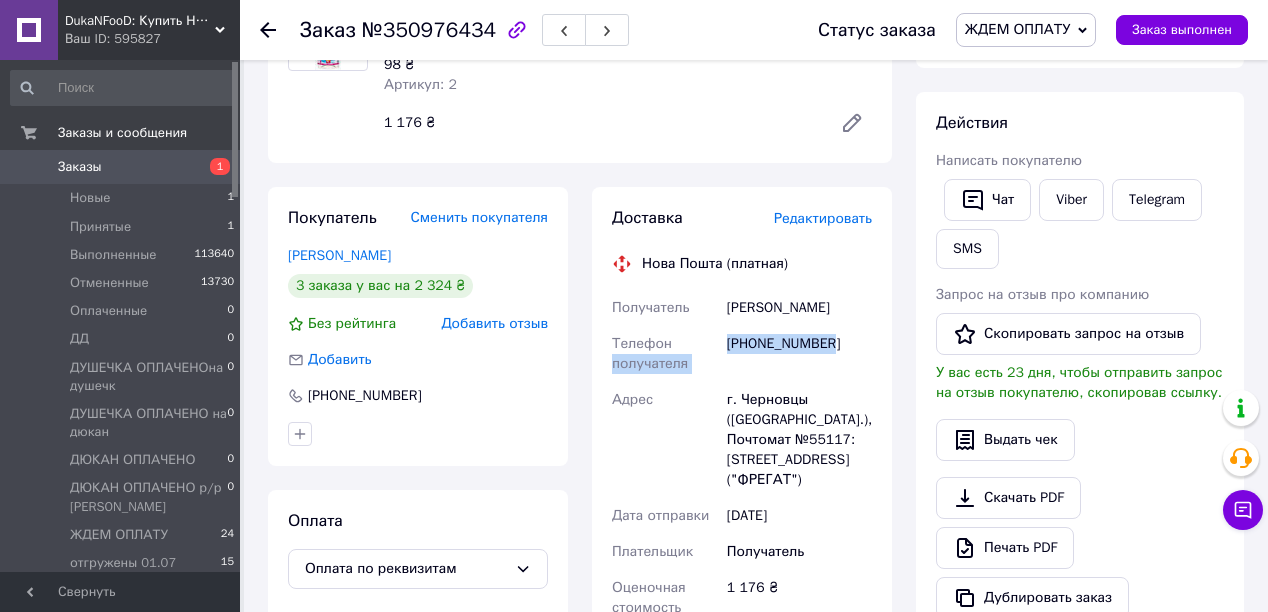 drag, startPoint x: 838, startPoint y: 352, endPoint x: 718, endPoint y: 353, distance: 120.004166 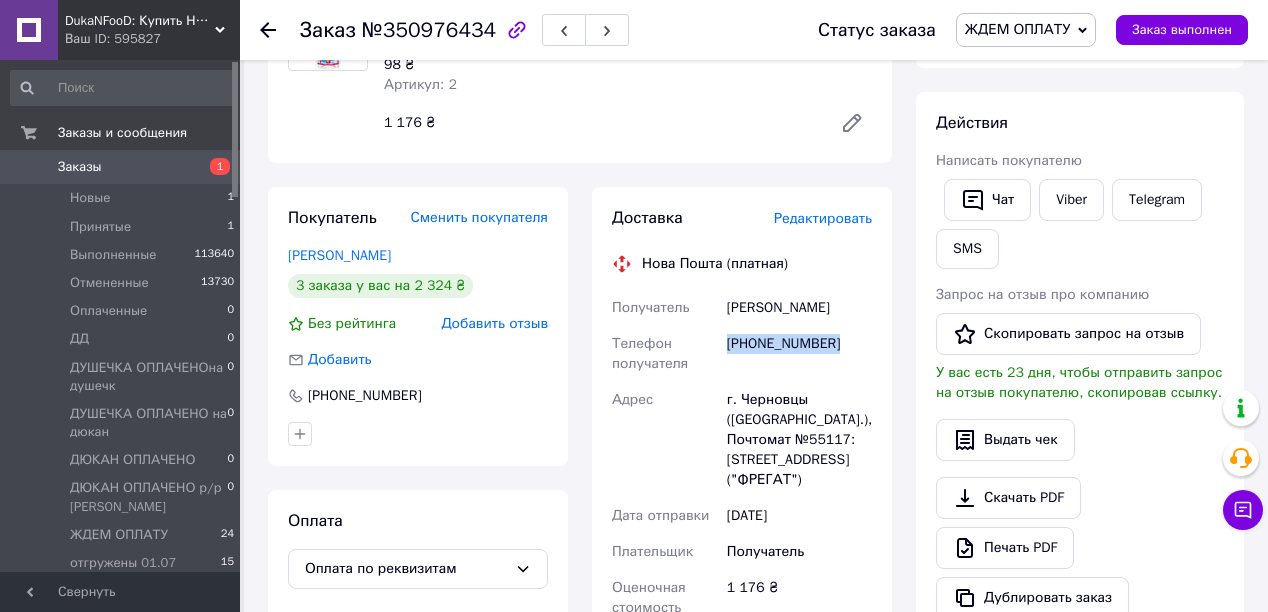 drag, startPoint x: 840, startPoint y: 348, endPoint x: 723, endPoint y: 356, distance: 117.273186 